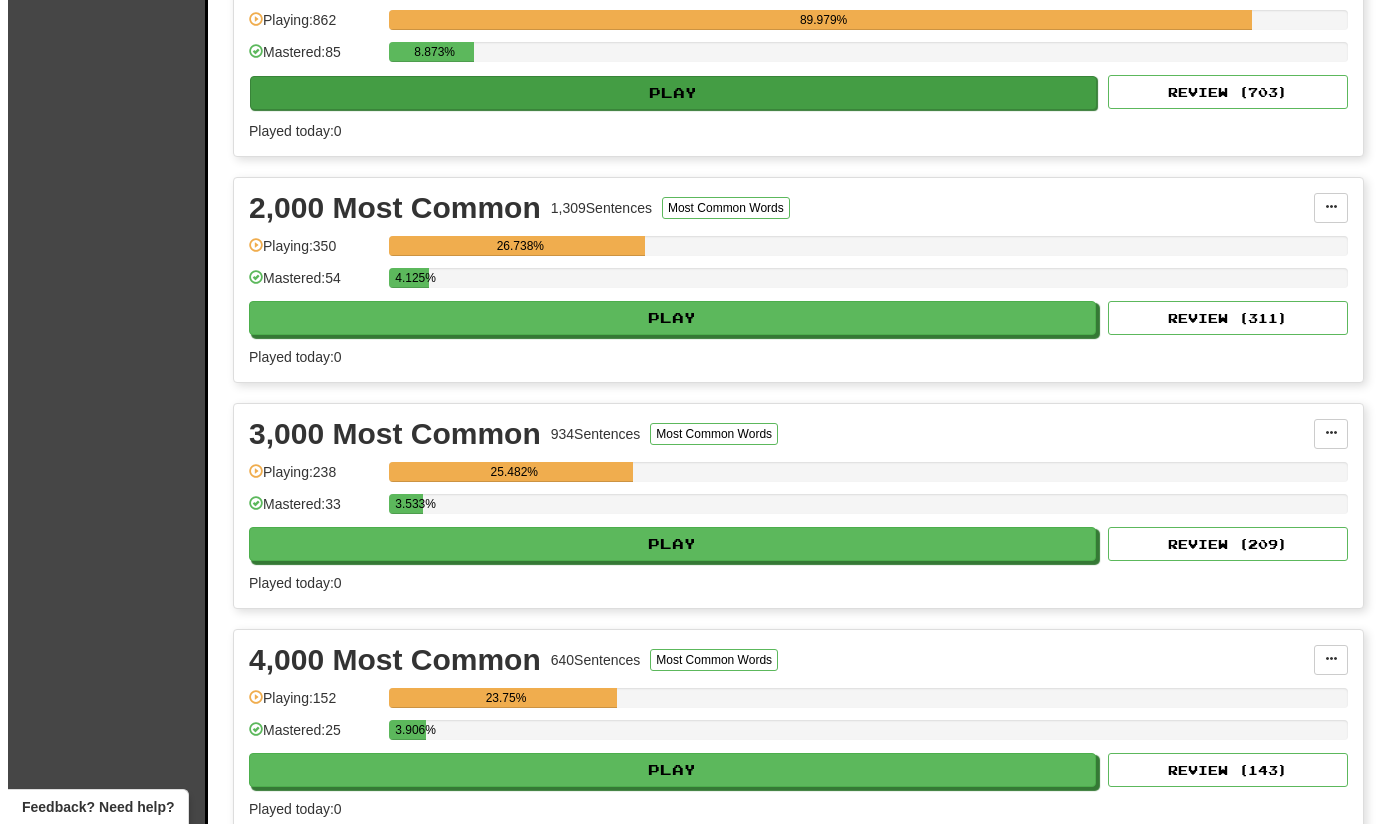 scroll, scrollTop: 527, scrollLeft: 0, axis: vertical 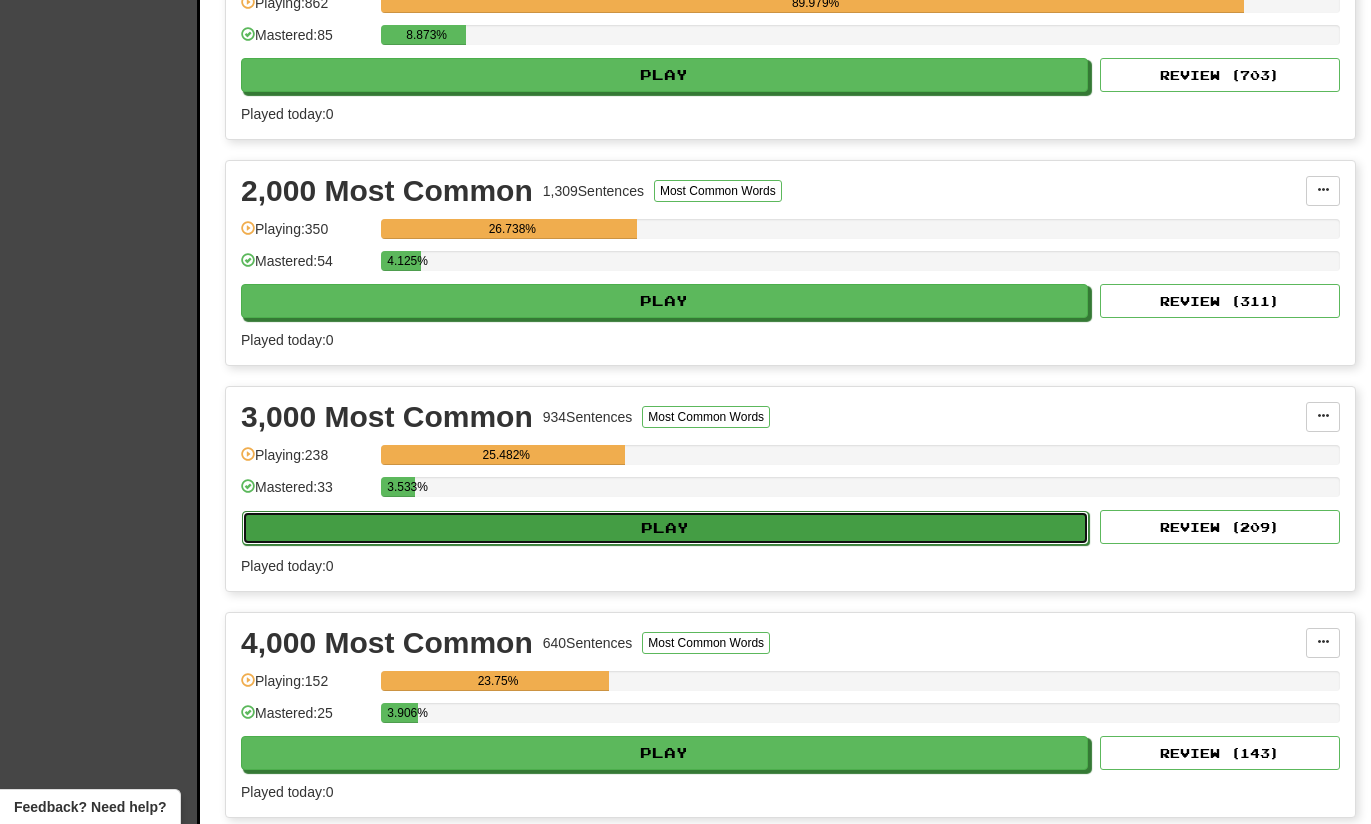 click on "Play" at bounding box center (665, 528) 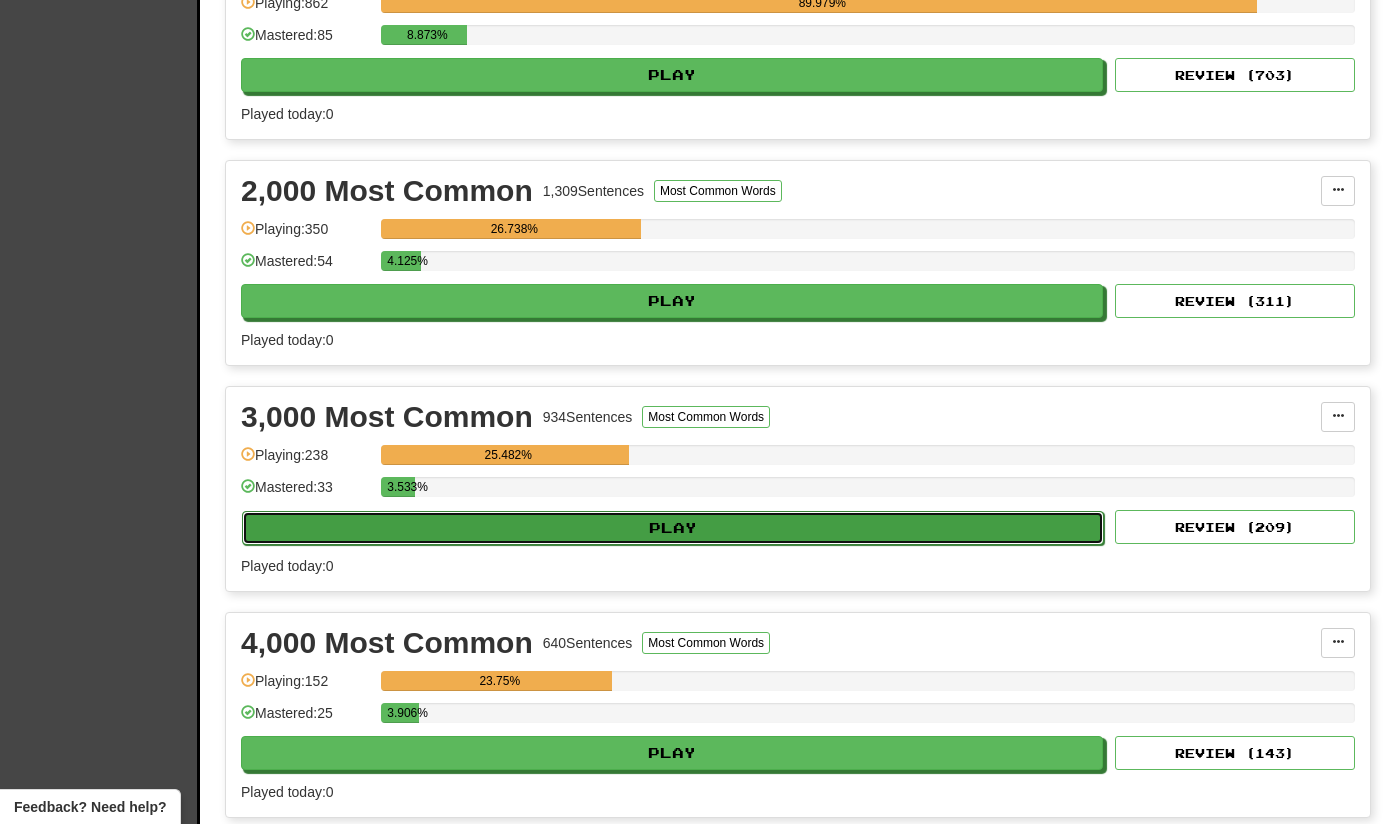 select on "**" 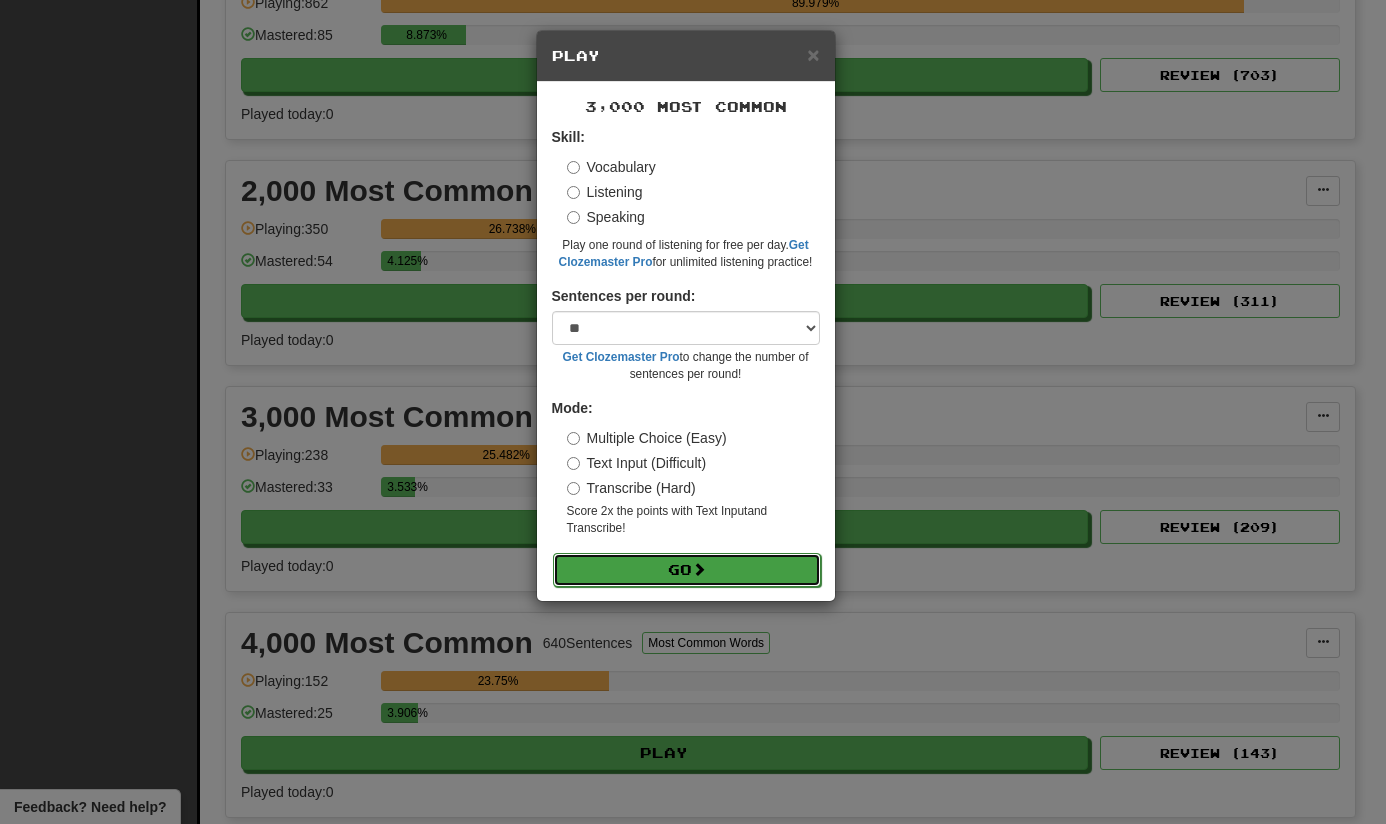 click on "Go" at bounding box center (687, 570) 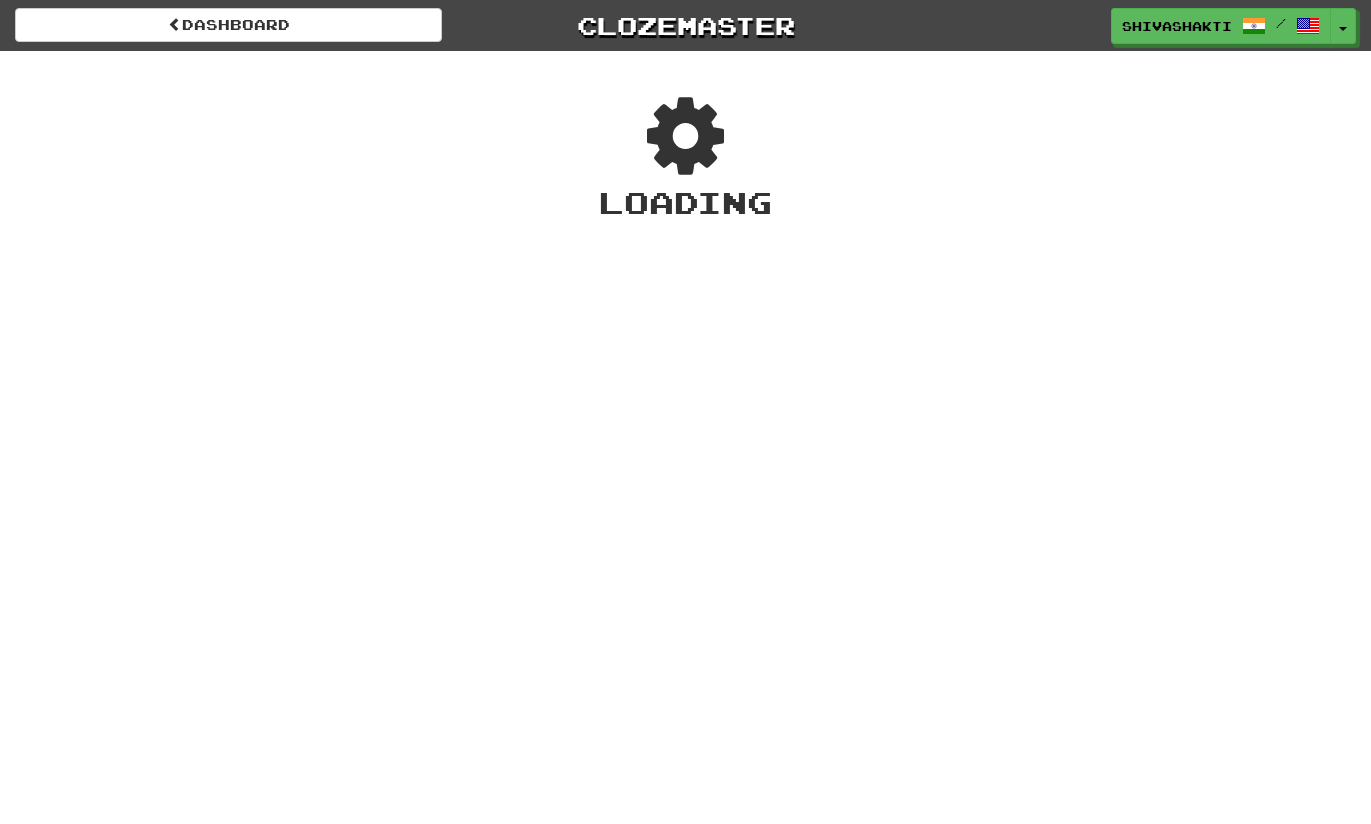 scroll, scrollTop: 0, scrollLeft: 0, axis: both 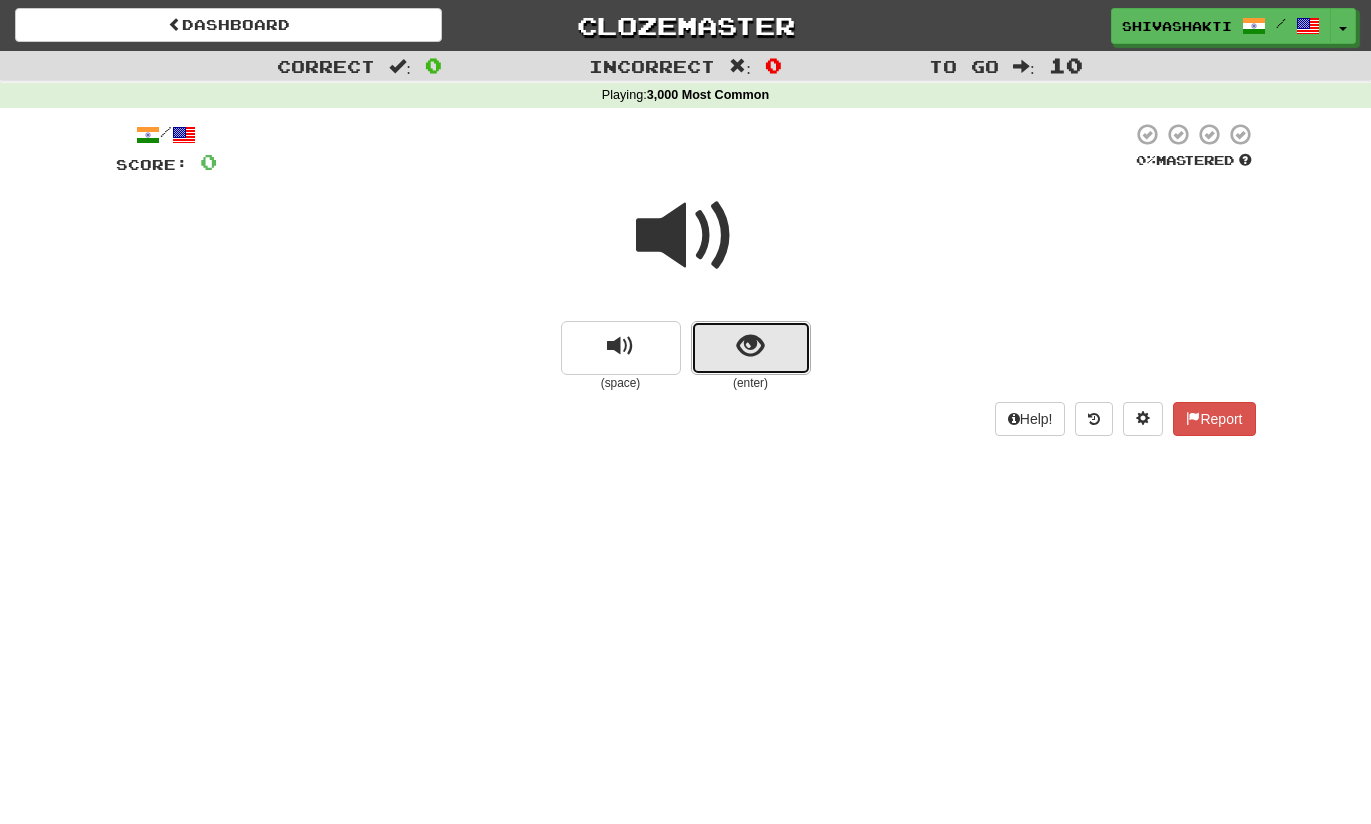 click at bounding box center (750, 346) 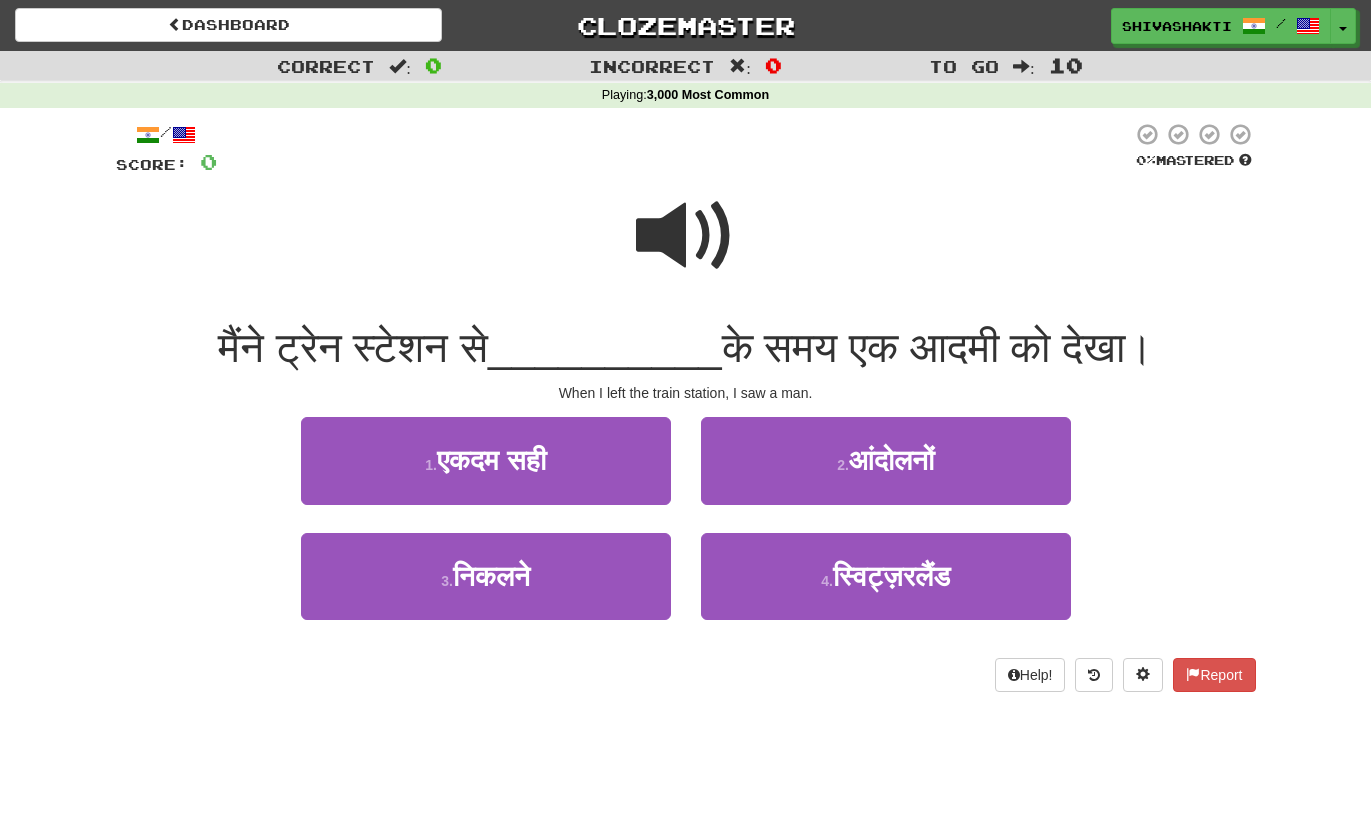 click at bounding box center (686, 236) 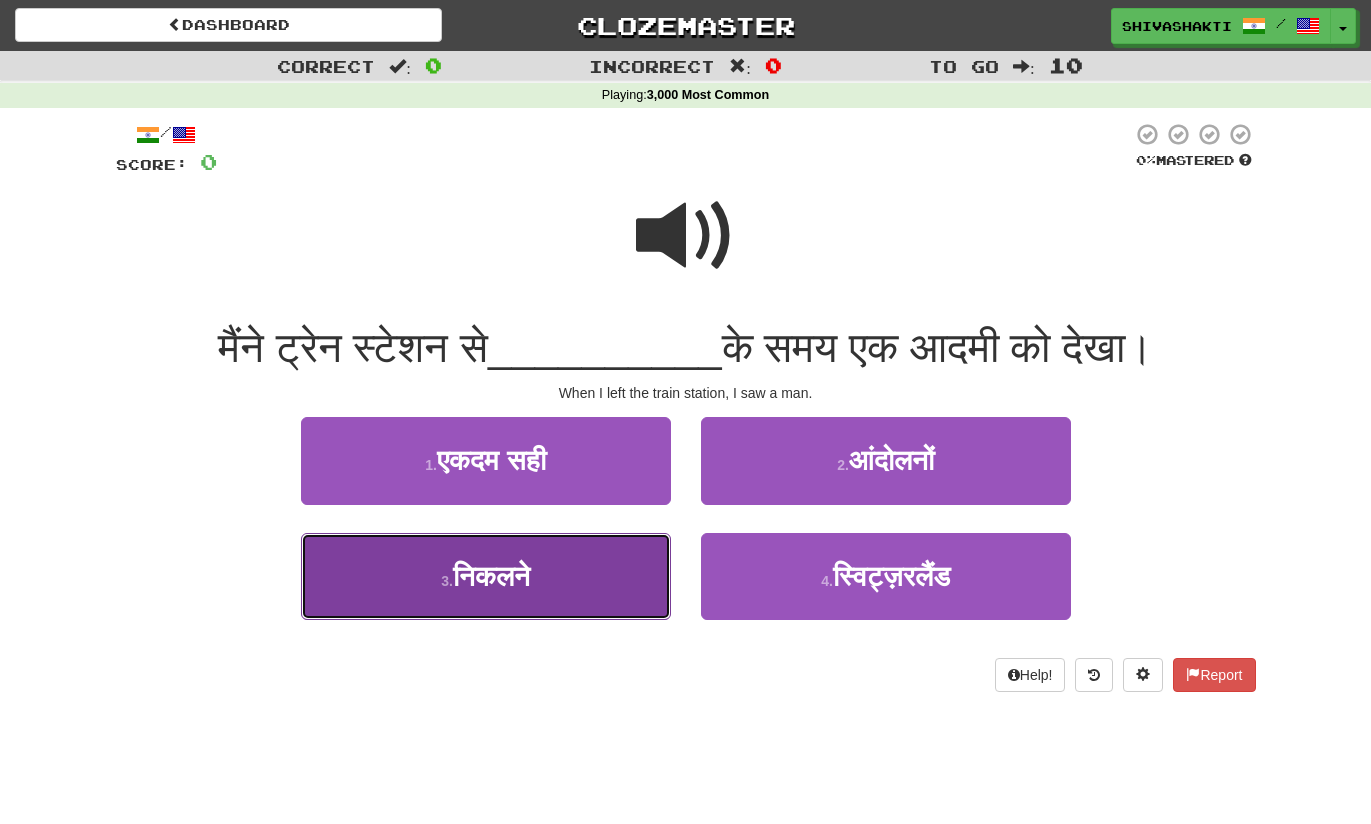 click on "निकलने" at bounding box center [491, 576] 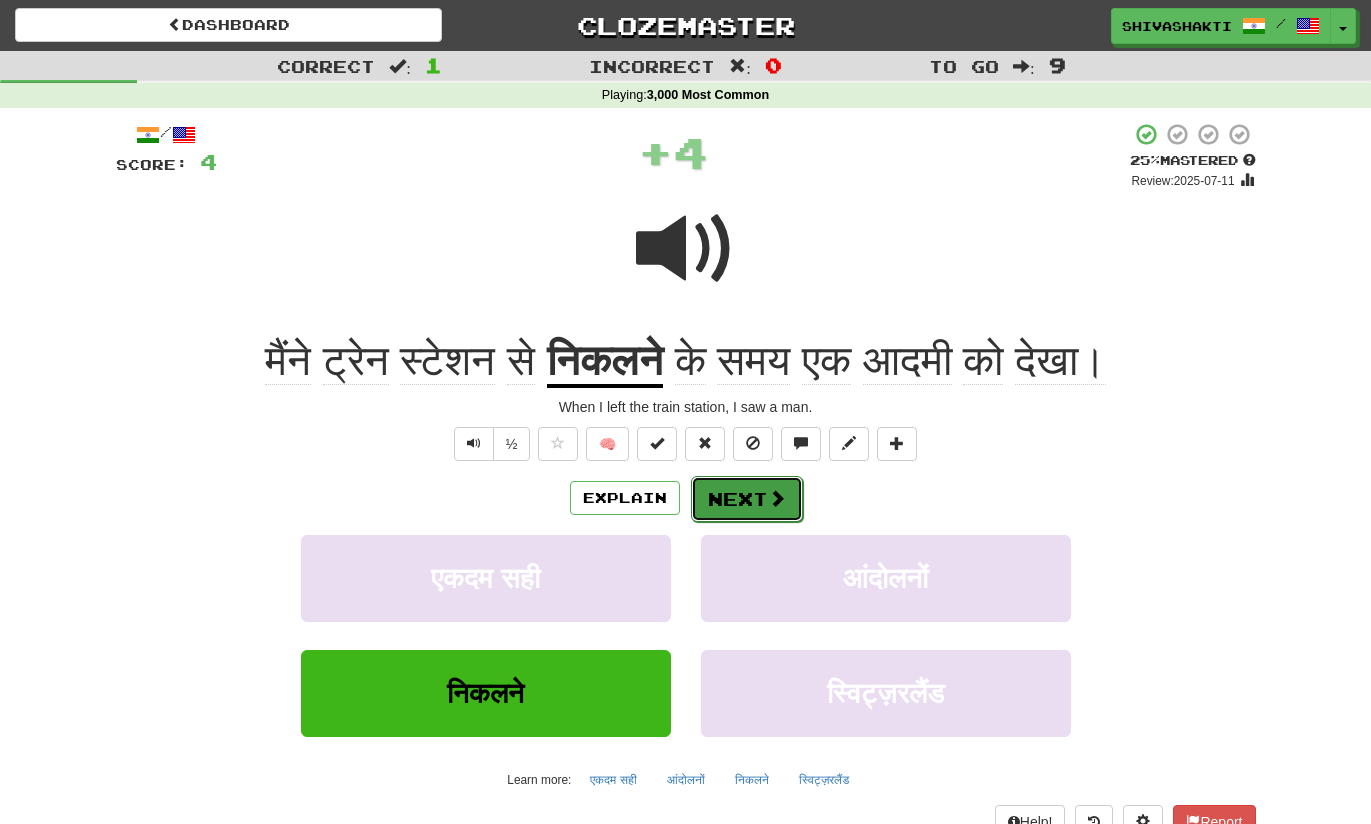 click on "Next" at bounding box center [747, 499] 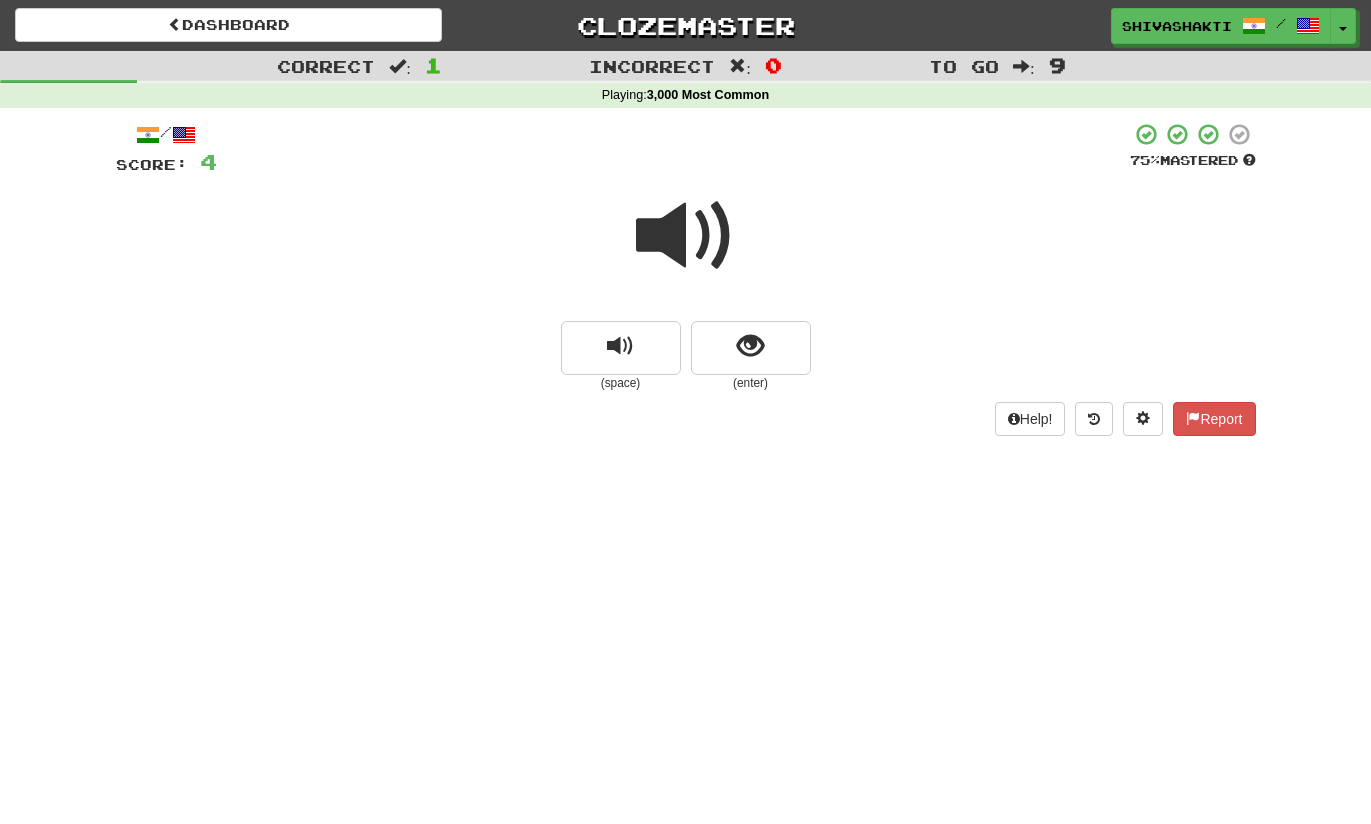 click at bounding box center [686, 236] 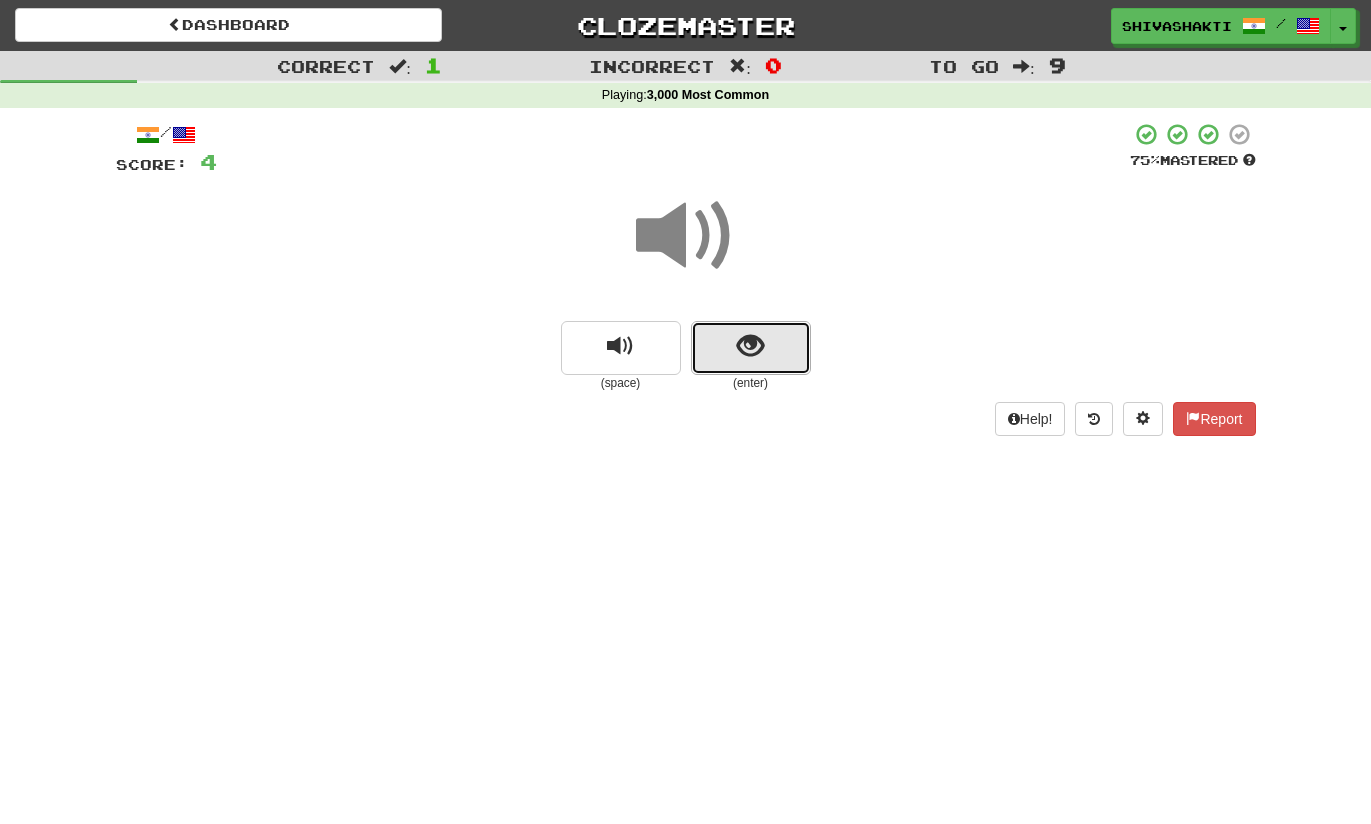 click at bounding box center [751, 348] 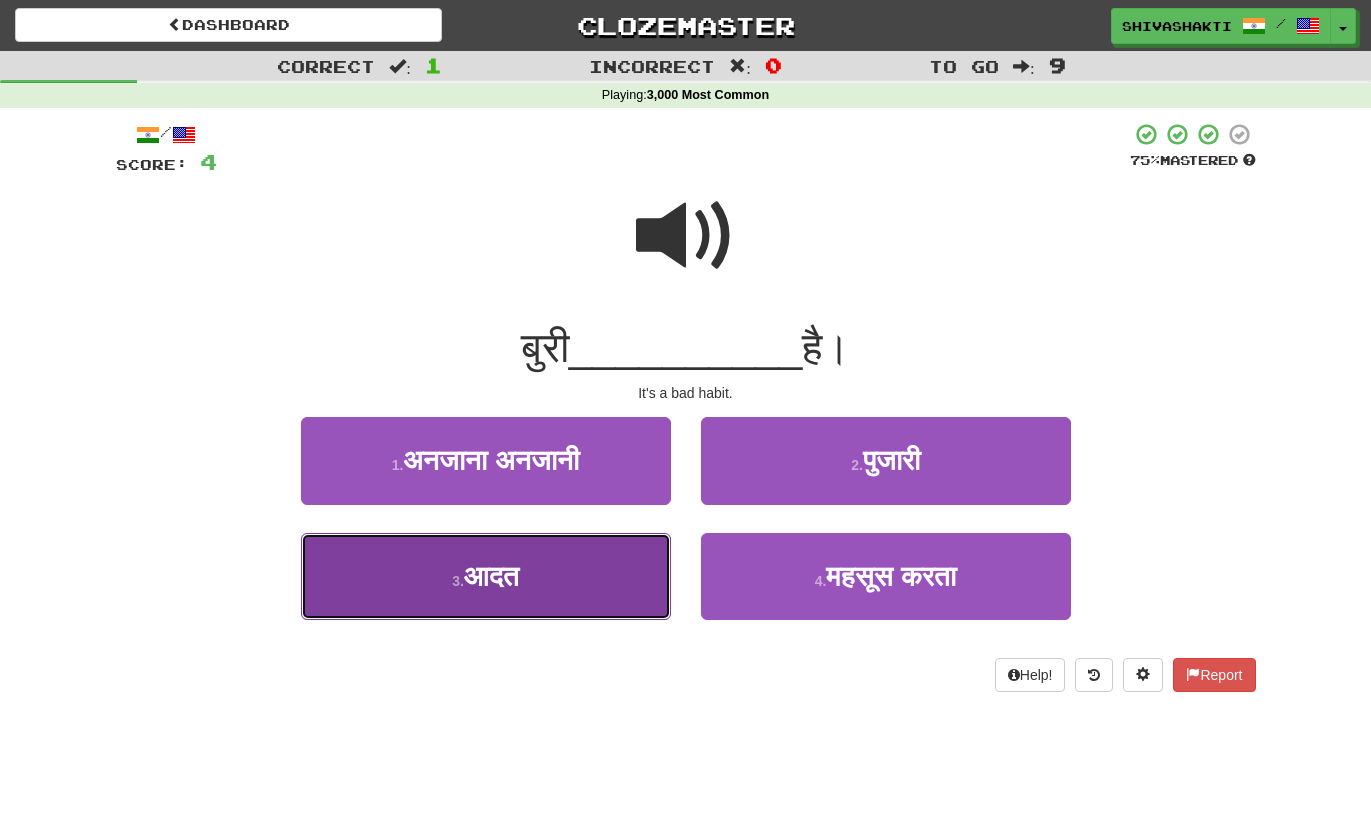 click on "3 .  आदत" at bounding box center (486, 576) 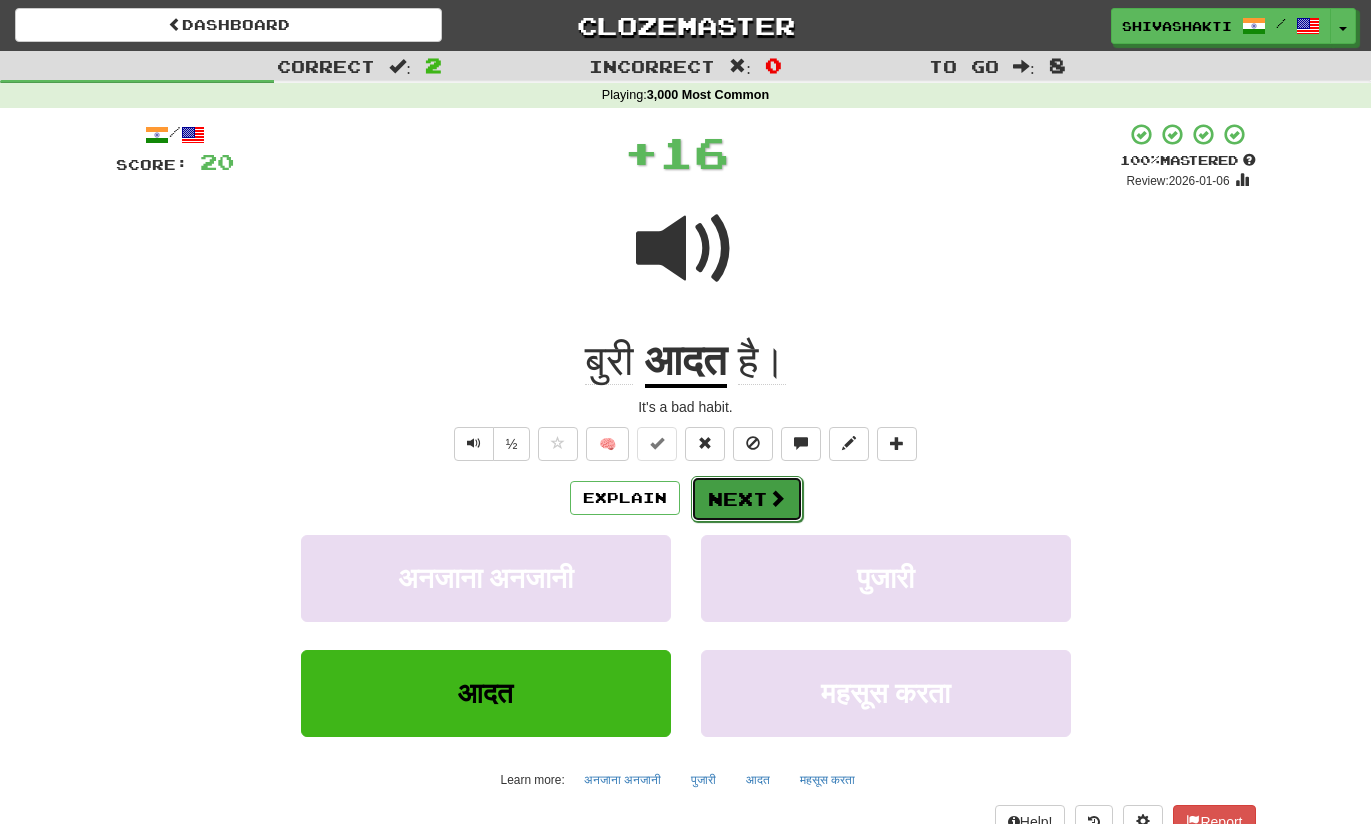 click on "Next" at bounding box center (747, 499) 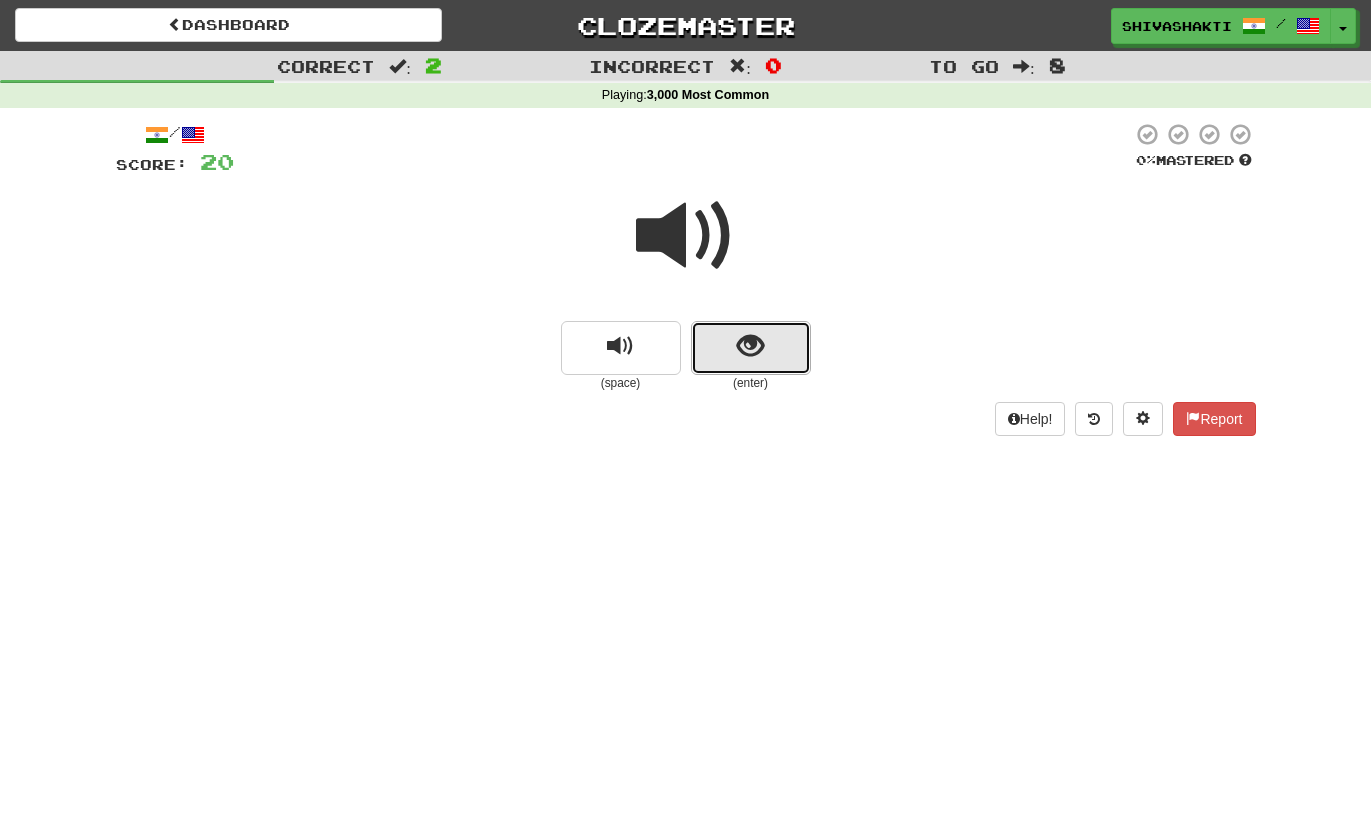 click at bounding box center [750, 346] 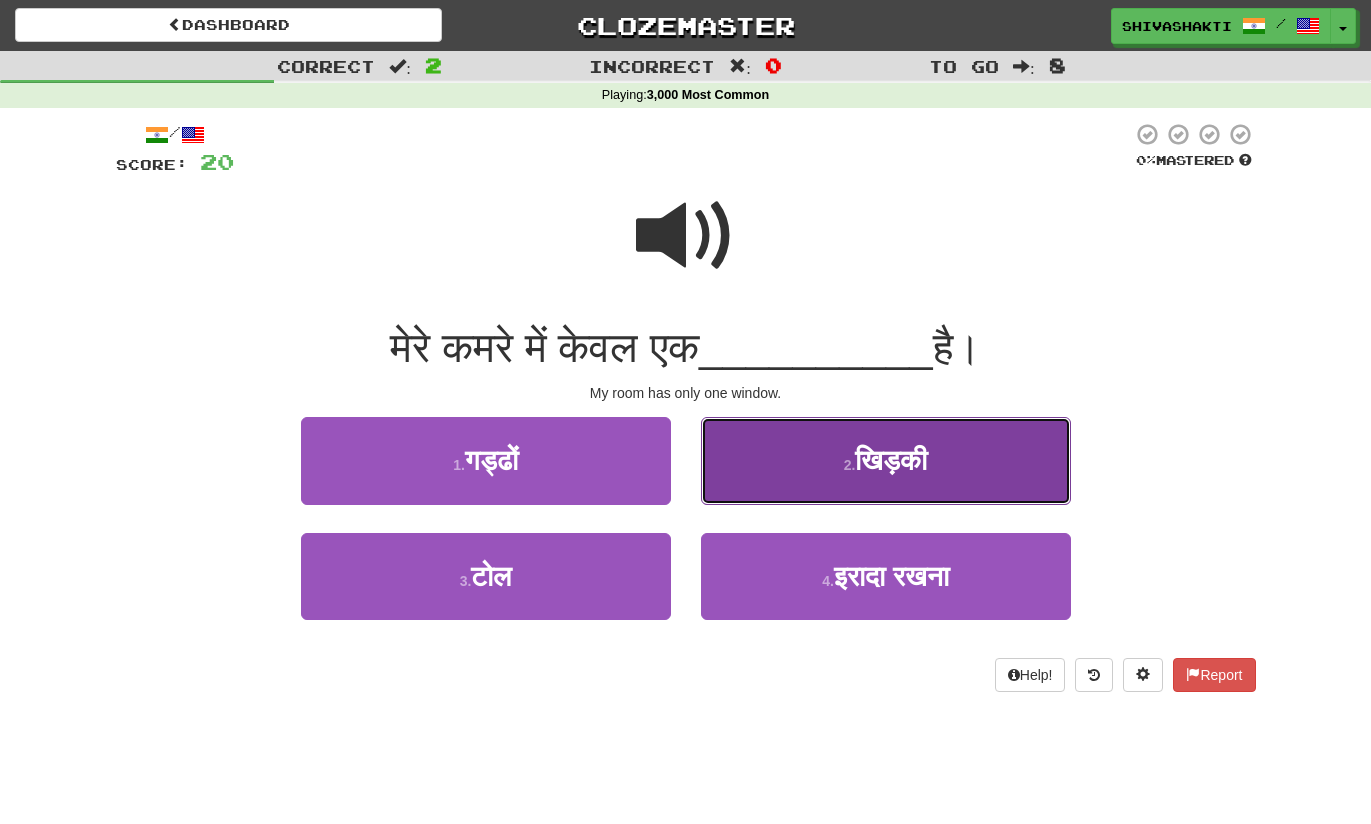 click on "खिड़की" at bounding box center [891, 460] 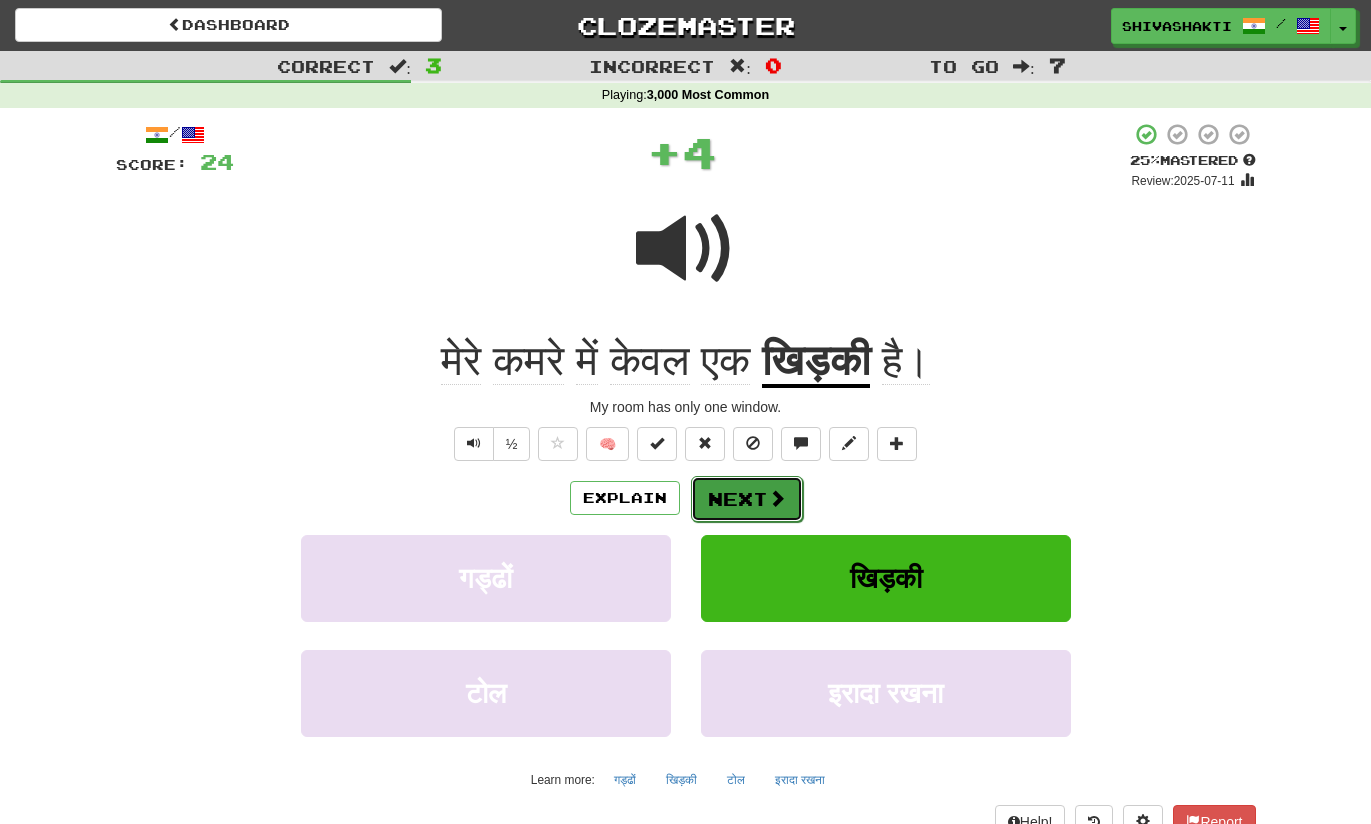 click on "Next" at bounding box center [747, 499] 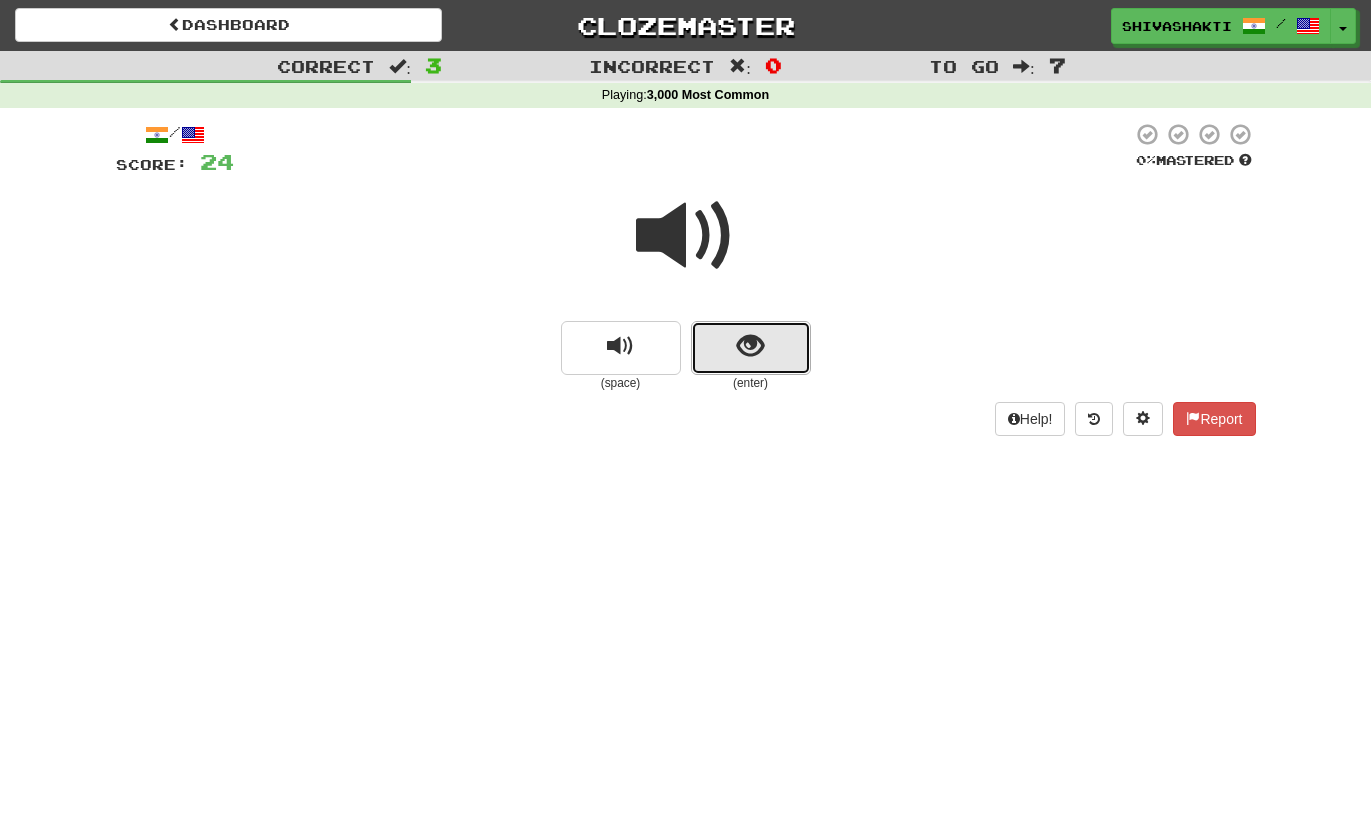 click at bounding box center (750, 346) 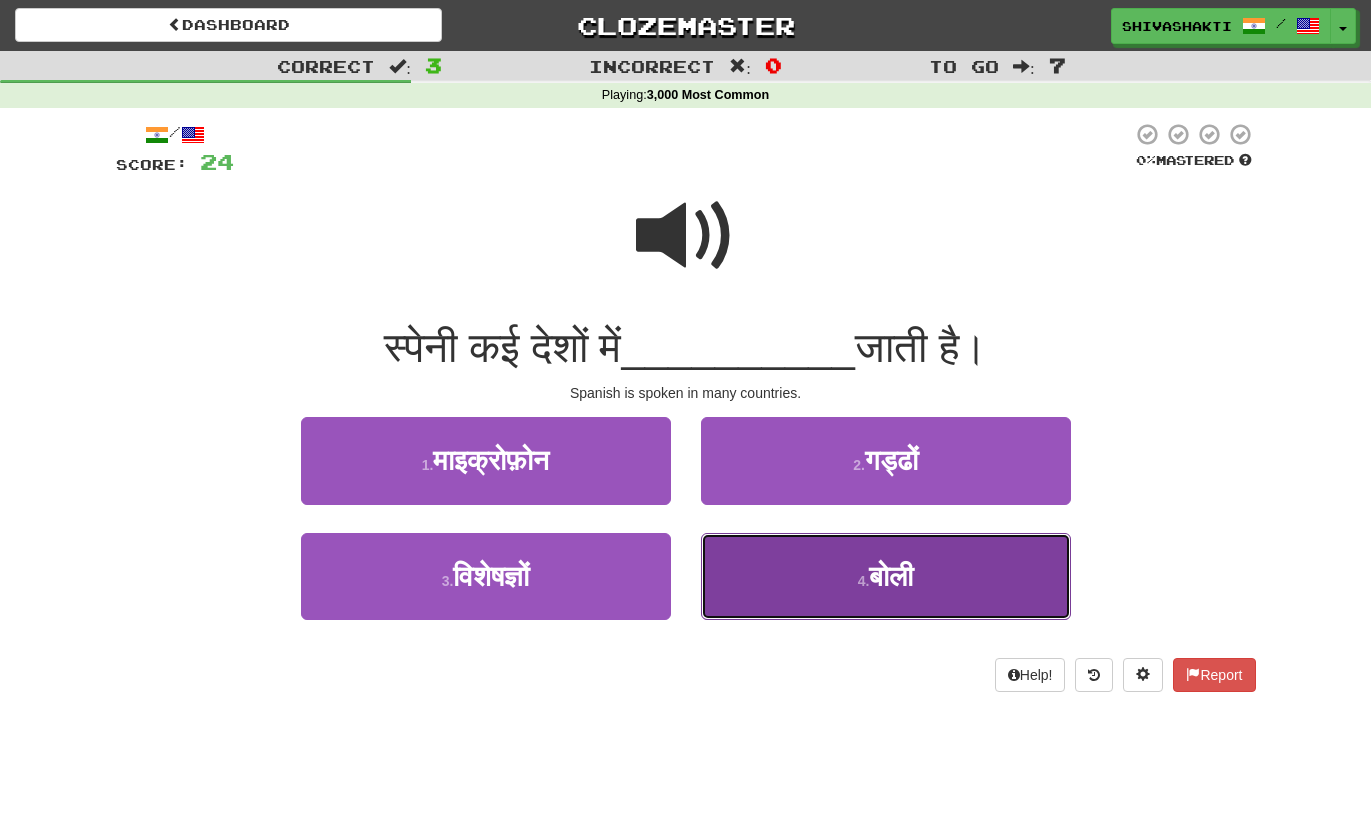 click on "4 .  बोली" at bounding box center (886, 576) 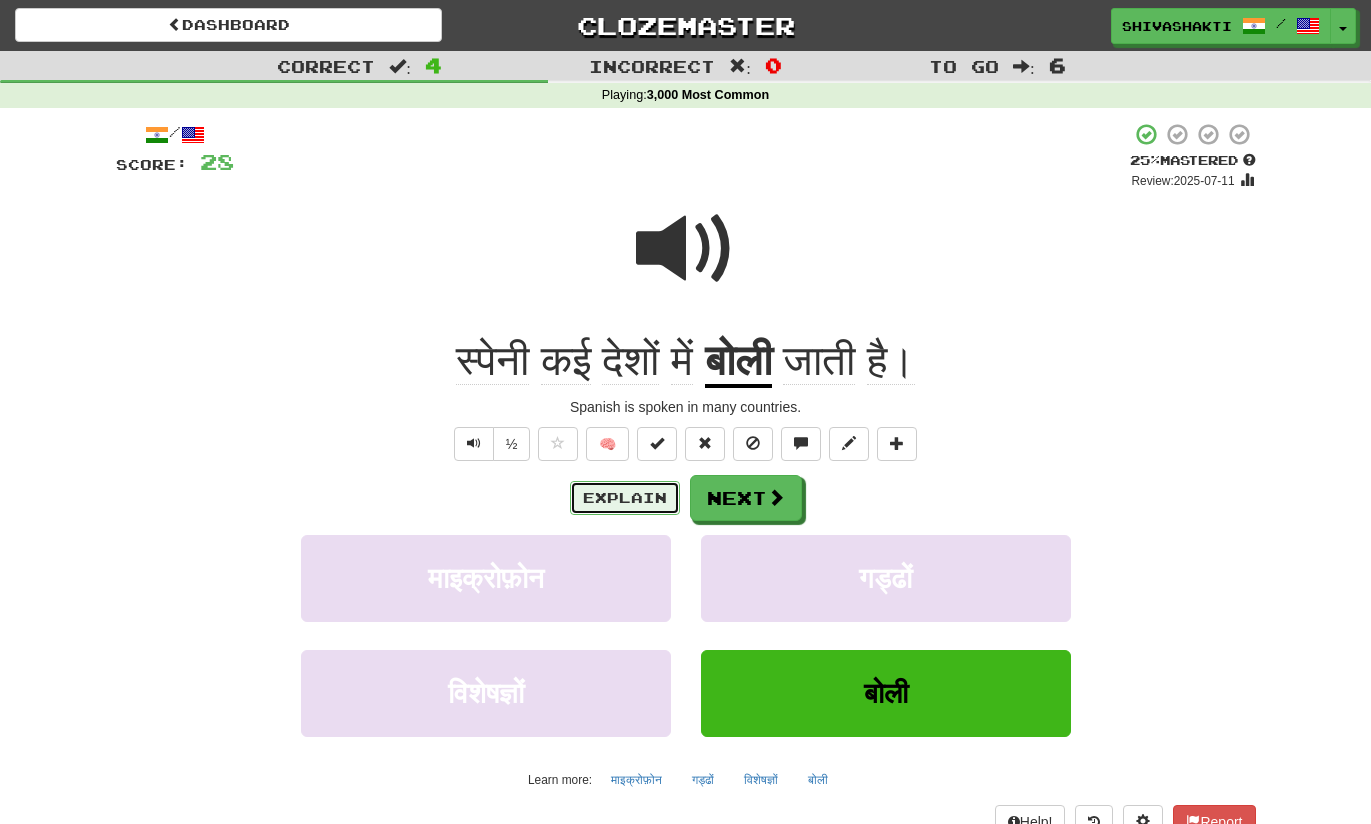 click on "Explain" at bounding box center (625, 498) 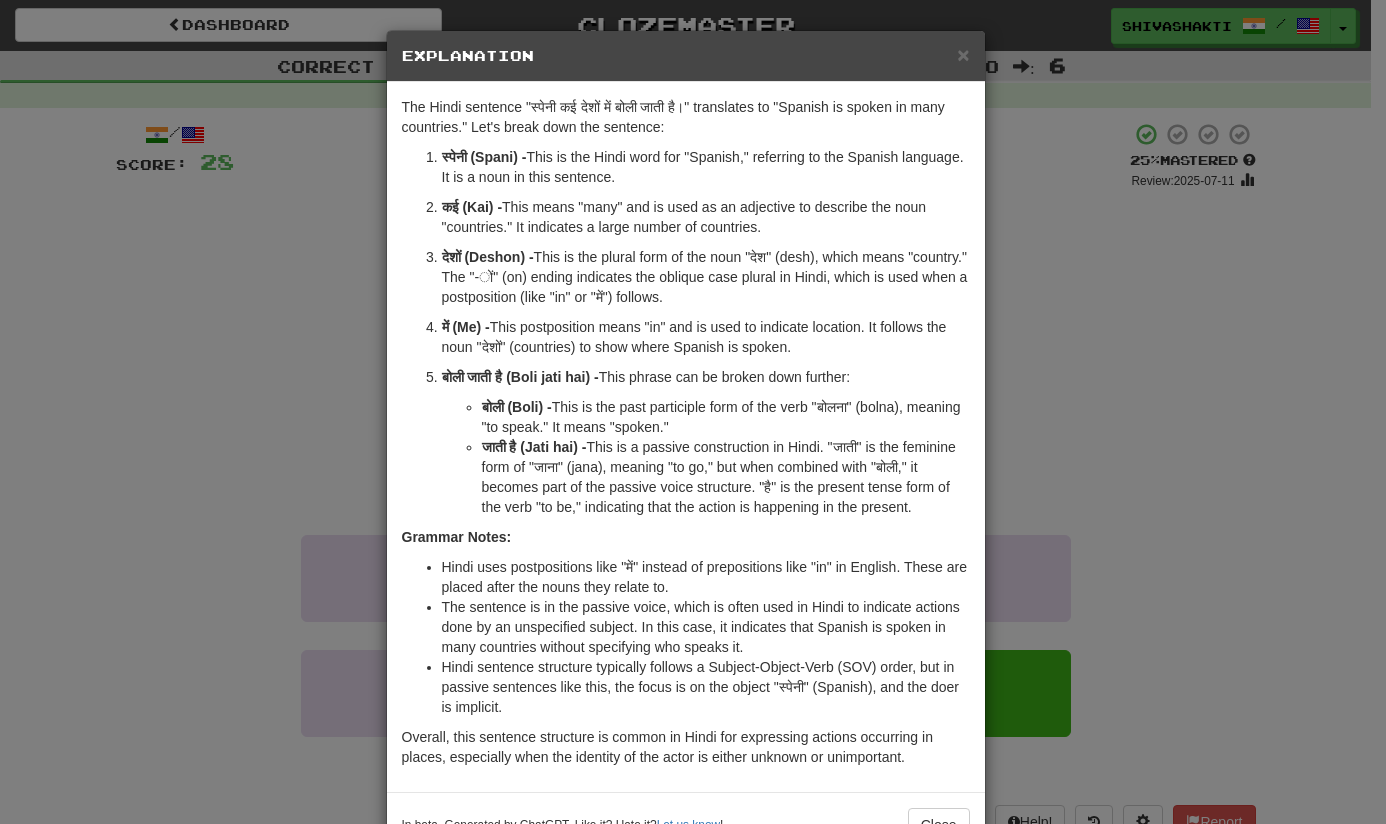 click on "× Explanation The Hindi sentence "स्पेनी कई देशों में बोली जाती है।" translates to "Spanish is spoken in many countries." Let's break down the sentence:
स्पेनी (Spani) -  This is the Hindi word for "Spanish," referring to the Spanish language. It is a noun in this sentence.
कई (Kai) -  This means "many" and is used as an adjective to describe the noun "countries." It indicates a large number of countries.
देशों (Deshon) -  This is the plural form of the noun "देश" (desh), which means "country." The "-ों" (on) ending indicates the oblique case plural in Hindi, which is used when a postposition (like "in" or "में") follows.
में (Me) -  This postposition means "in" and is used to indicate location. It follows the noun "देशों" (countries) to show where Spanish is spoken.
बोली जाती है (Boli jati hai) -  This phrase can be broken down further:" at bounding box center [693, 412] 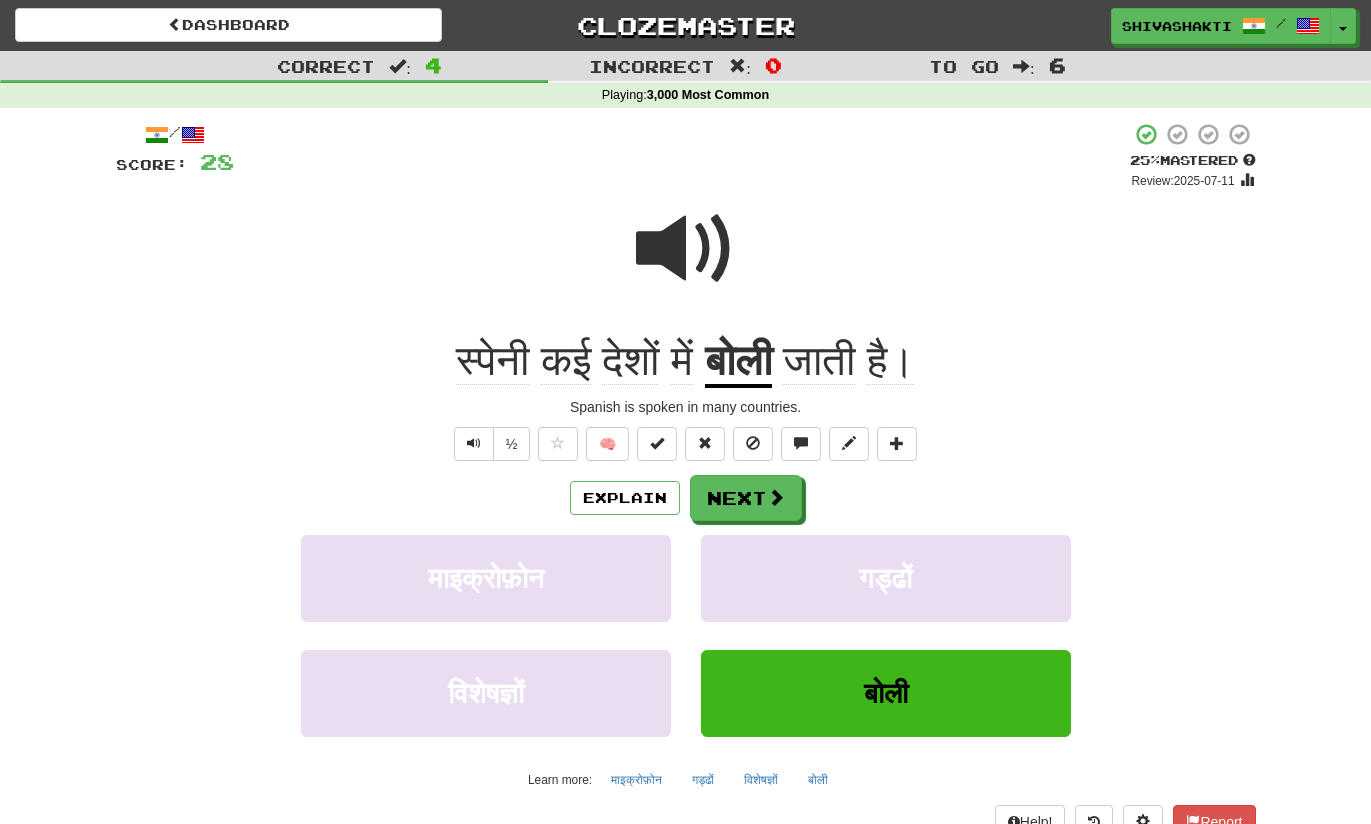 click at bounding box center [686, 249] 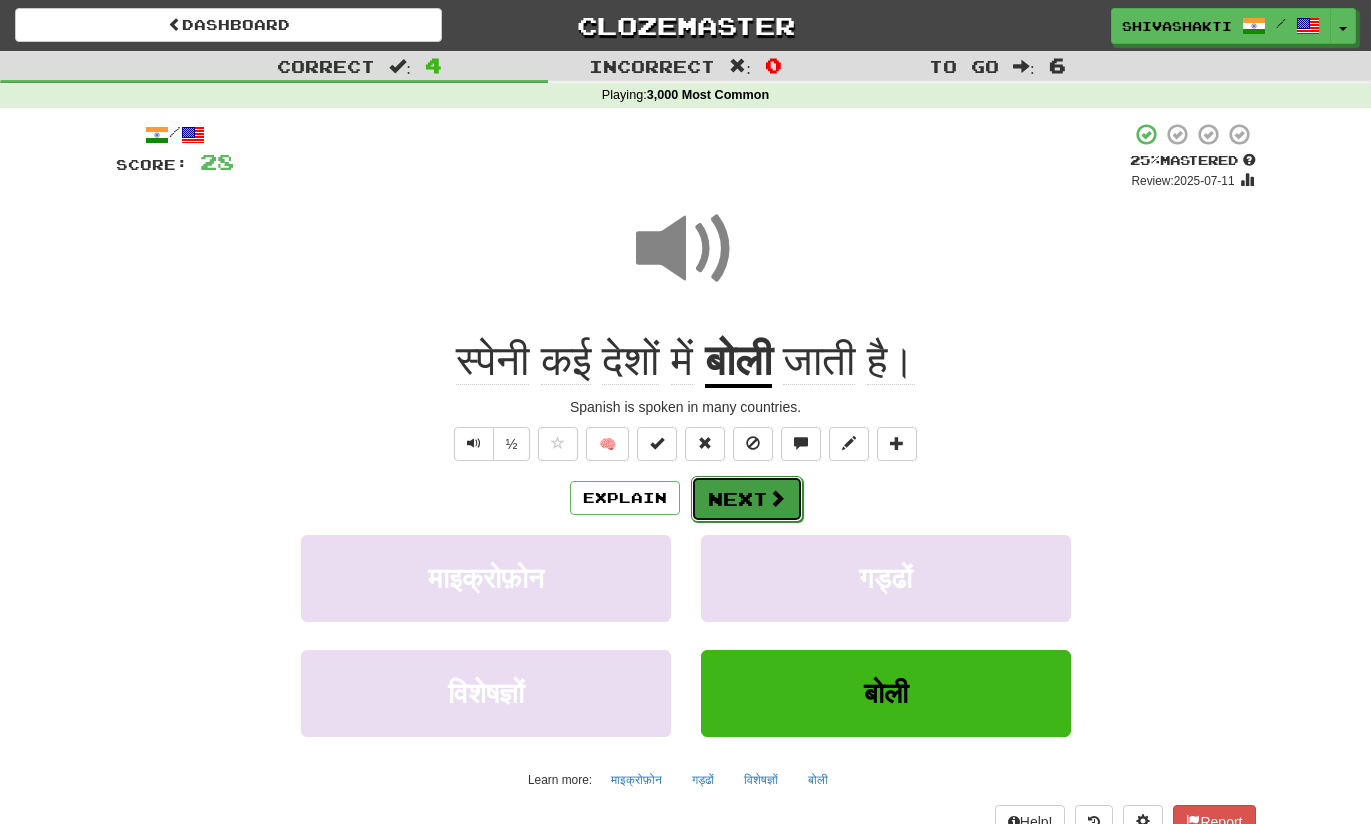 click on "Next" at bounding box center [747, 499] 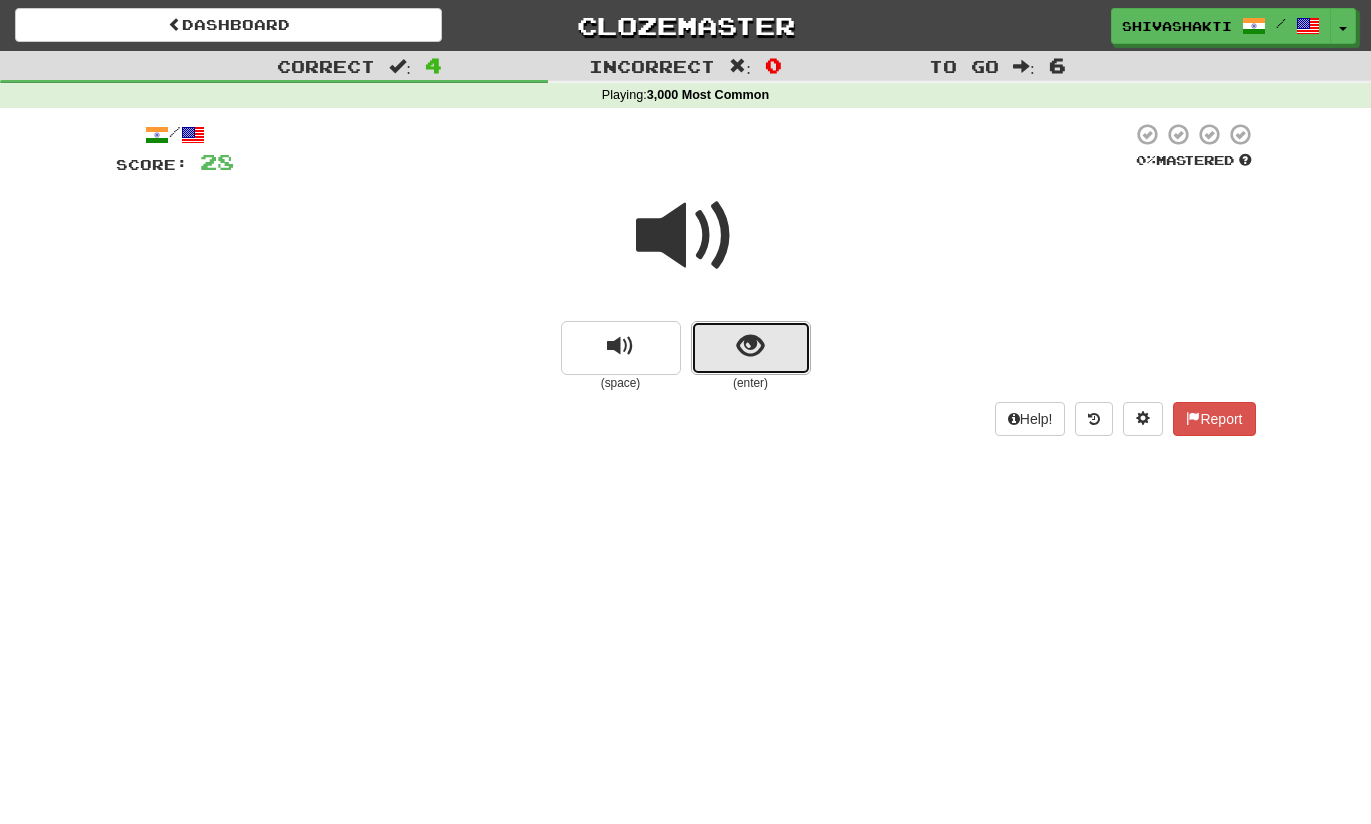 click at bounding box center (751, 348) 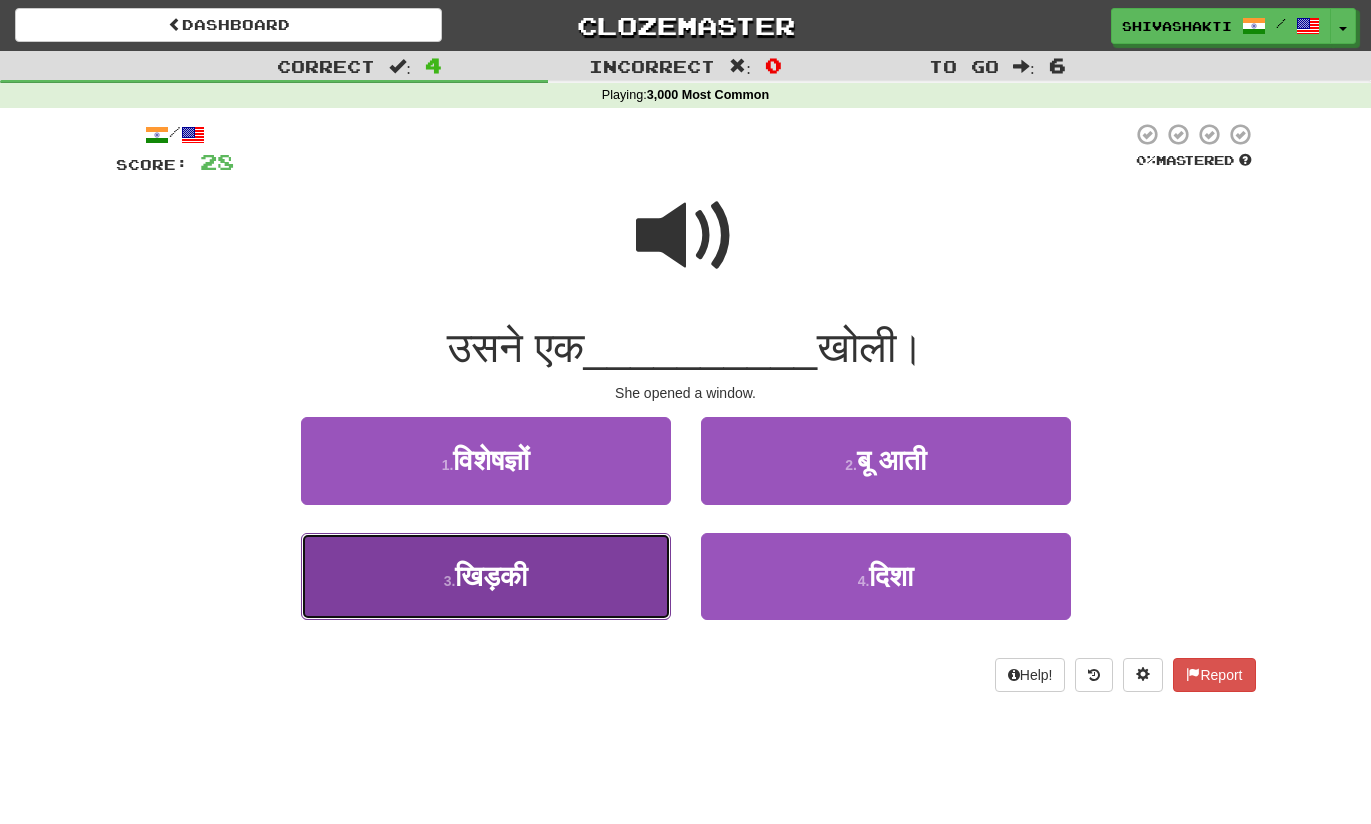 click on "3 .  खिड़की" at bounding box center [486, 576] 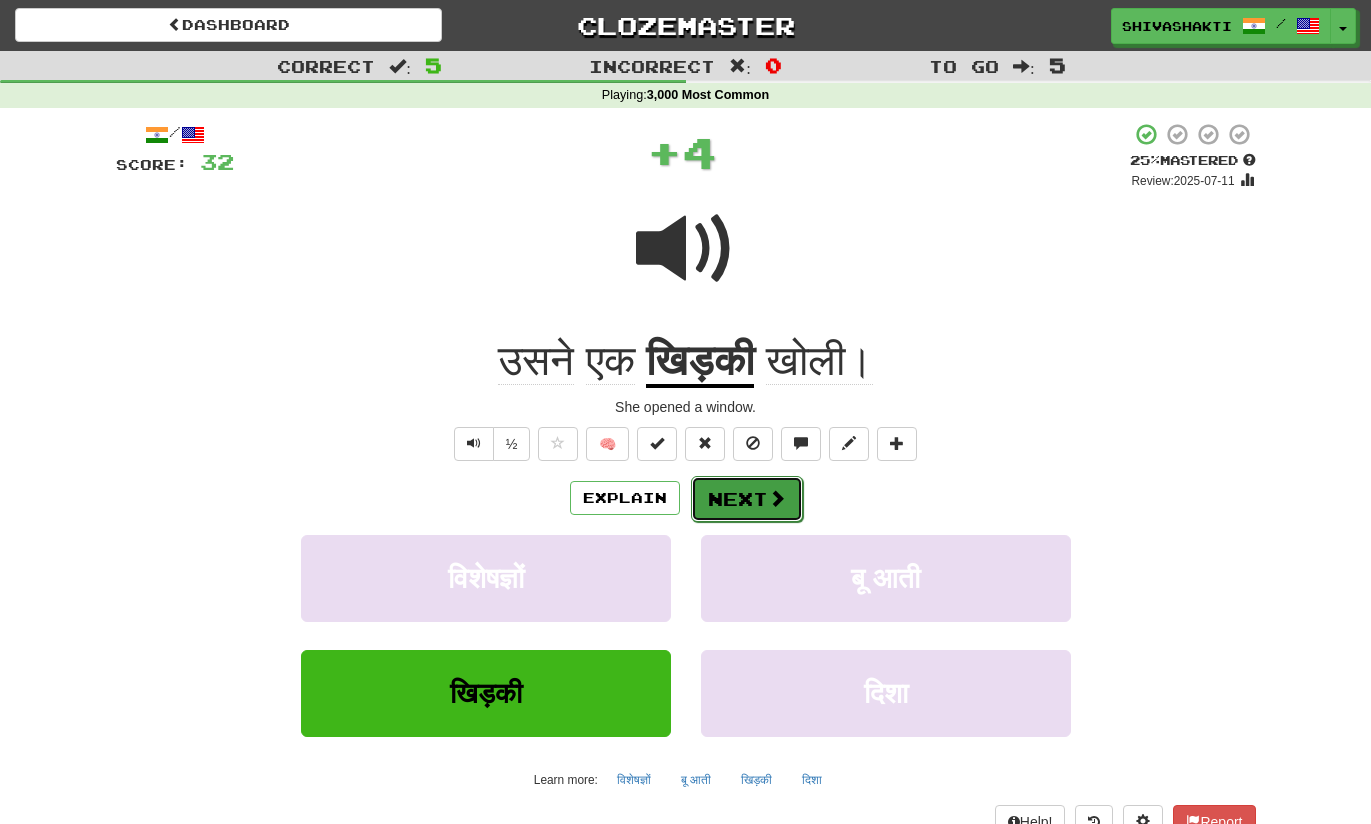 click on "Next" at bounding box center [747, 499] 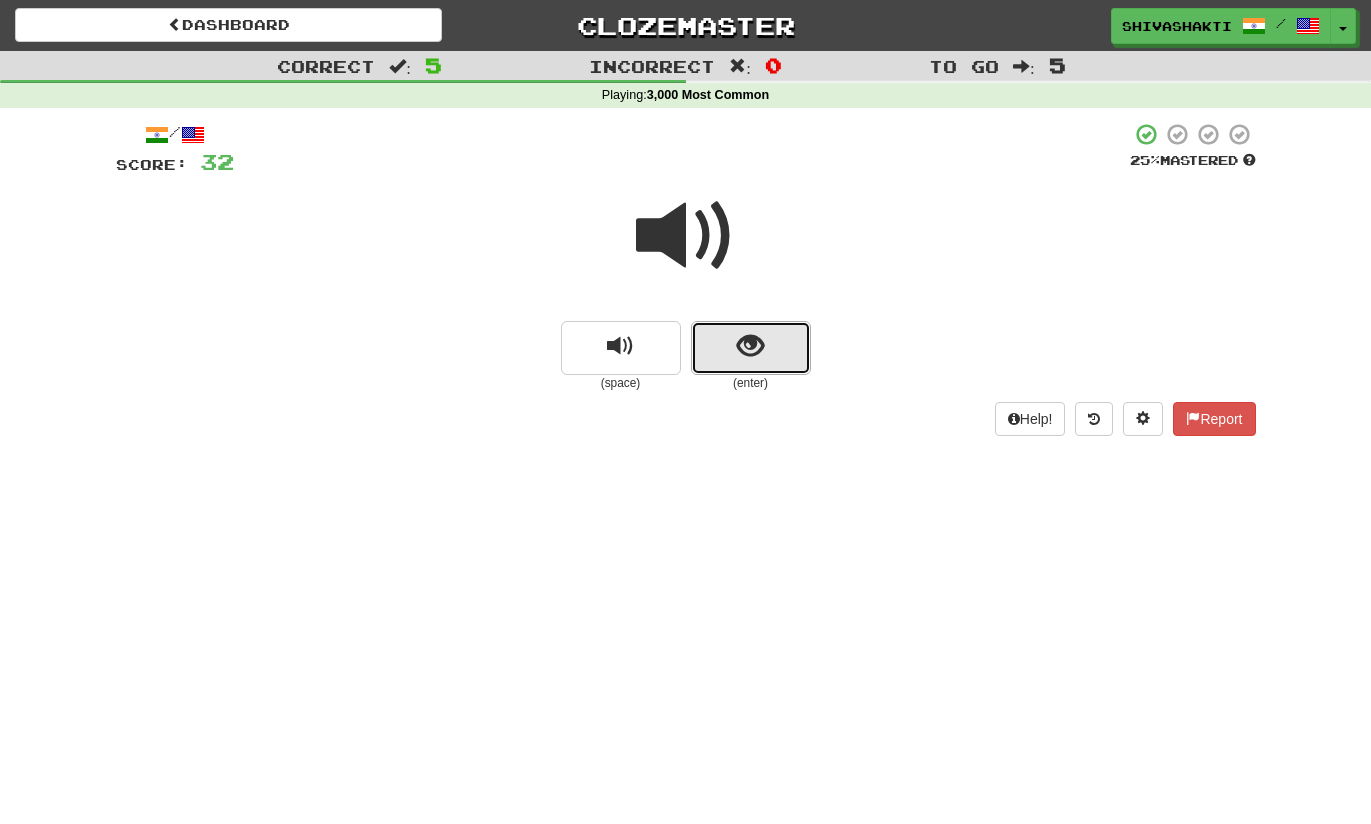 click at bounding box center [751, 348] 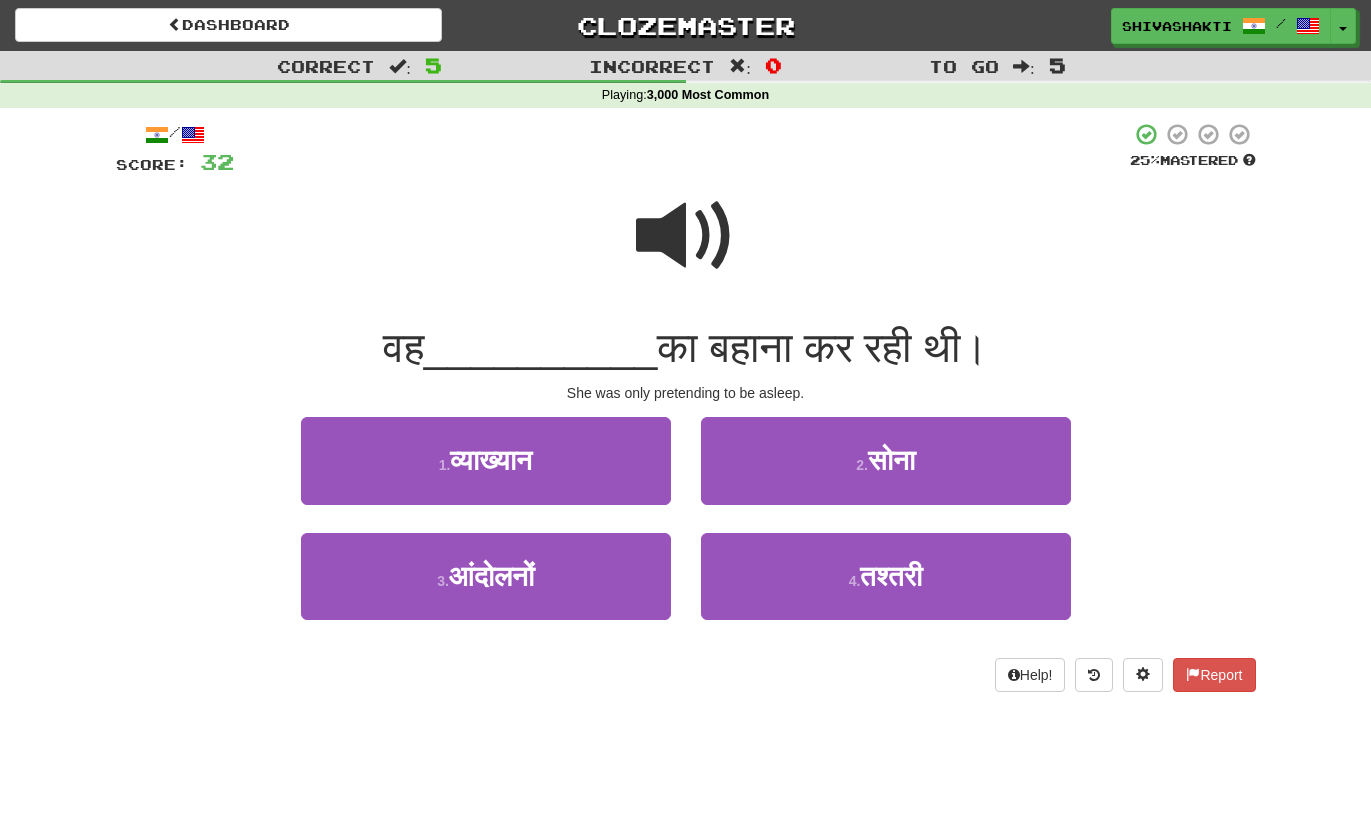 click at bounding box center [686, 236] 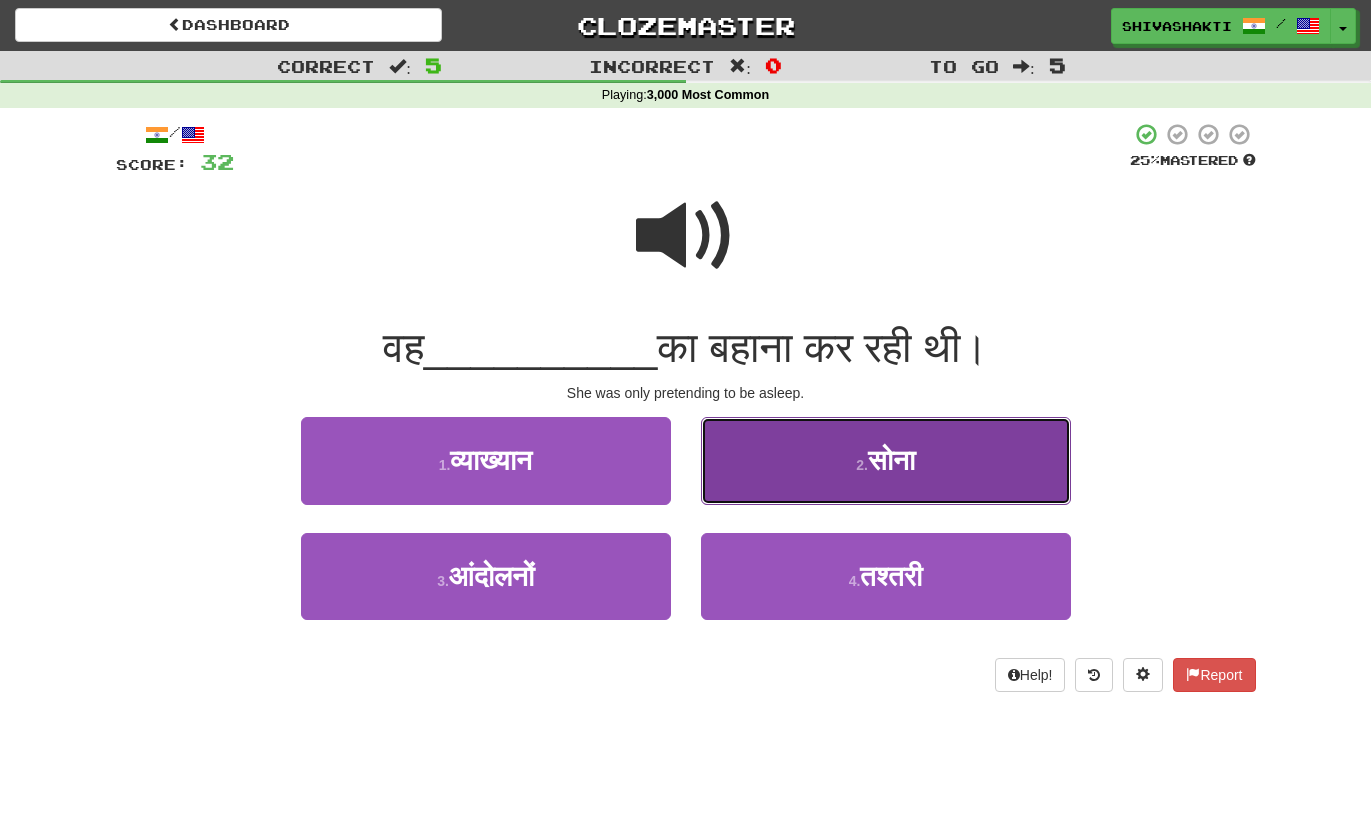click on "2 .  सोना" at bounding box center (886, 460) 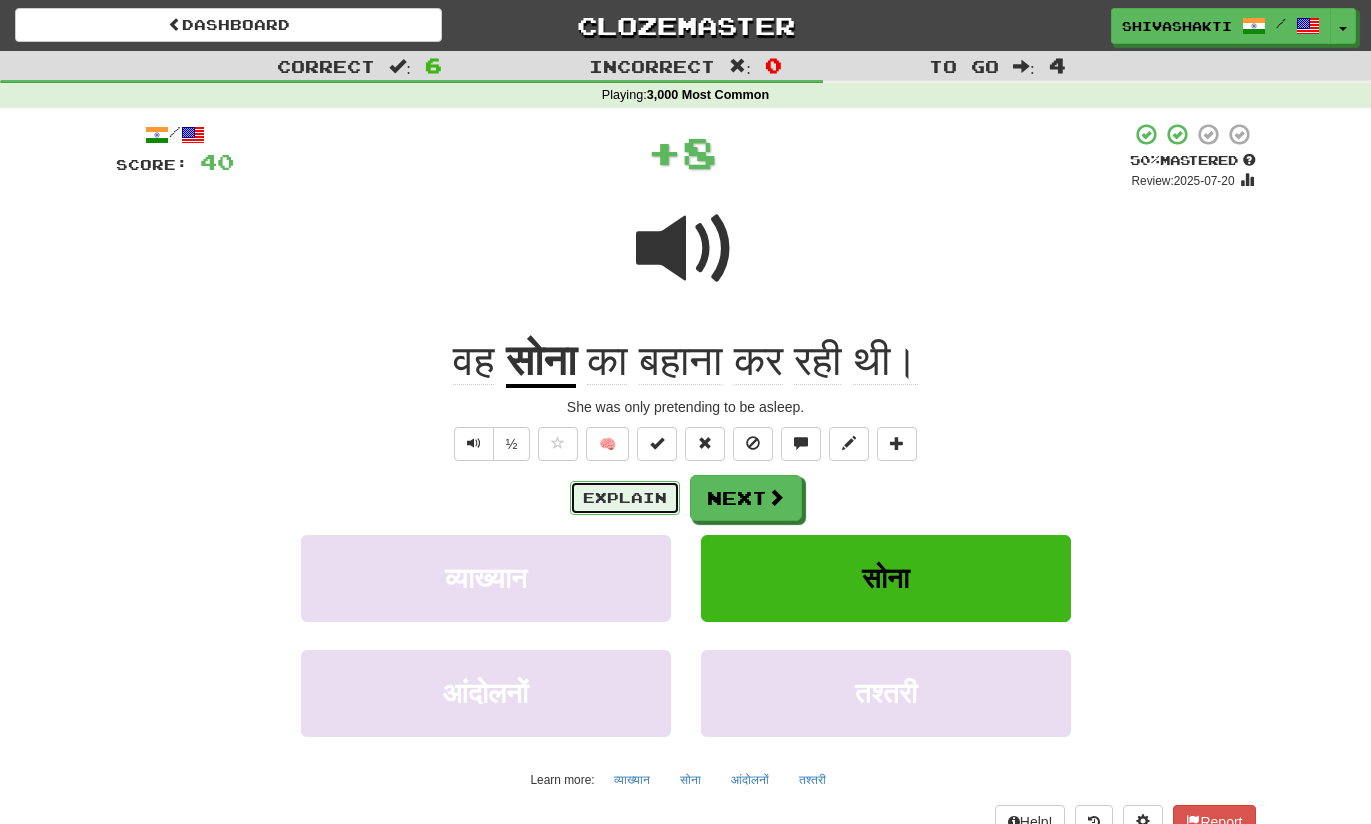 click on "Explain" at bounding box center [625, 498] 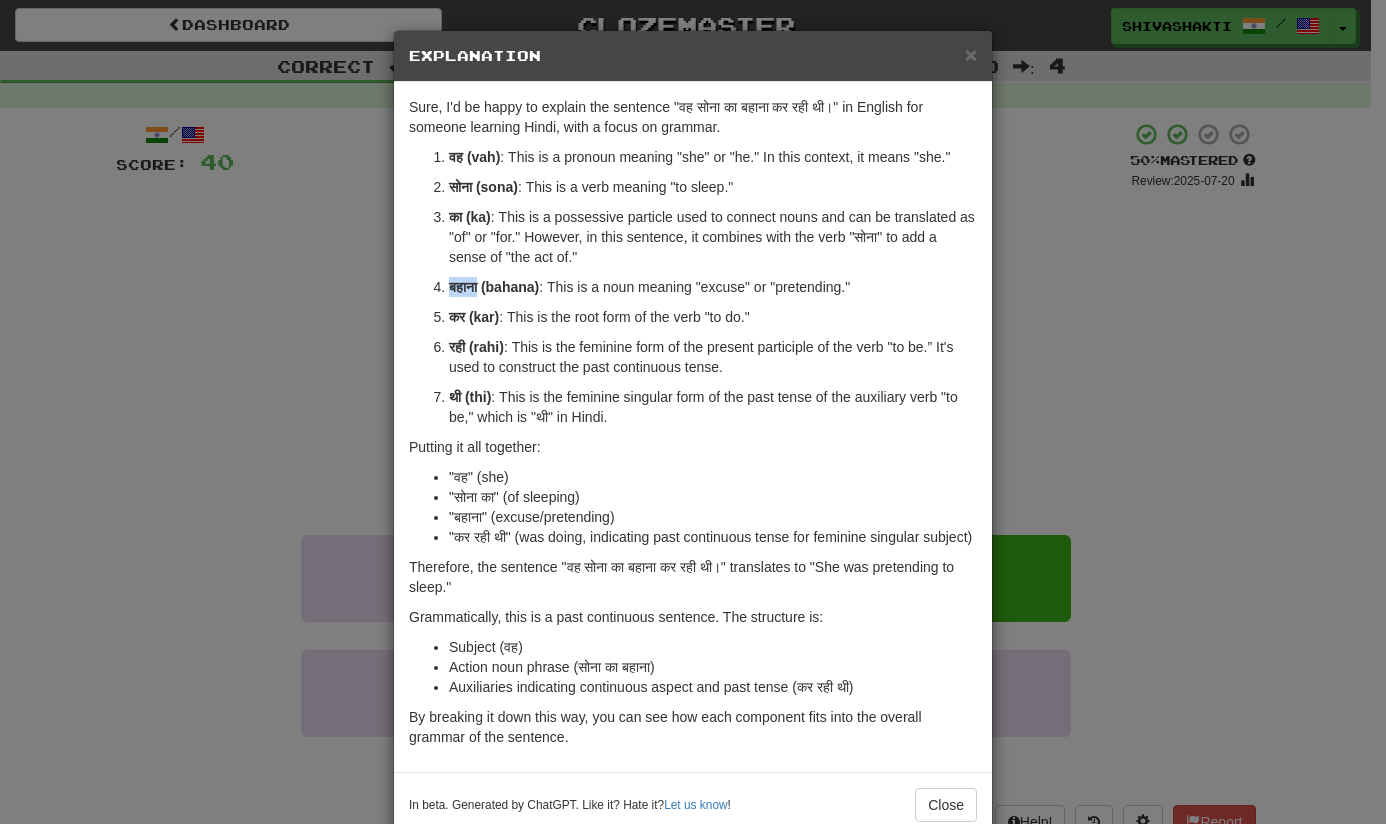 drag, startPoint x: 474, startPoint y: 287, endPoint x: 436, endPoint y: 282, distance: 38.327538 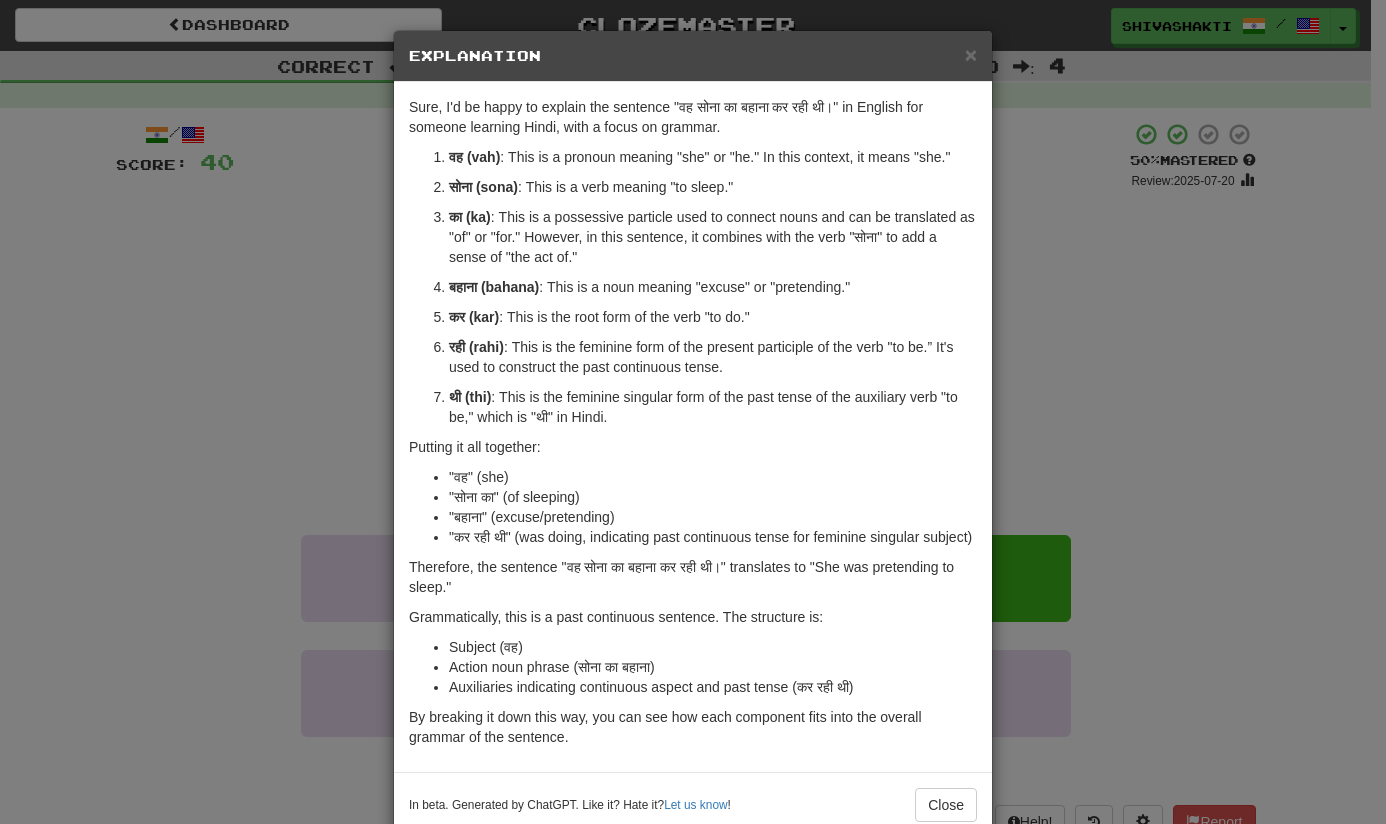 click on "× Explanation Sure, I'd be happy to explain the sentence "वह सोना का बहाना कर रही थी।" in English for someone learning Hindi, with a focus on grammar.
वह (vah) : This is a pronoun meaning "she" or "he." In this context, it means "she."
सोना (sona) : This is a verb meaning "to sleep."
का (ka) : This is a possessive particle used to connect nouns and can be translated as "of" or "for." However, in this sentence, it combines with the verb "सोना" to add a sense of "the act of."
बहाना (bahana) : This is a noun meaning "excuse" or "pretending."
कर (kar) : This is the root form of the verb "to do."
रही (rahi) : This is the feminine form of the present participle of the verb "to be.” It's used to construct the past continuous tense.
थी (thi) : This is the feminine singular form of the past tense of the auxiliary verb "to be," which is "थी" in Hindi.
Putting it all together:" at bounding box center (693, 412) 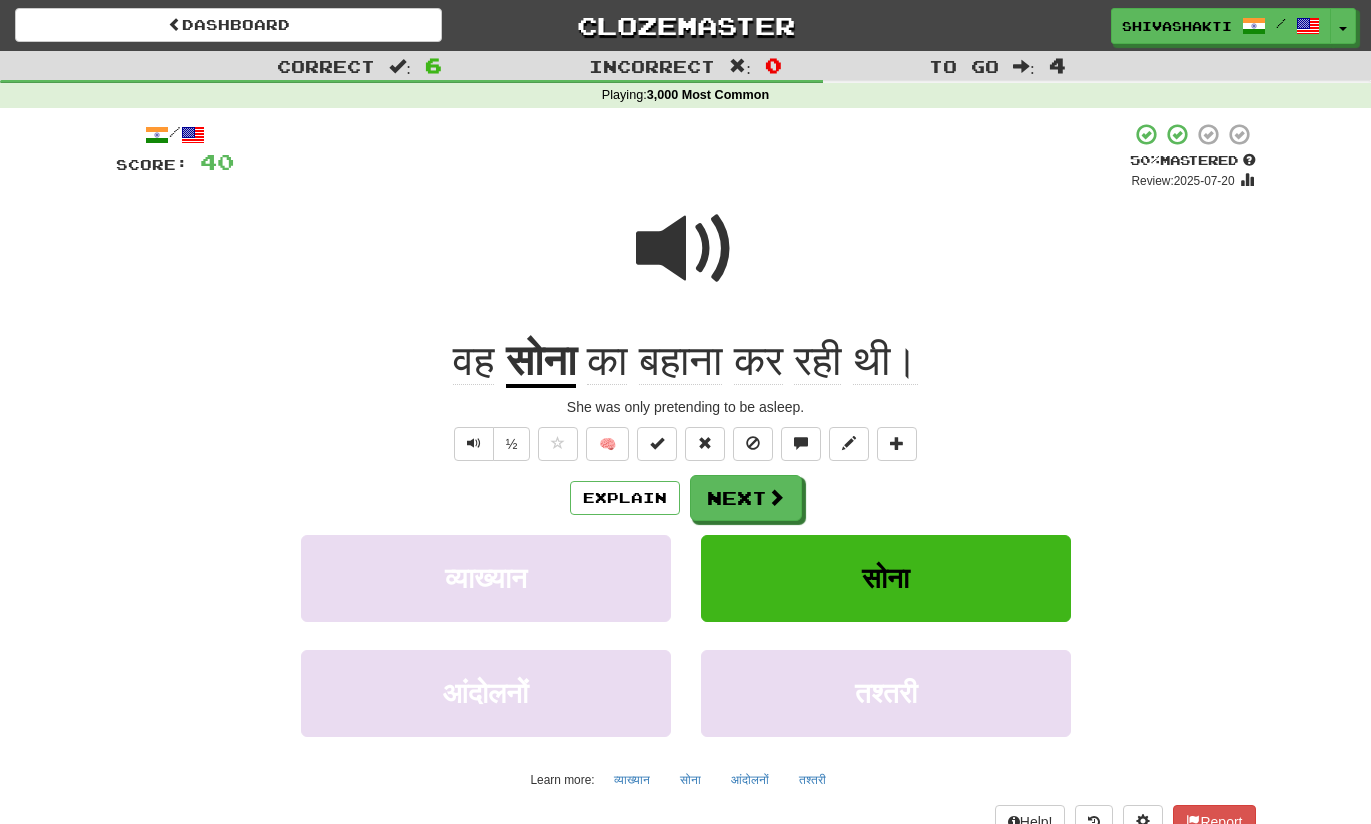 click at bounding box center [686, 249] 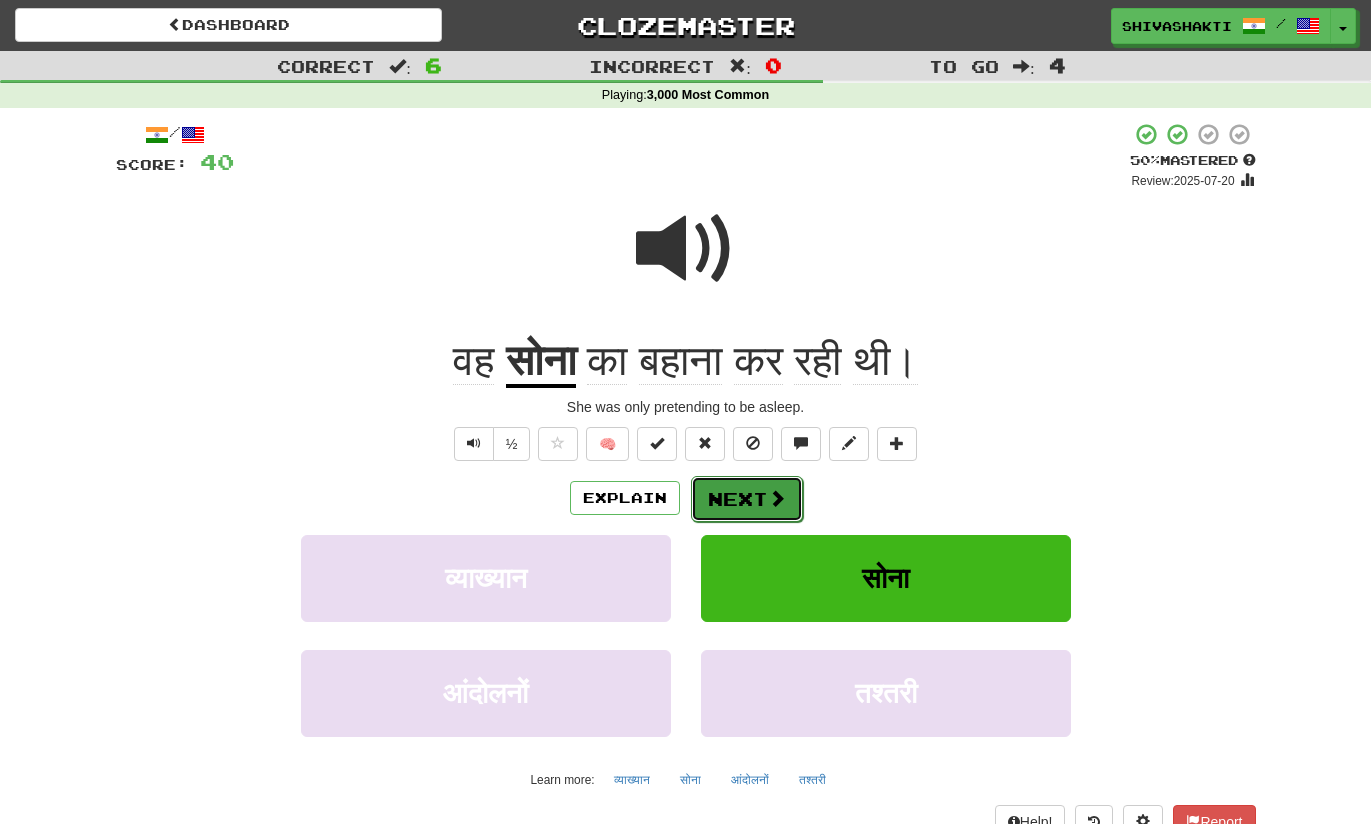 click on "Next" at bounding box center [747, 499] 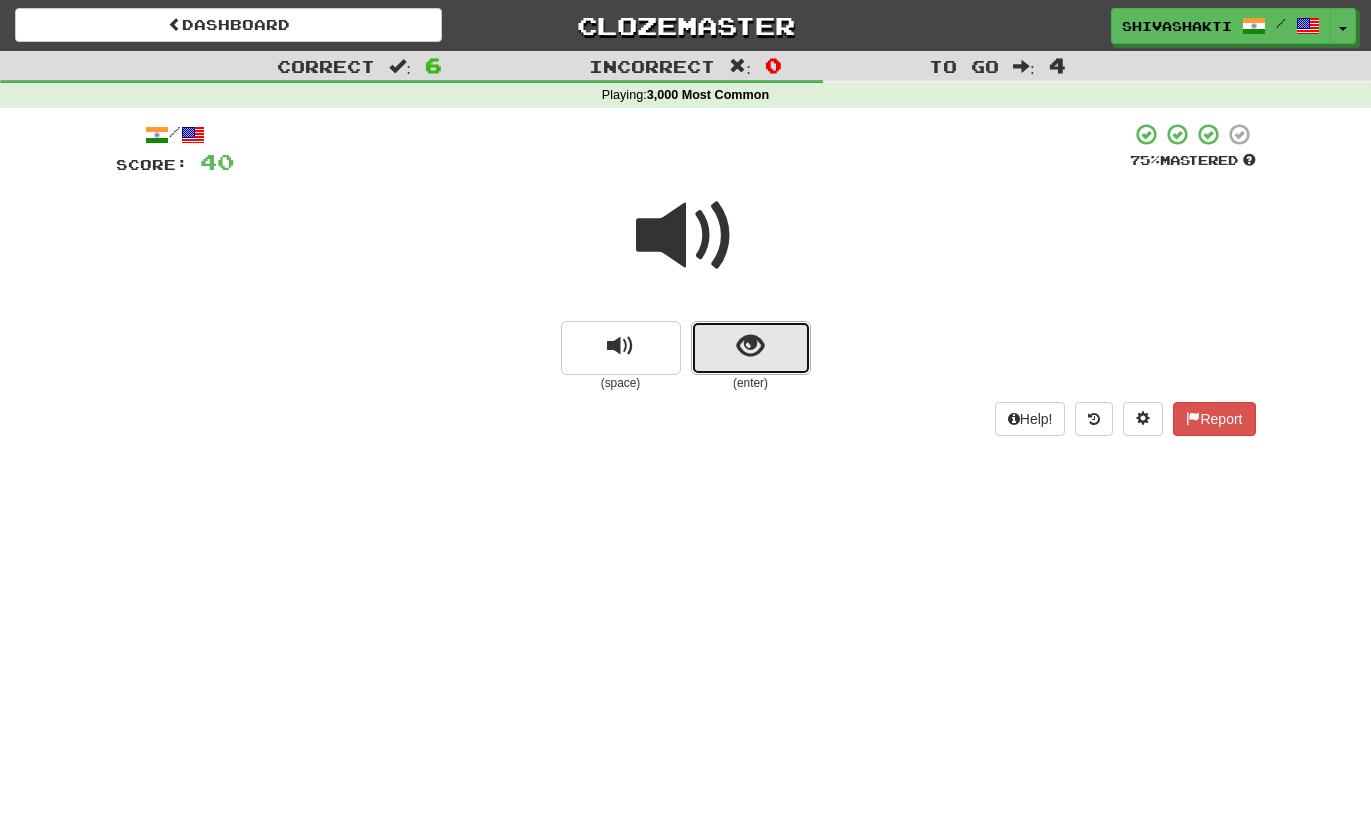 click at bounding box center [750, 346] 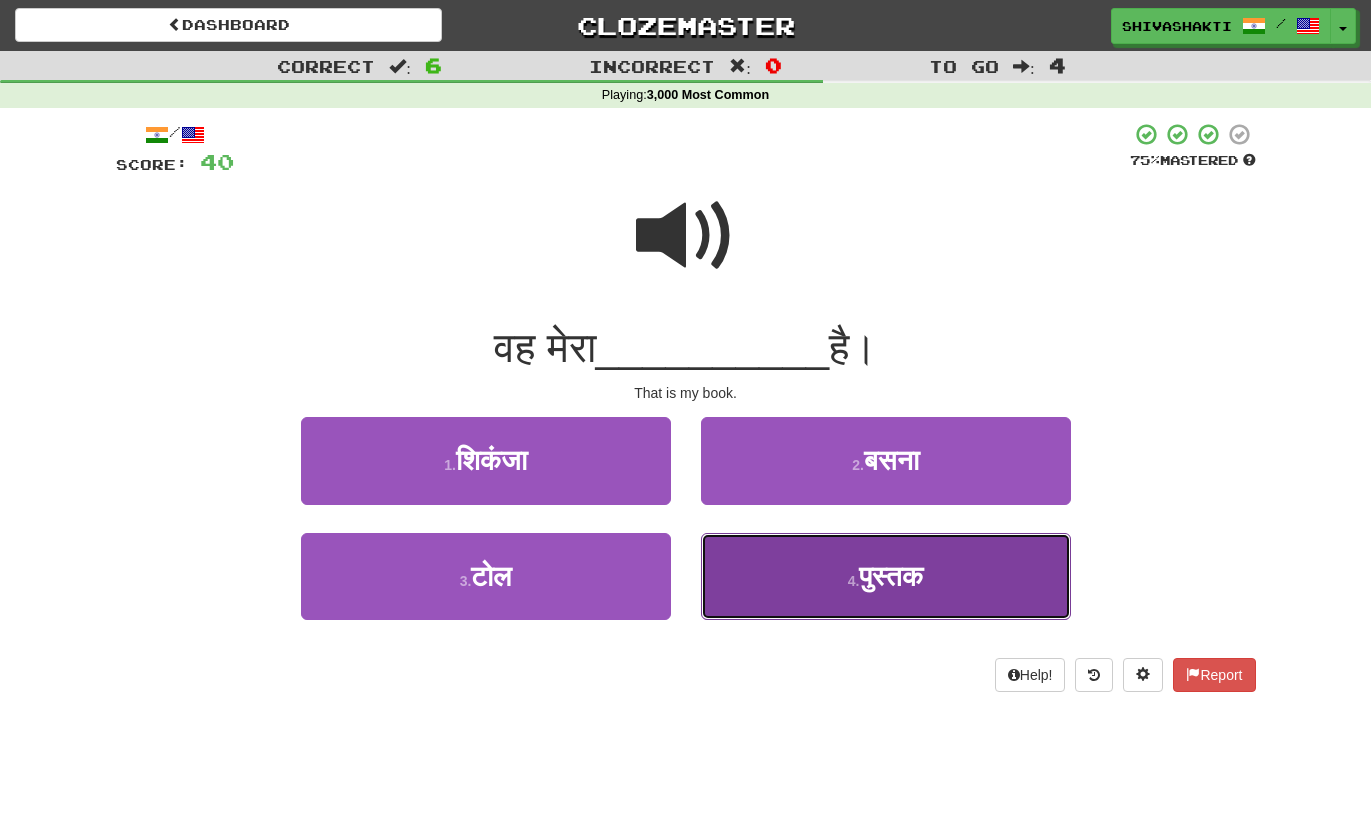 click on "पुस्तक" at bounding box center (891, 576) 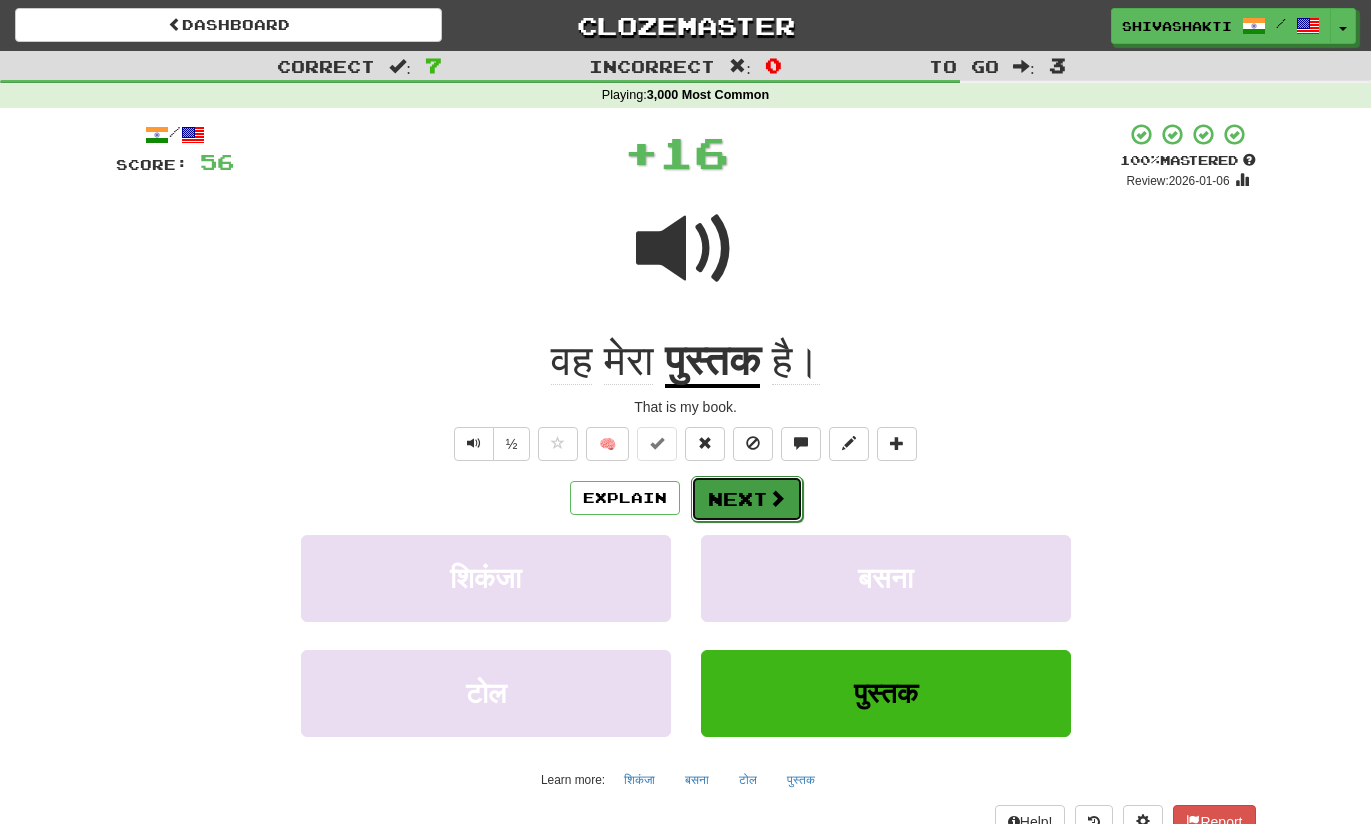 click at bounding box center (777, 498) 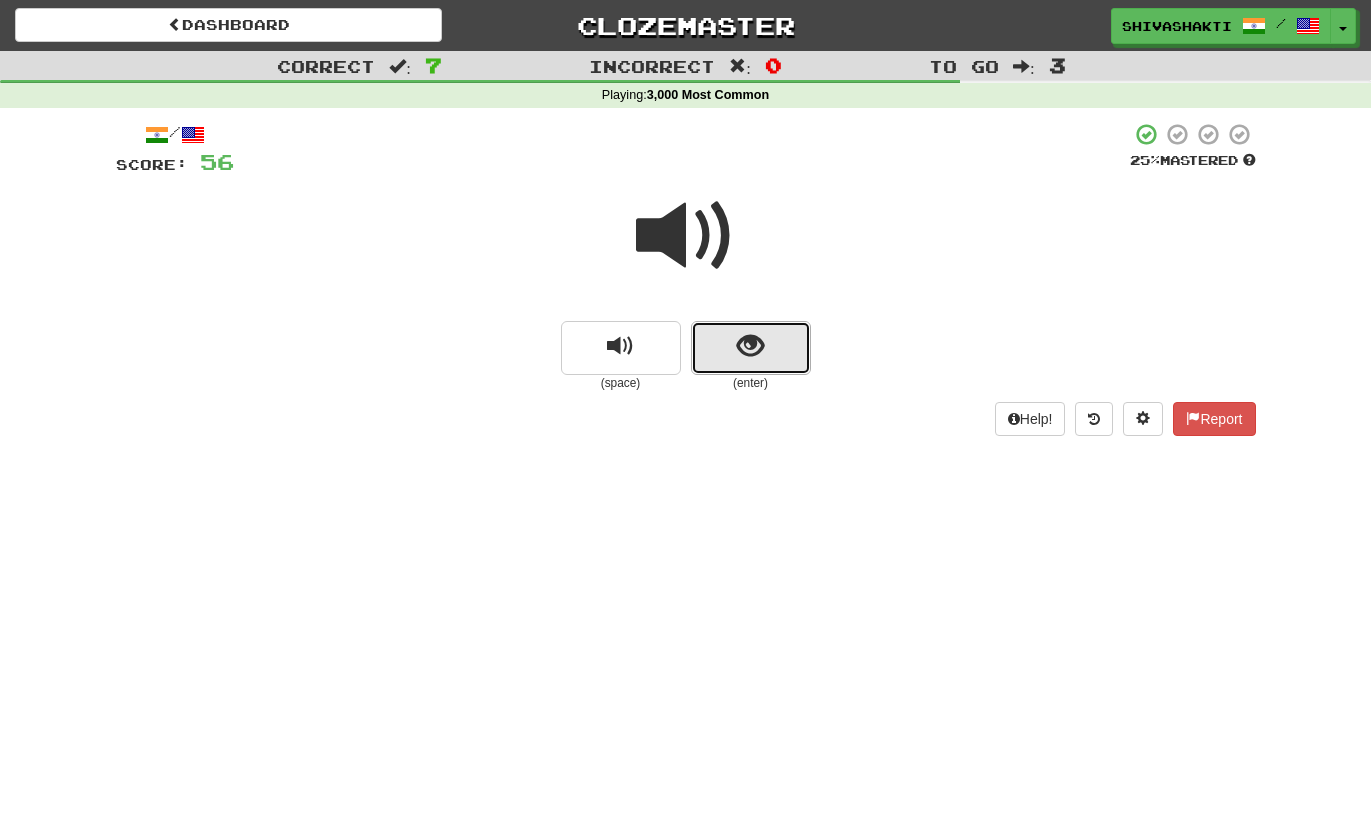 click at bounding box center [750, 346] 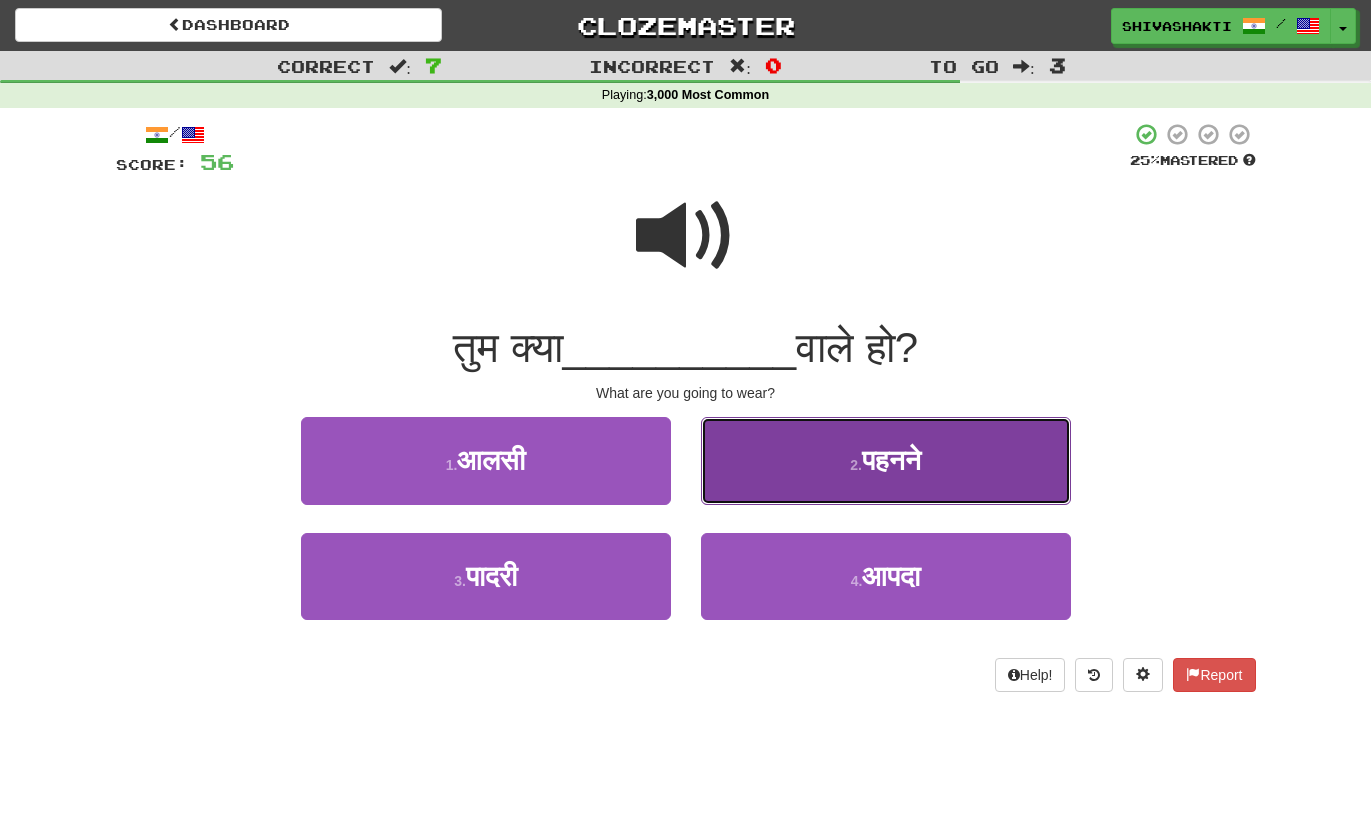 click on "पहनने" at bounding box center [891, 460] 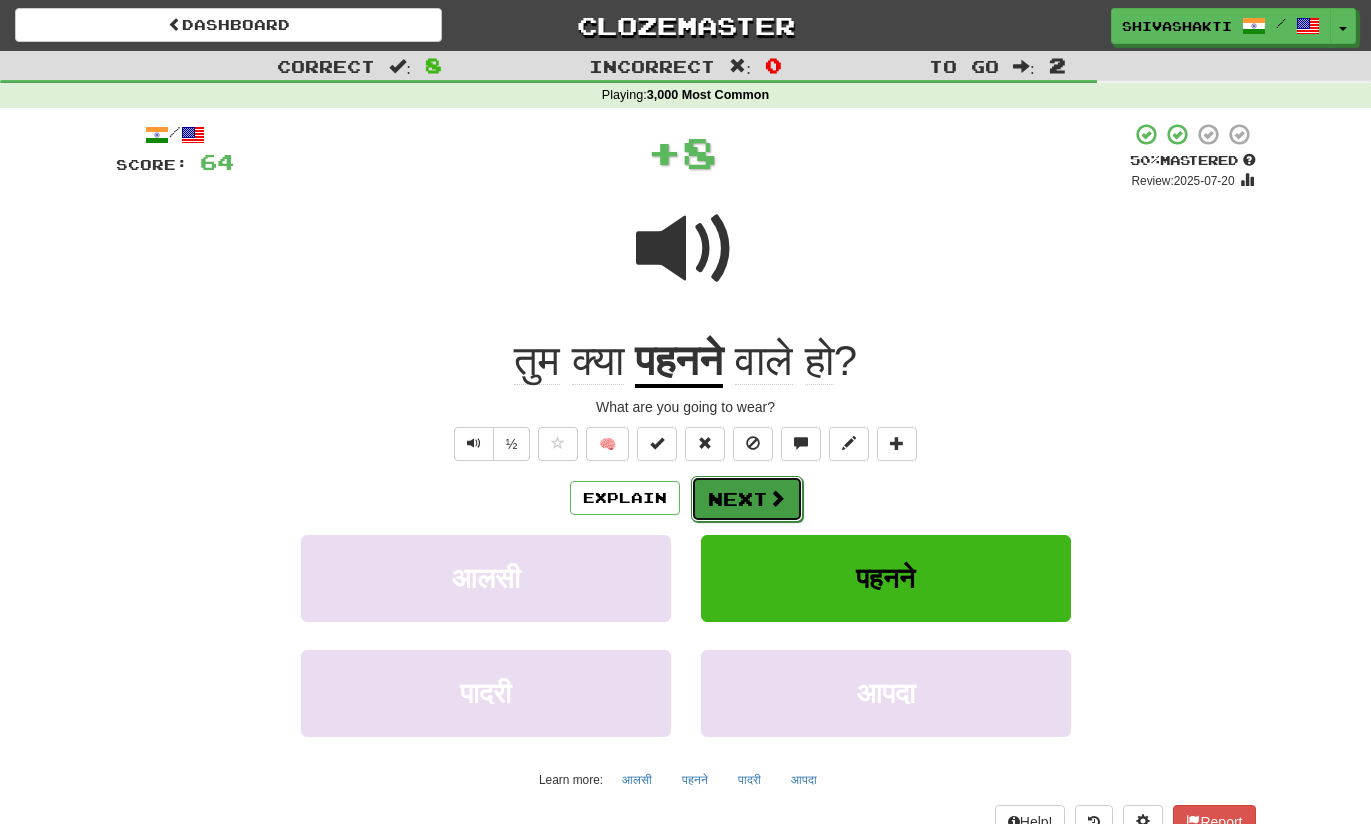click on "Next" at bounding box center (747, 499) 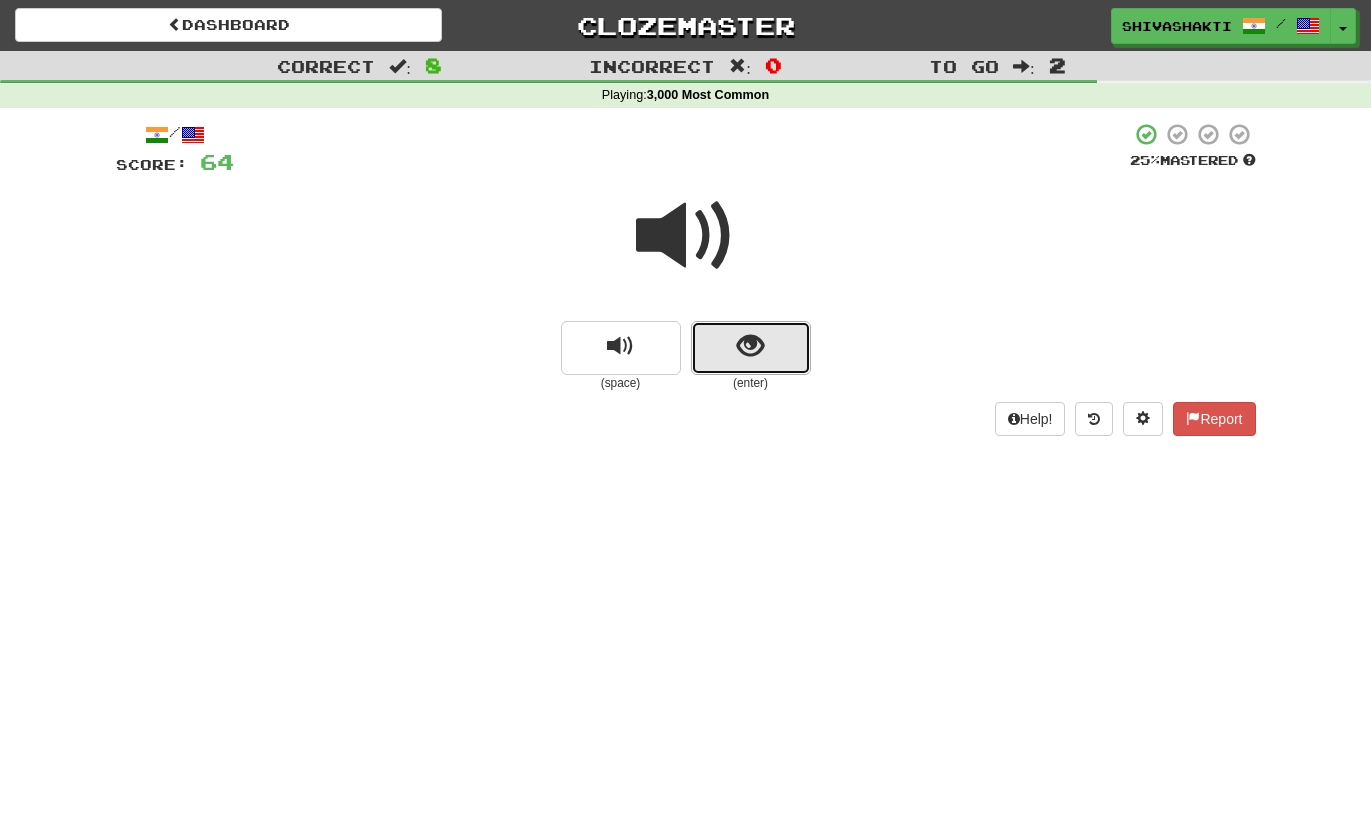click at bounding box center [750, 346] 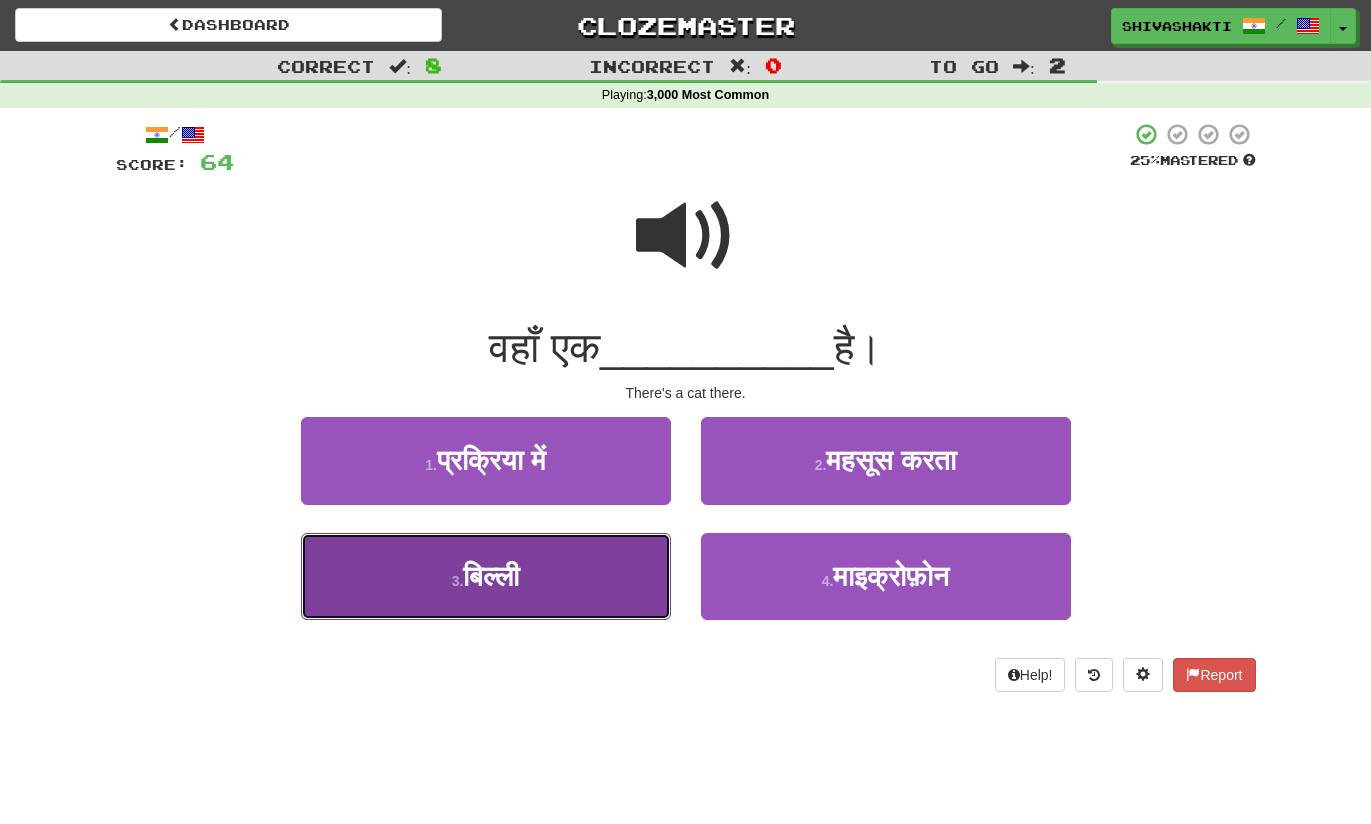 click on "3 .  बिल्ली" at bounding box center [486, 576] 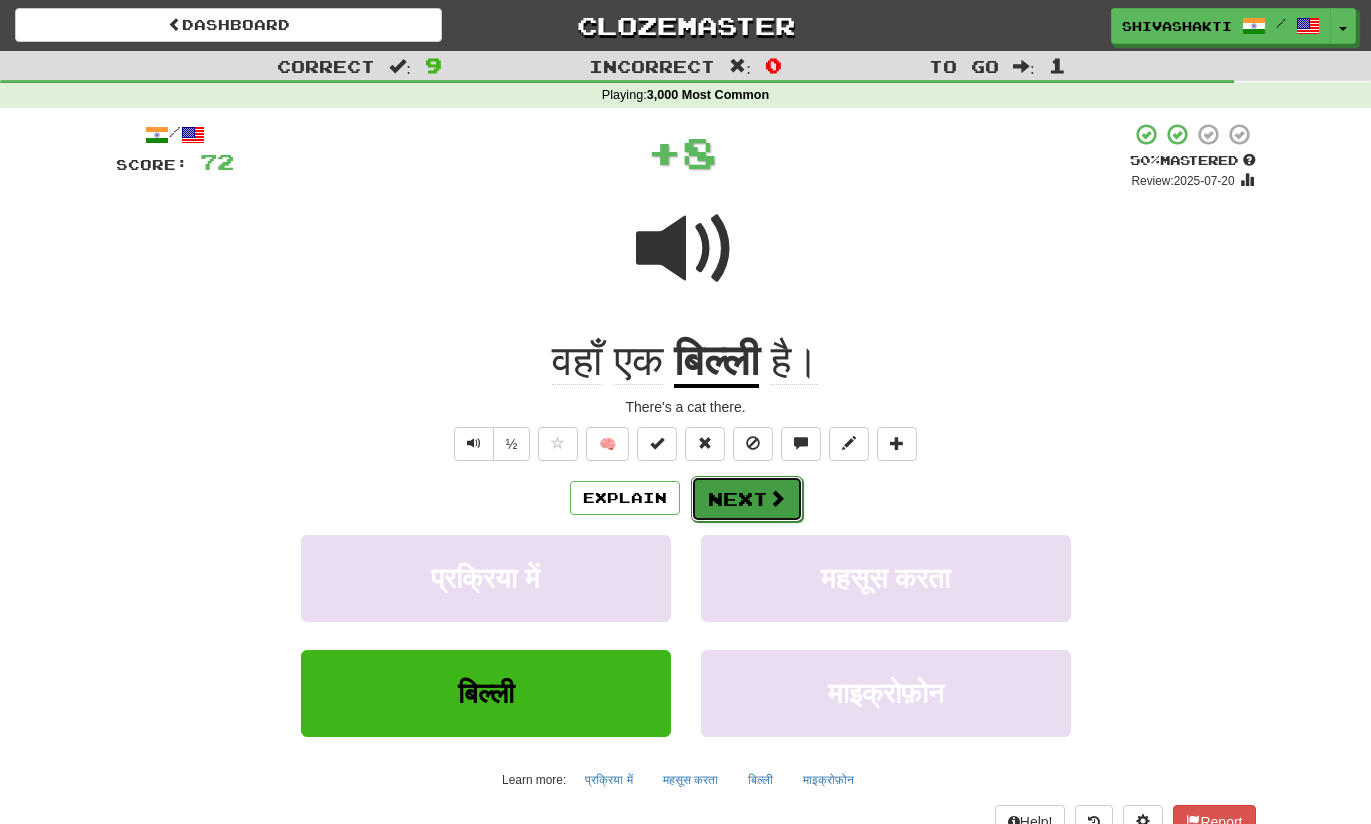 click on "Next" at bounding box center [747, 499] 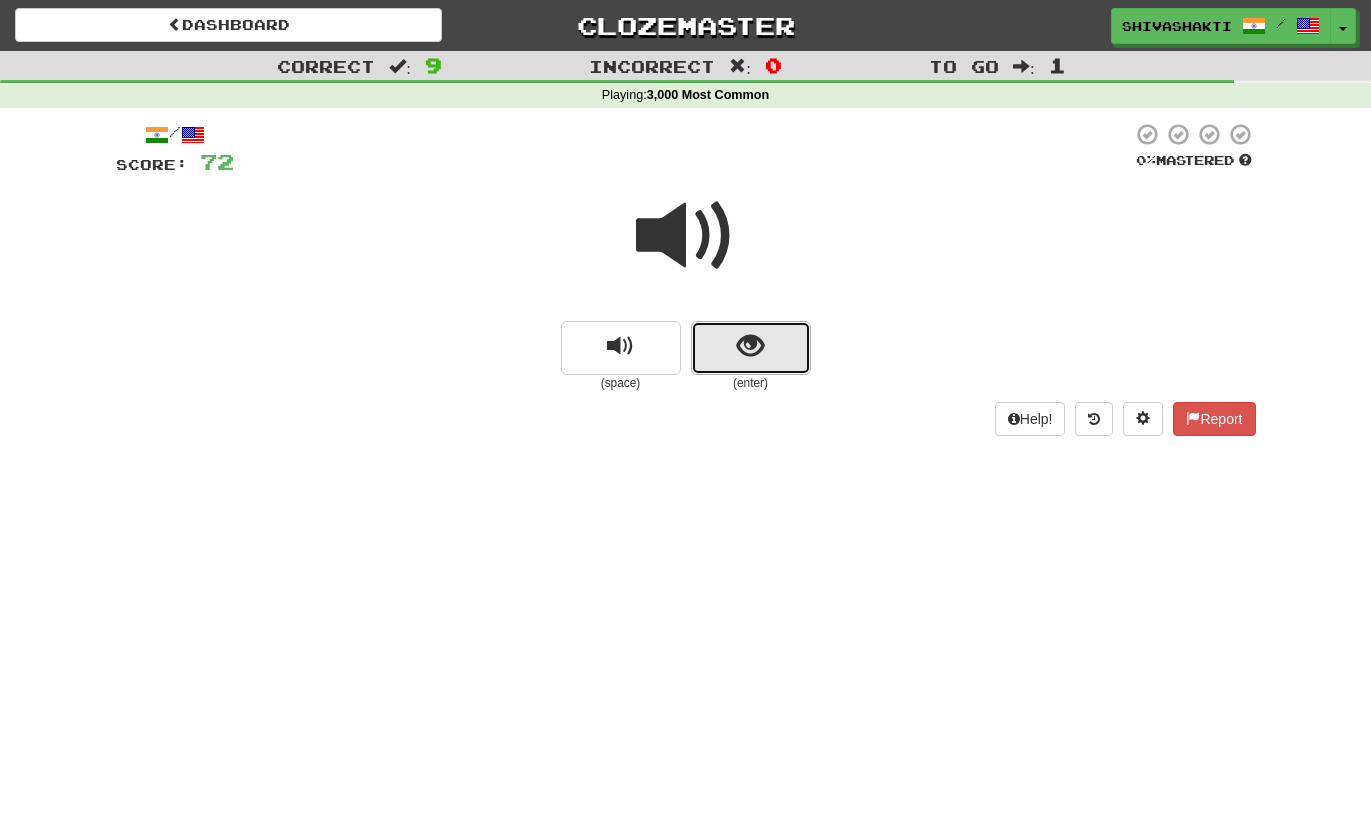 click at bounding box center [750, 346] 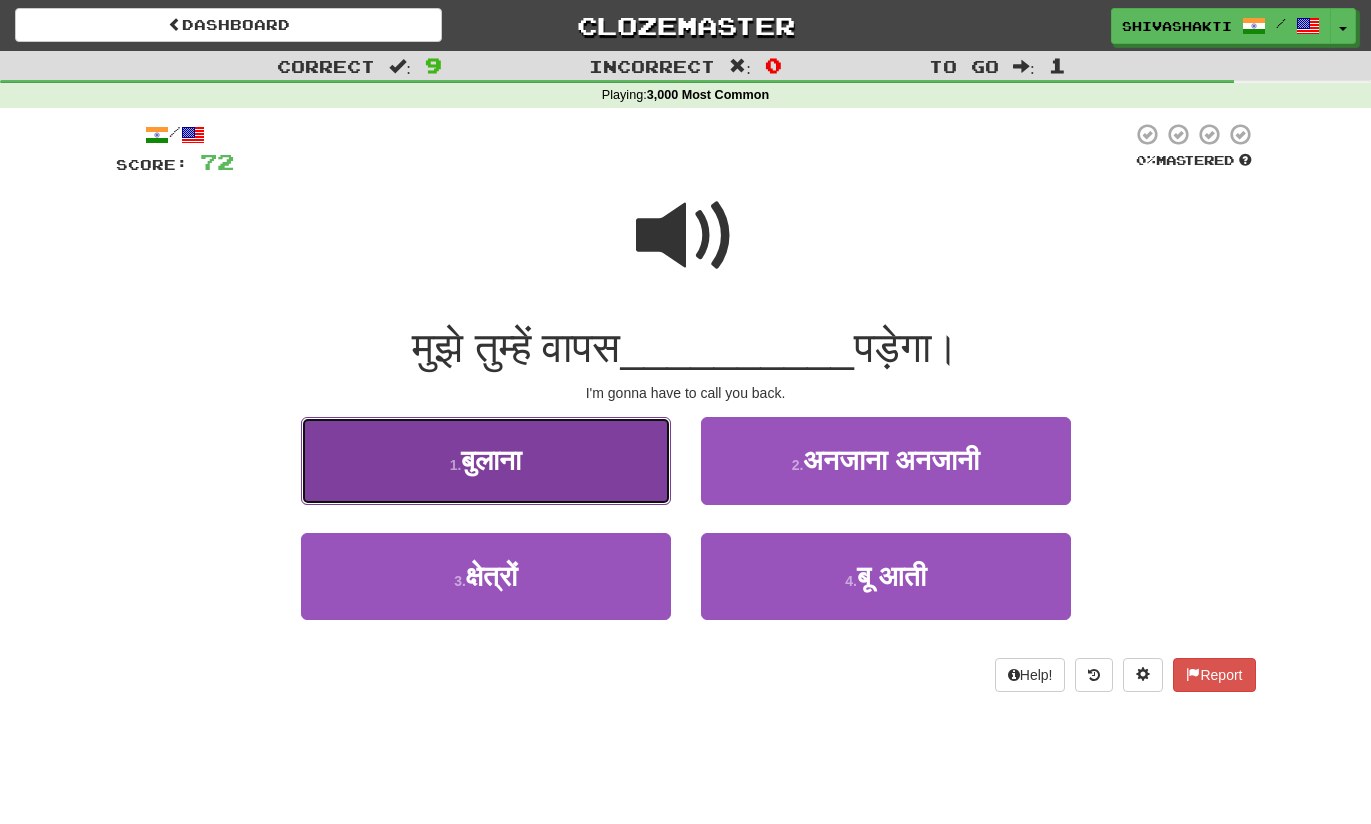 click on "1 .  बुलाना" at bounding box center [486, 460] 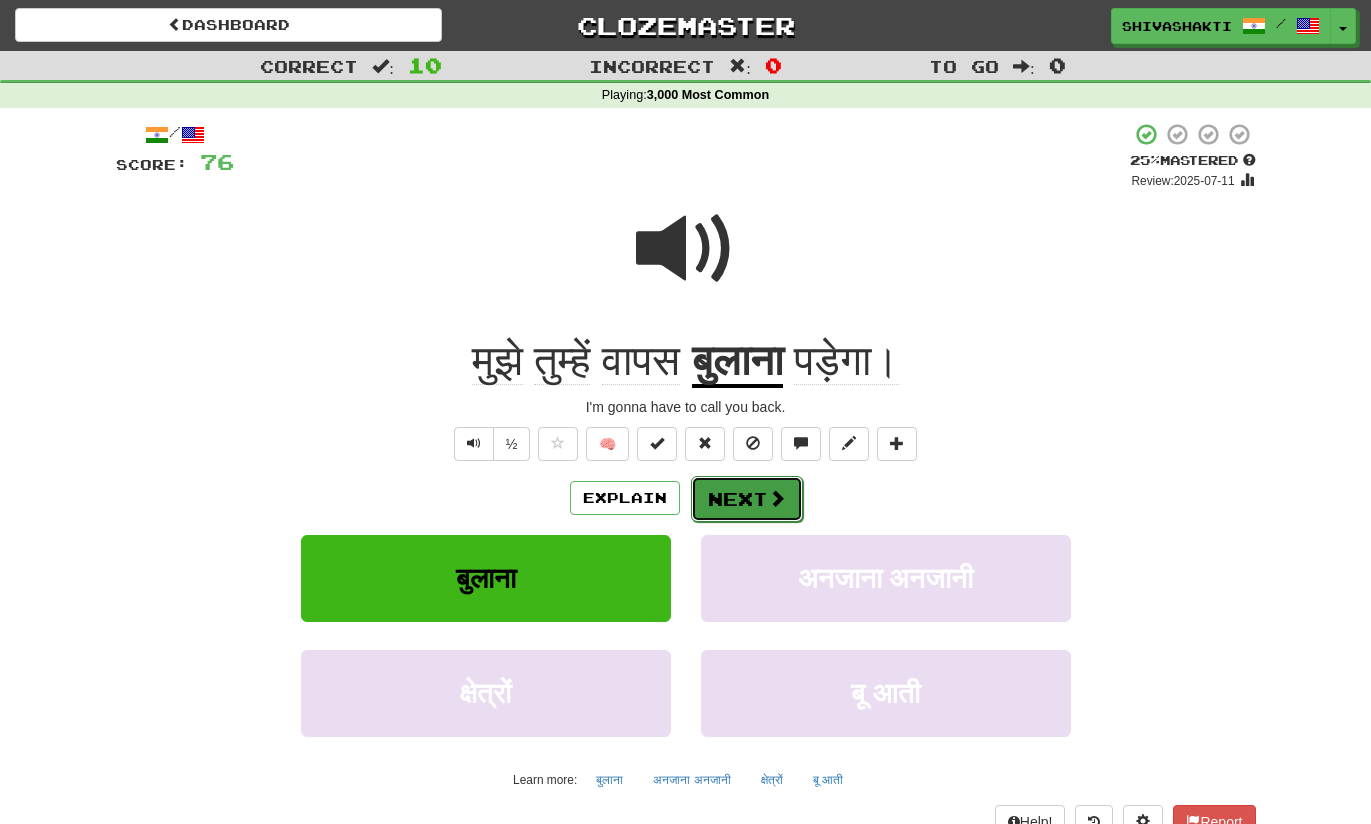 click on "Next" at bounding box center [747, 499] 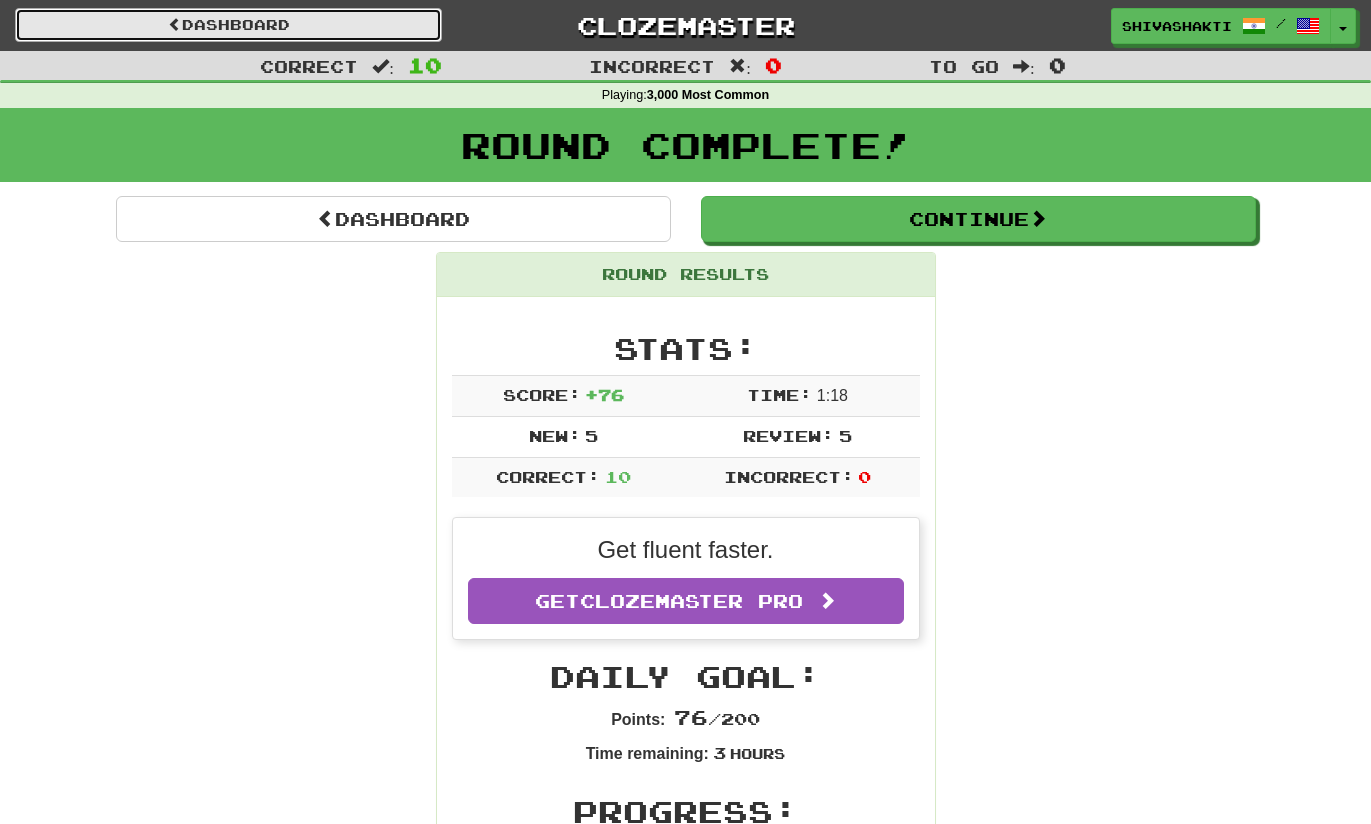click on "Dashboard" at bounding box center [228, 25] 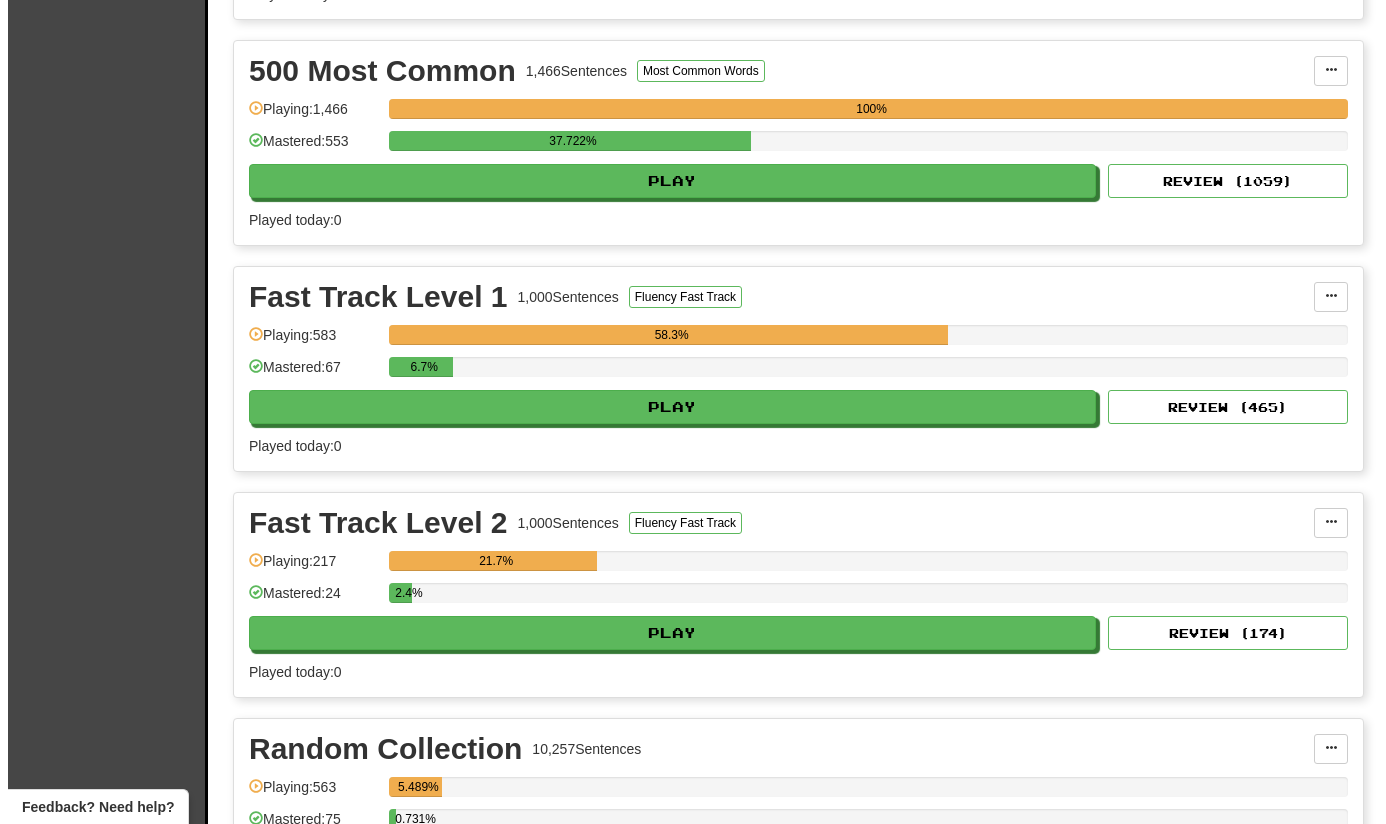 scroll, scrollTop: 2456, scrollLeft: 0, axis: vertical 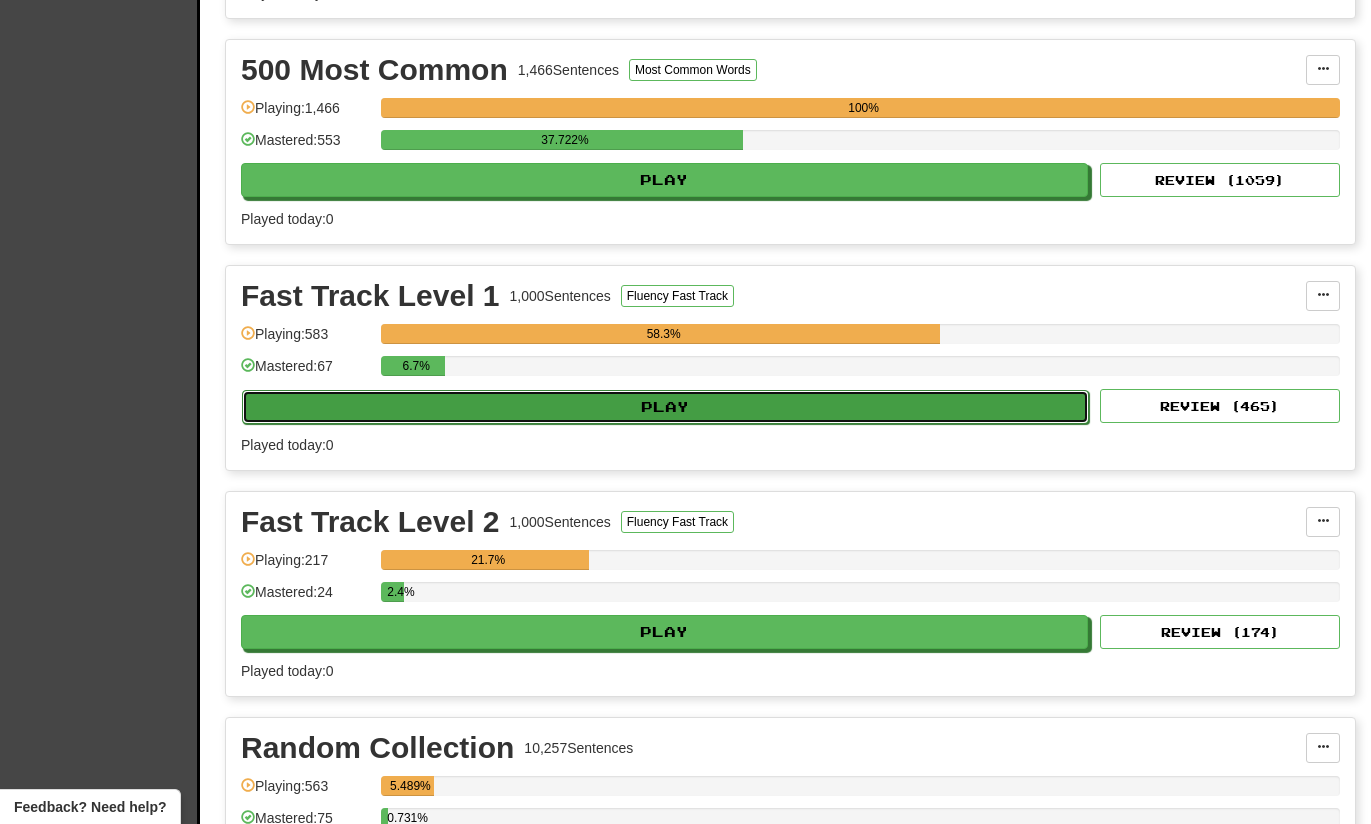 click on "Play" at bounding box center [665, 407] 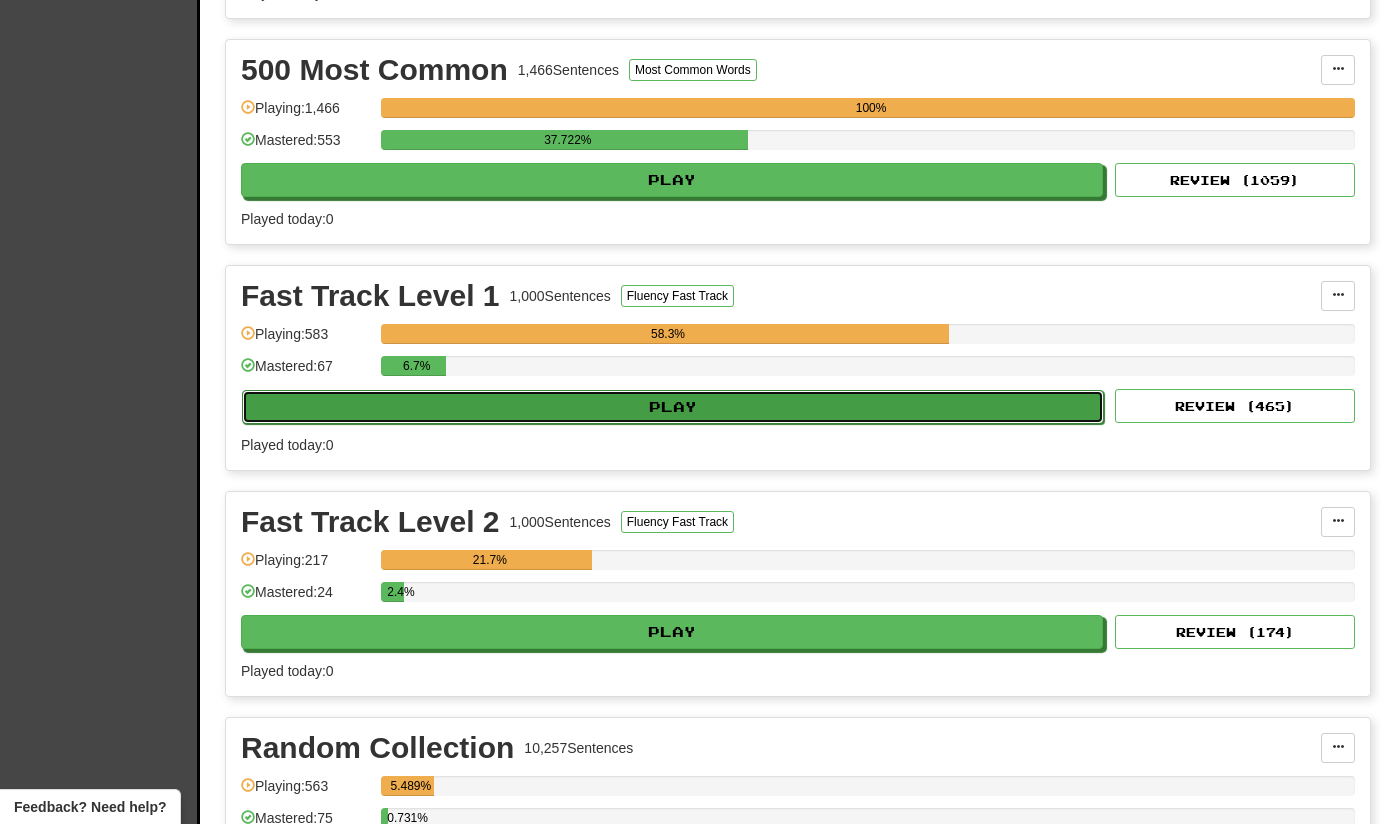 select on "**" 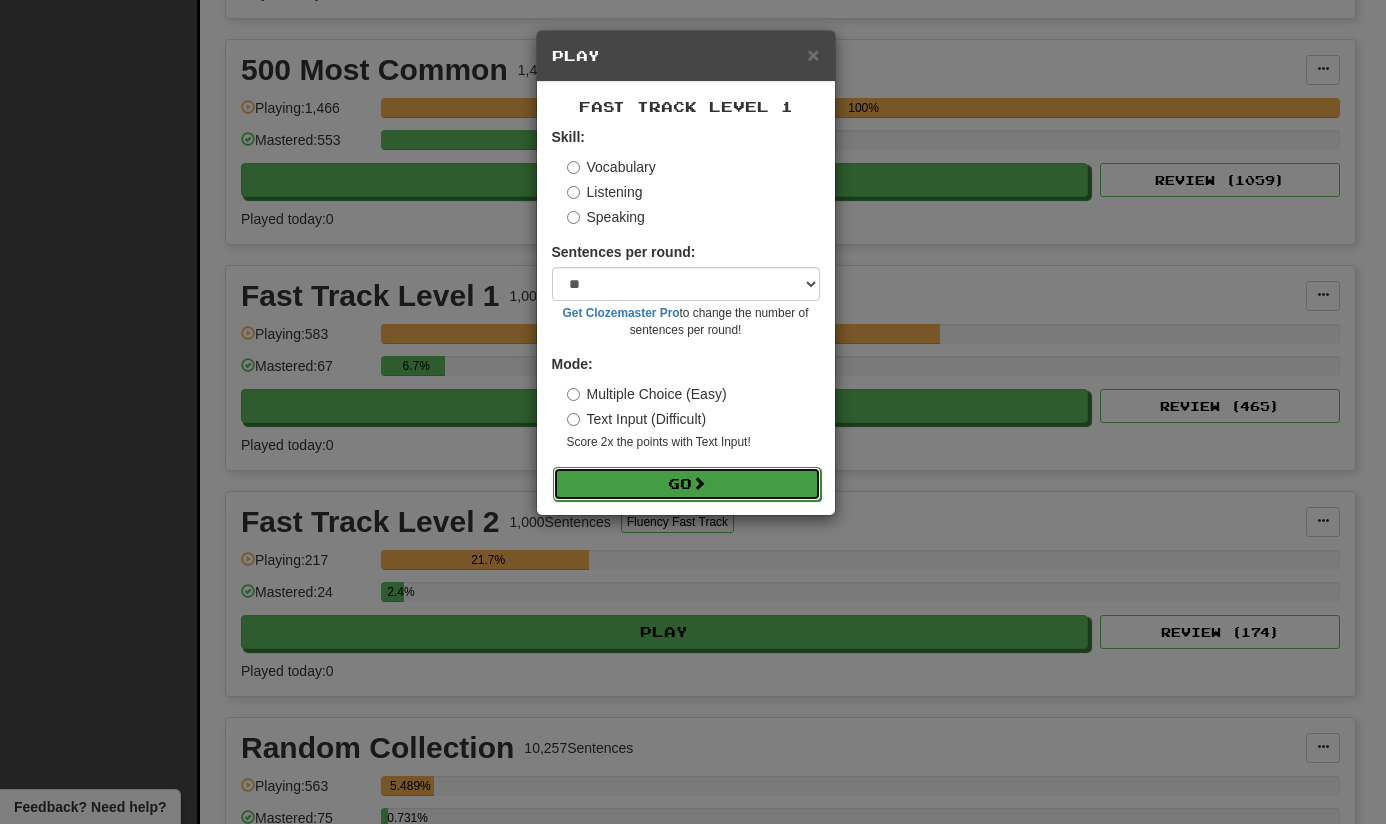 click on "Go" at bounding box center (687, 484) 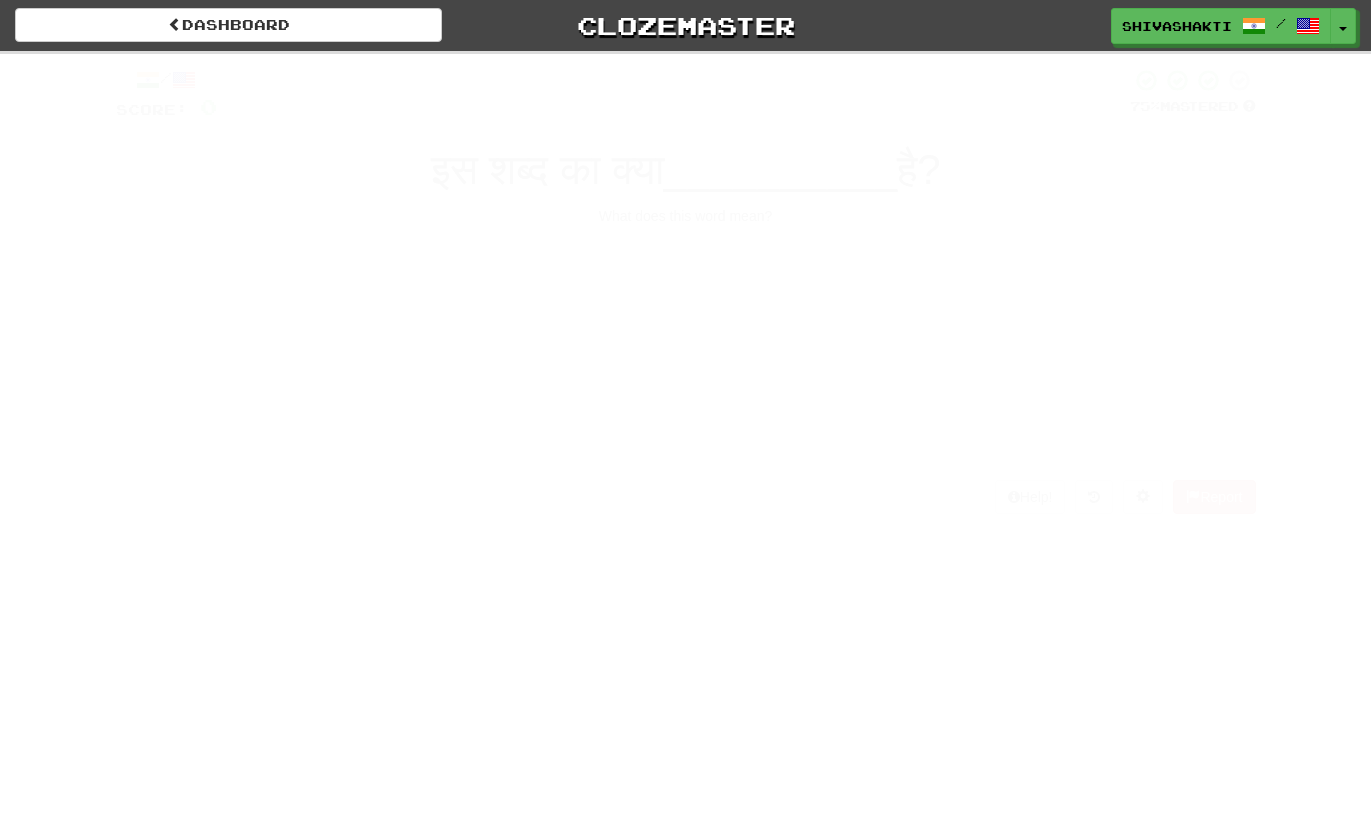 scroll, scrollTop: 0, scrollLeft: 0, axis: both 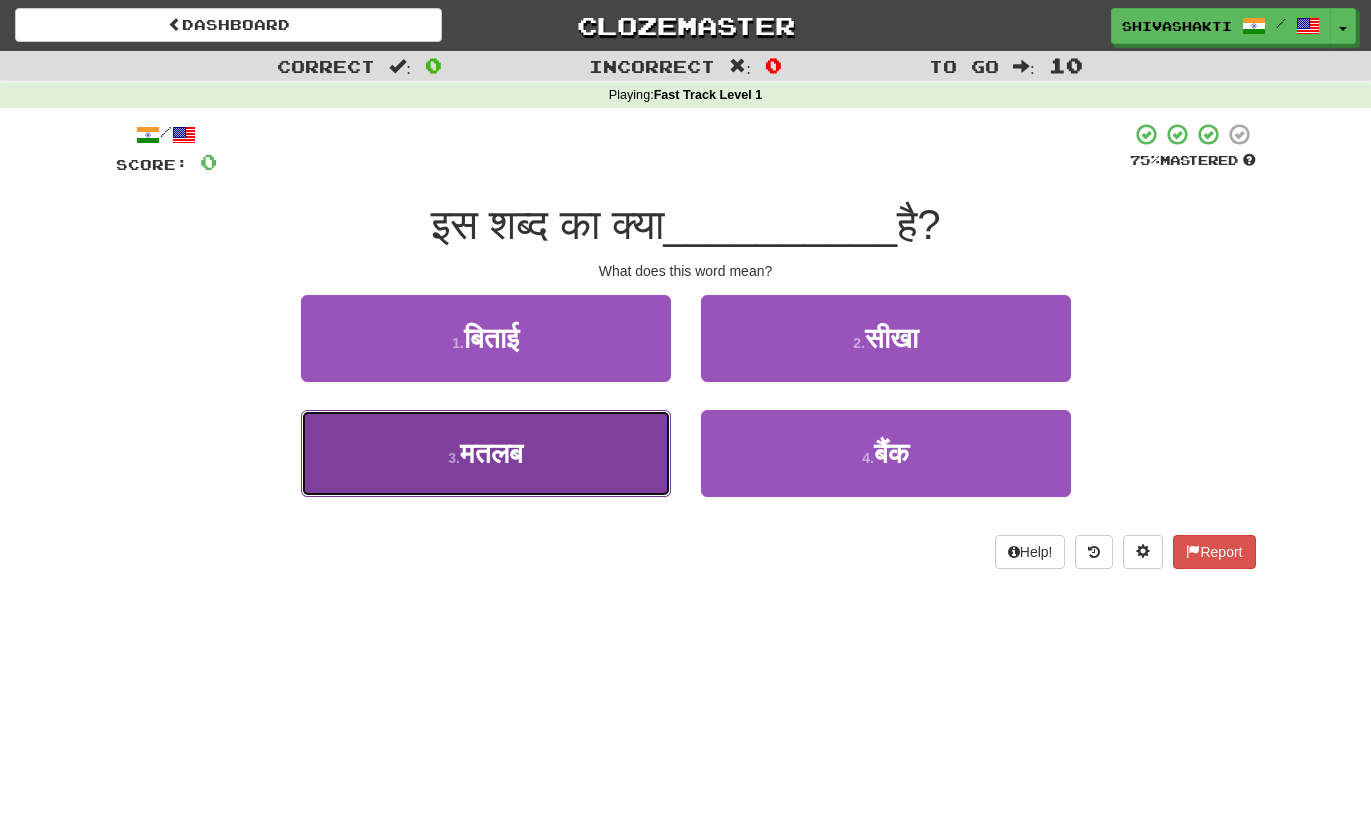 click on "मतलब" at bounding box center (491, 453) 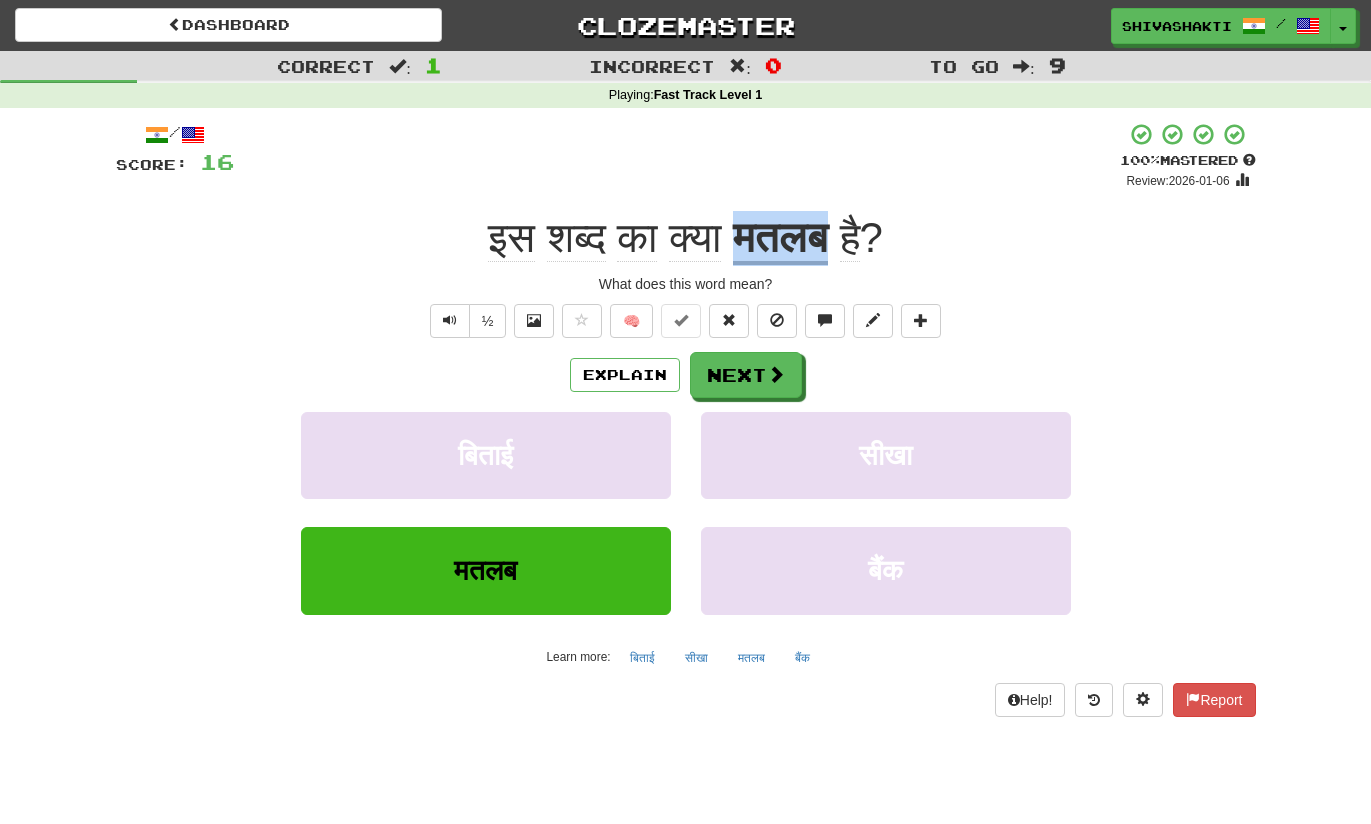 drag, startPoint x: 850, startPoint y: 238, endPoint x: 743, endPoint y: 237, distance: 107.00467 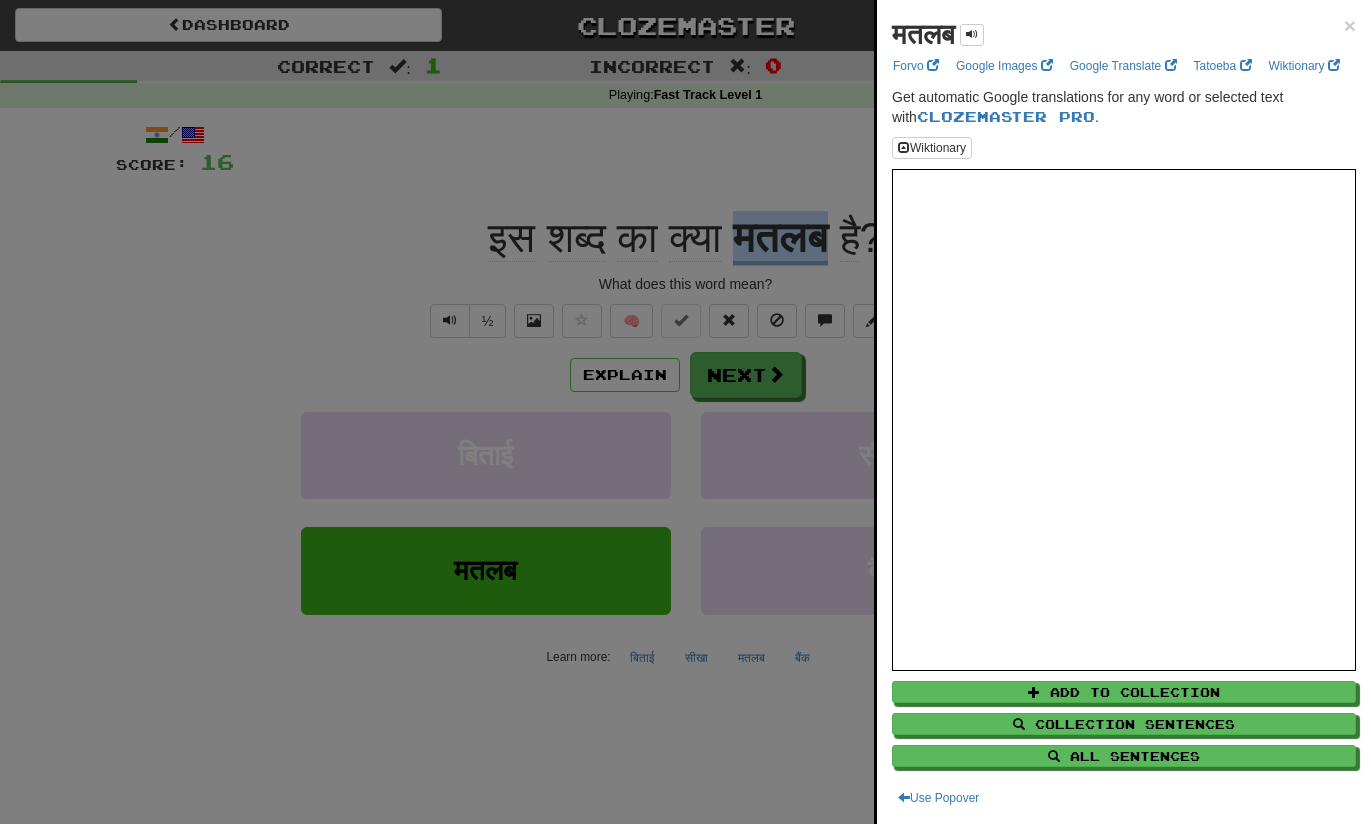 copy on "मतलब" 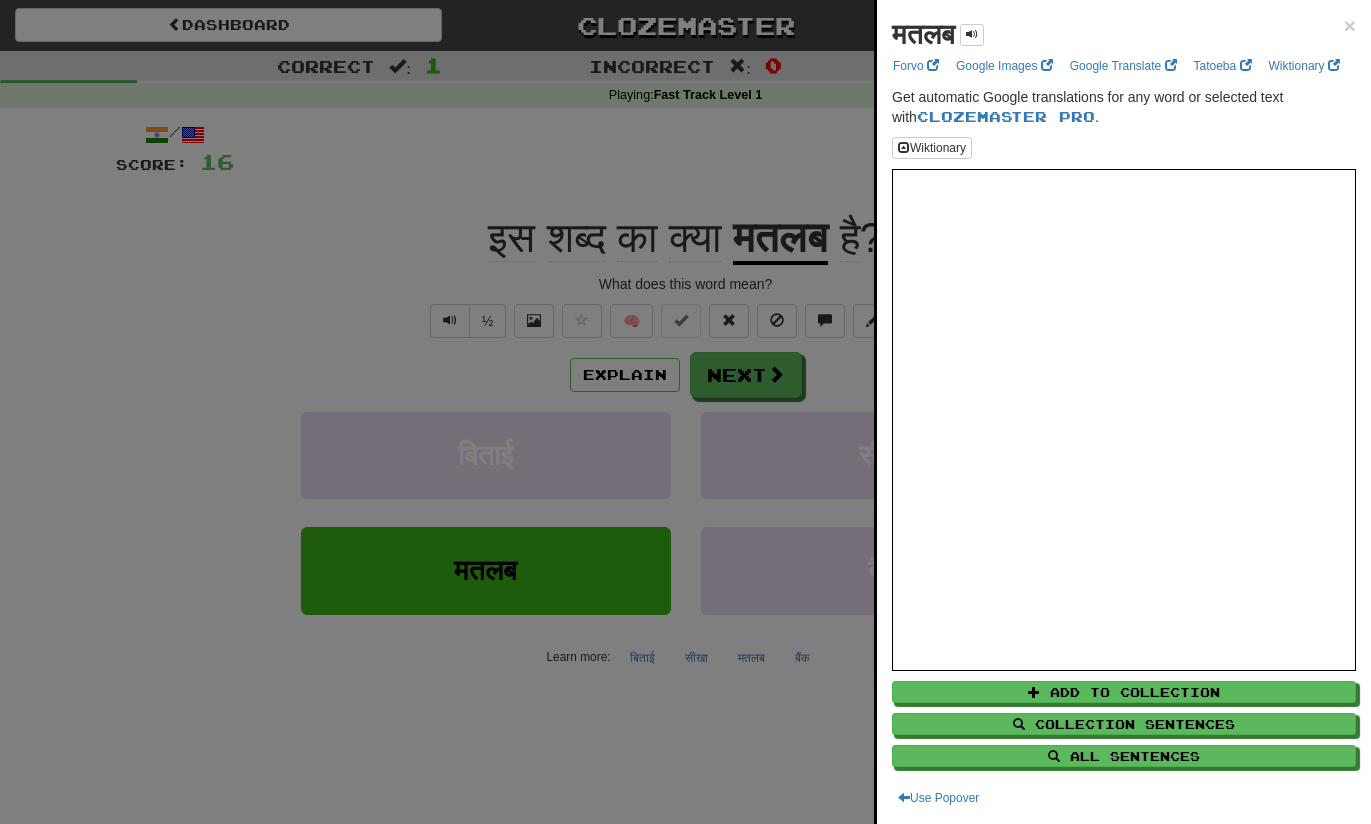 click at bounding box center (685, 412) 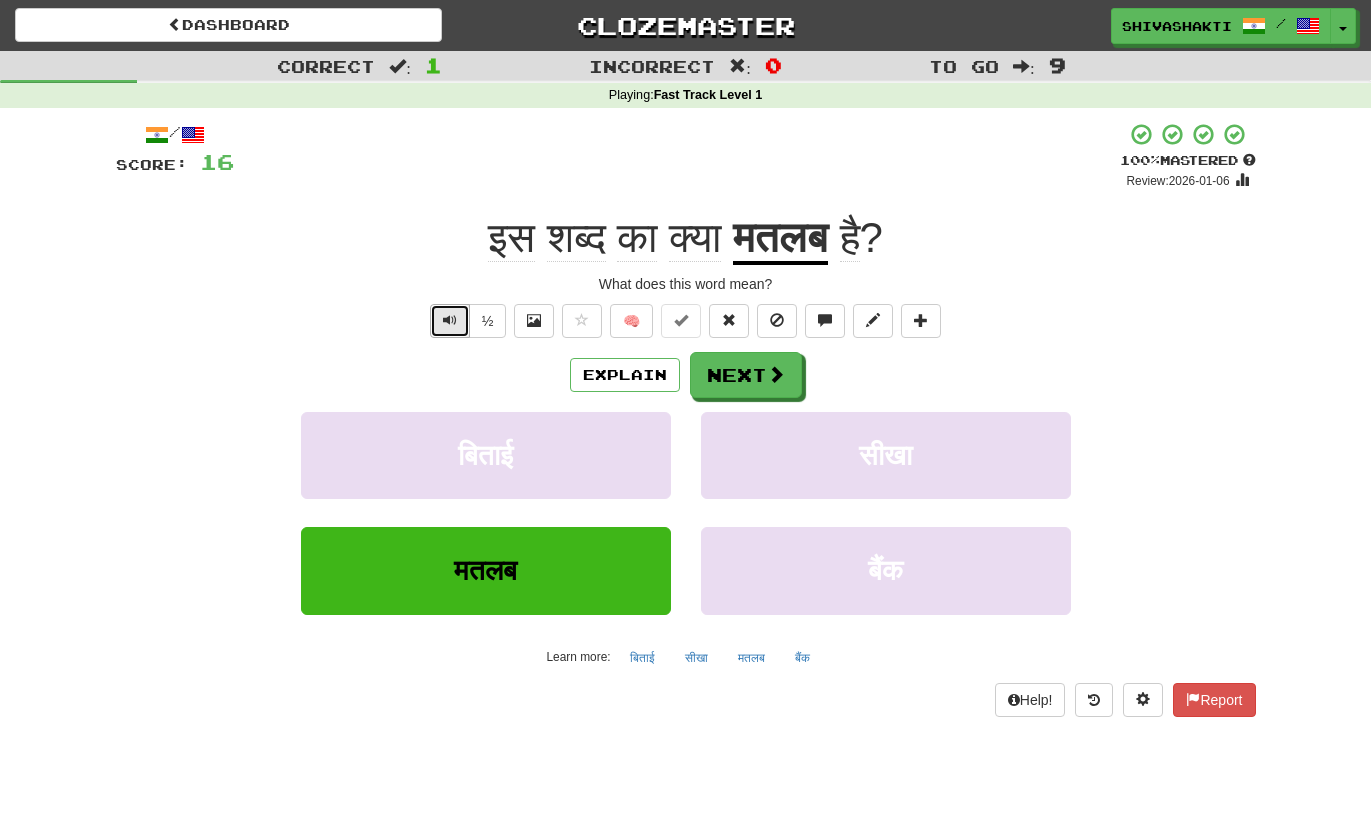 click at bounding box center (450, 320) 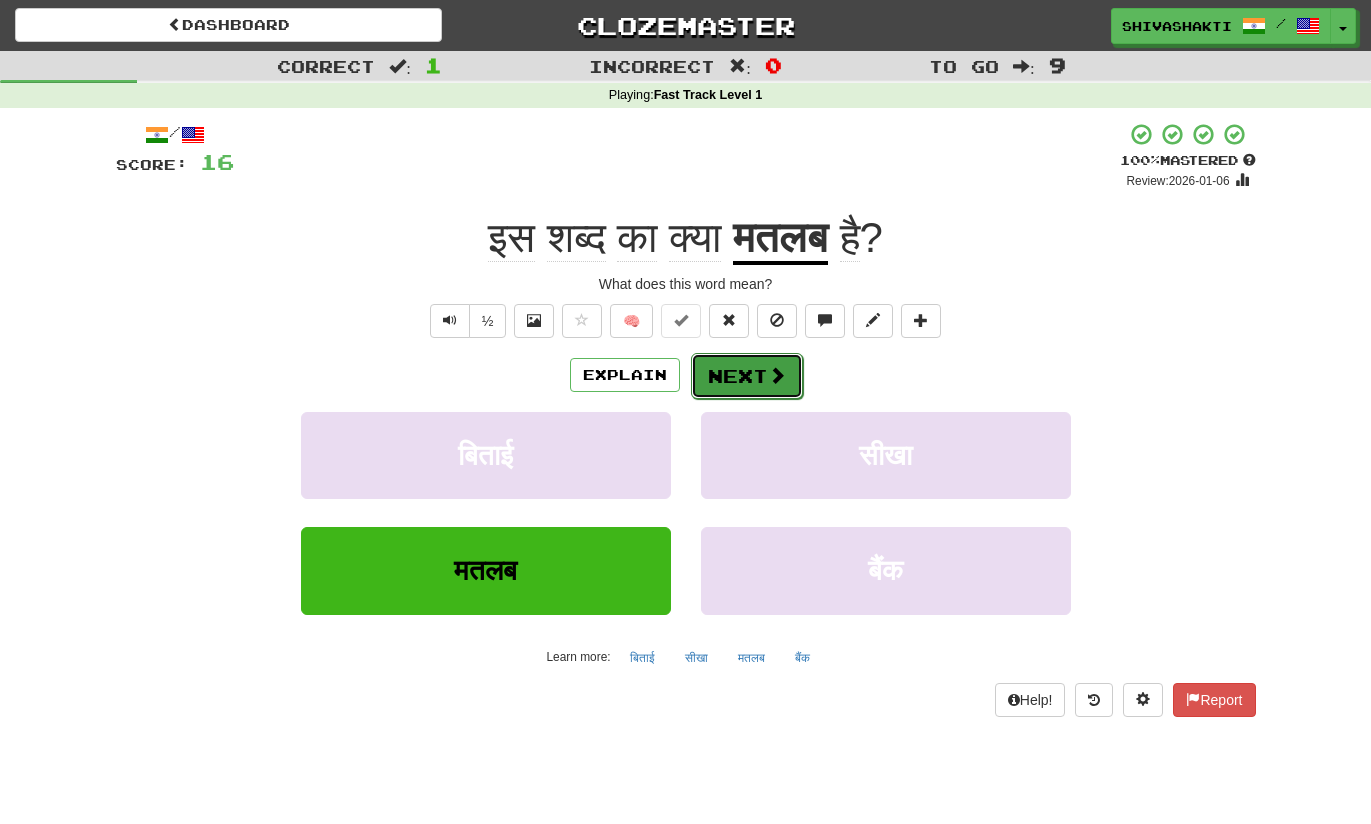 click at bounding box center [777, 375] 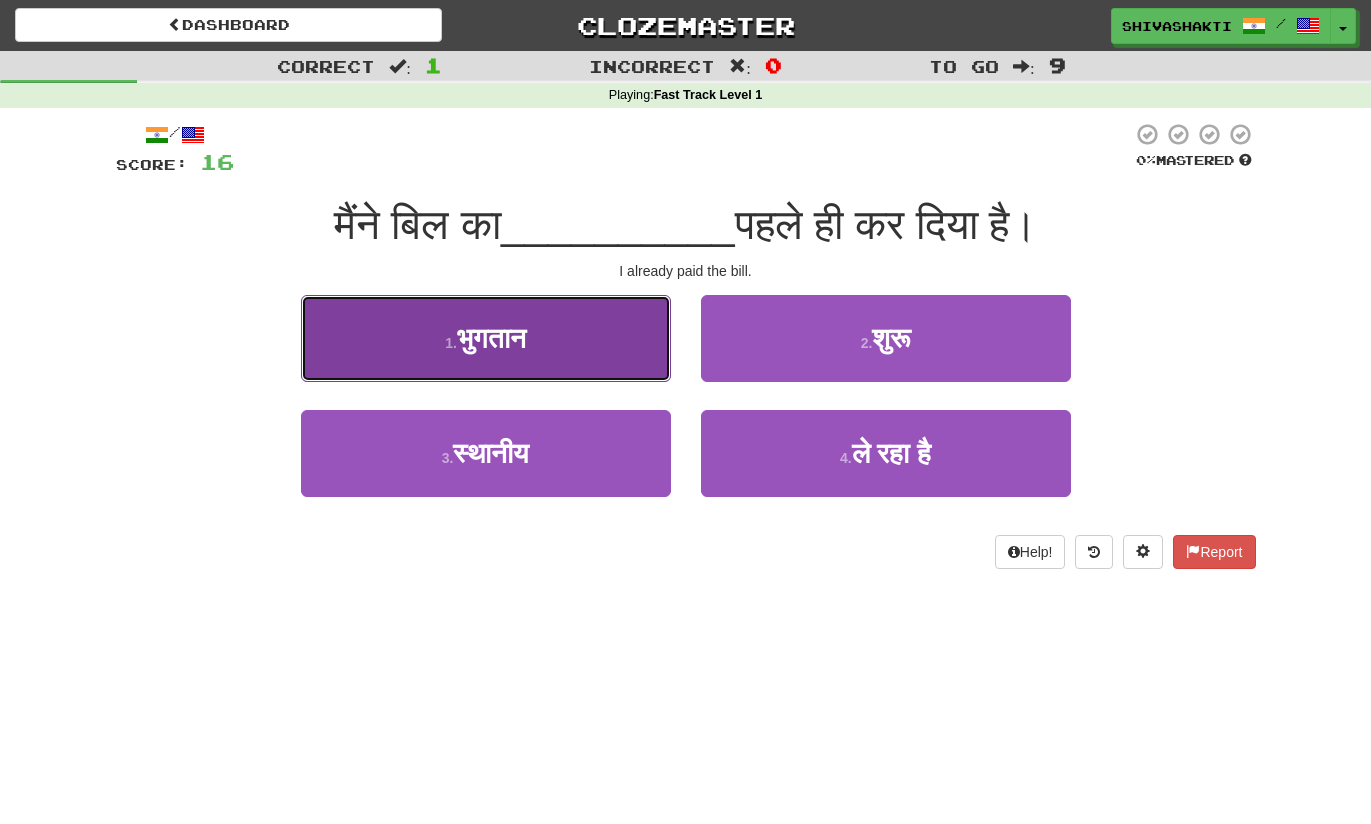 click on "भुगतान" at bounding box center [491, 338] 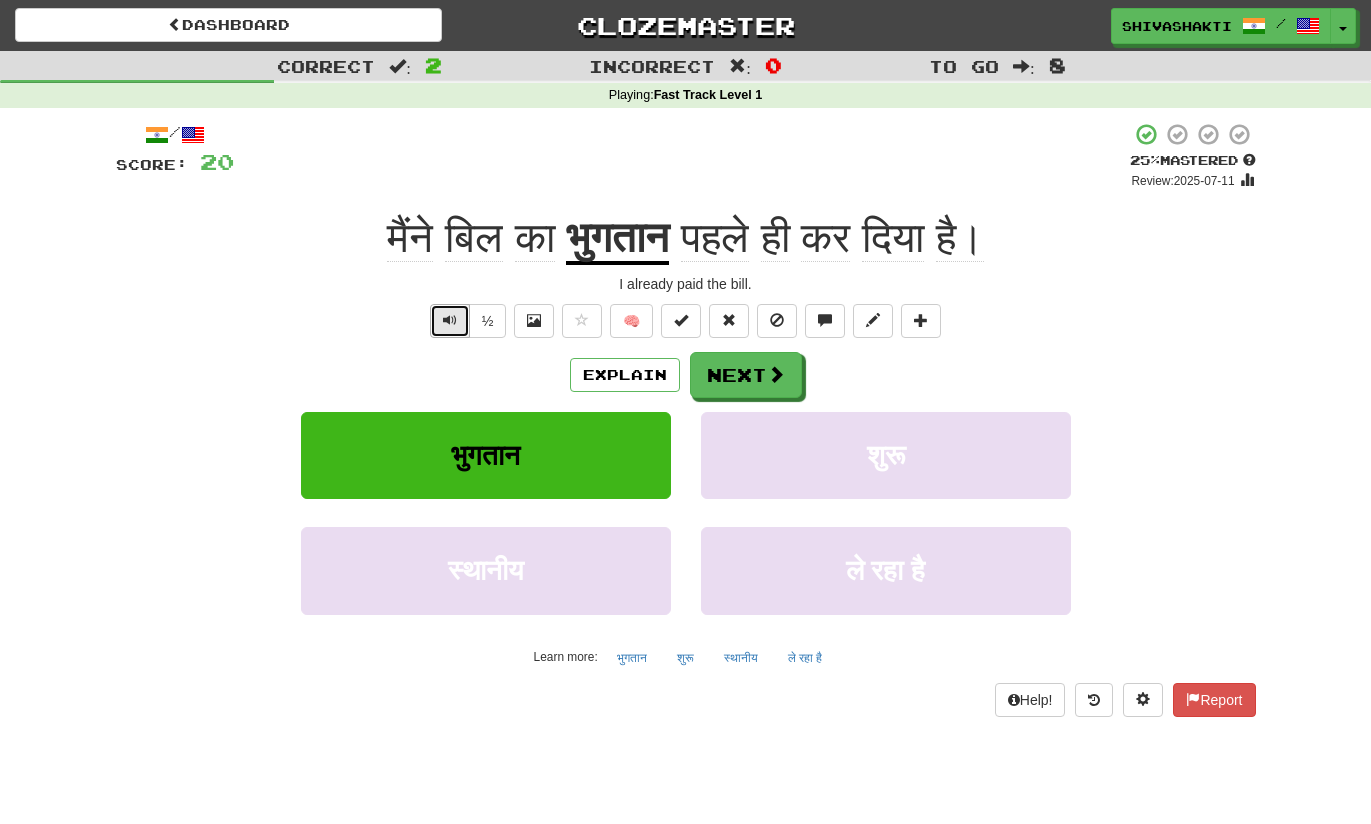click at bounding box center (450, 321) 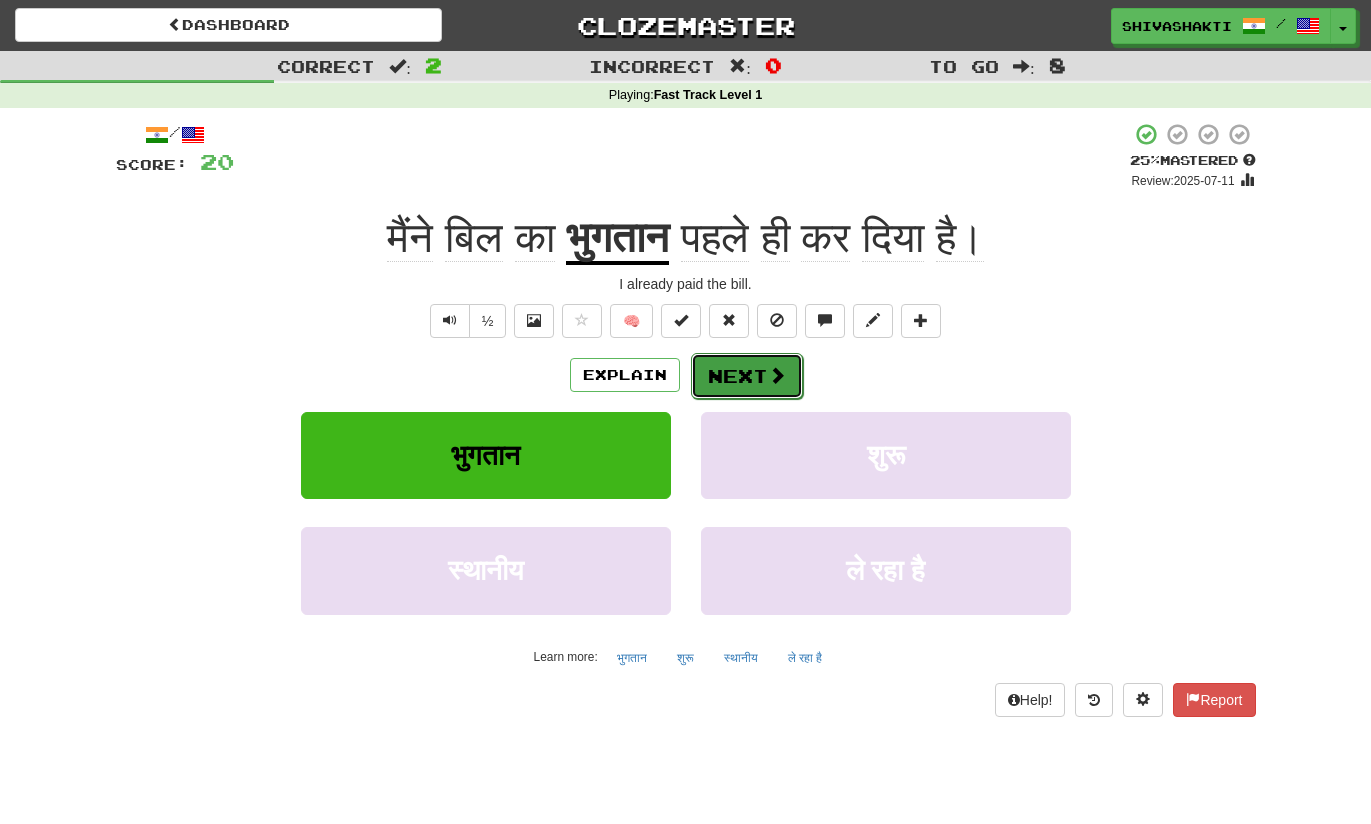 click on "Next" at bounding box center (747, 376) 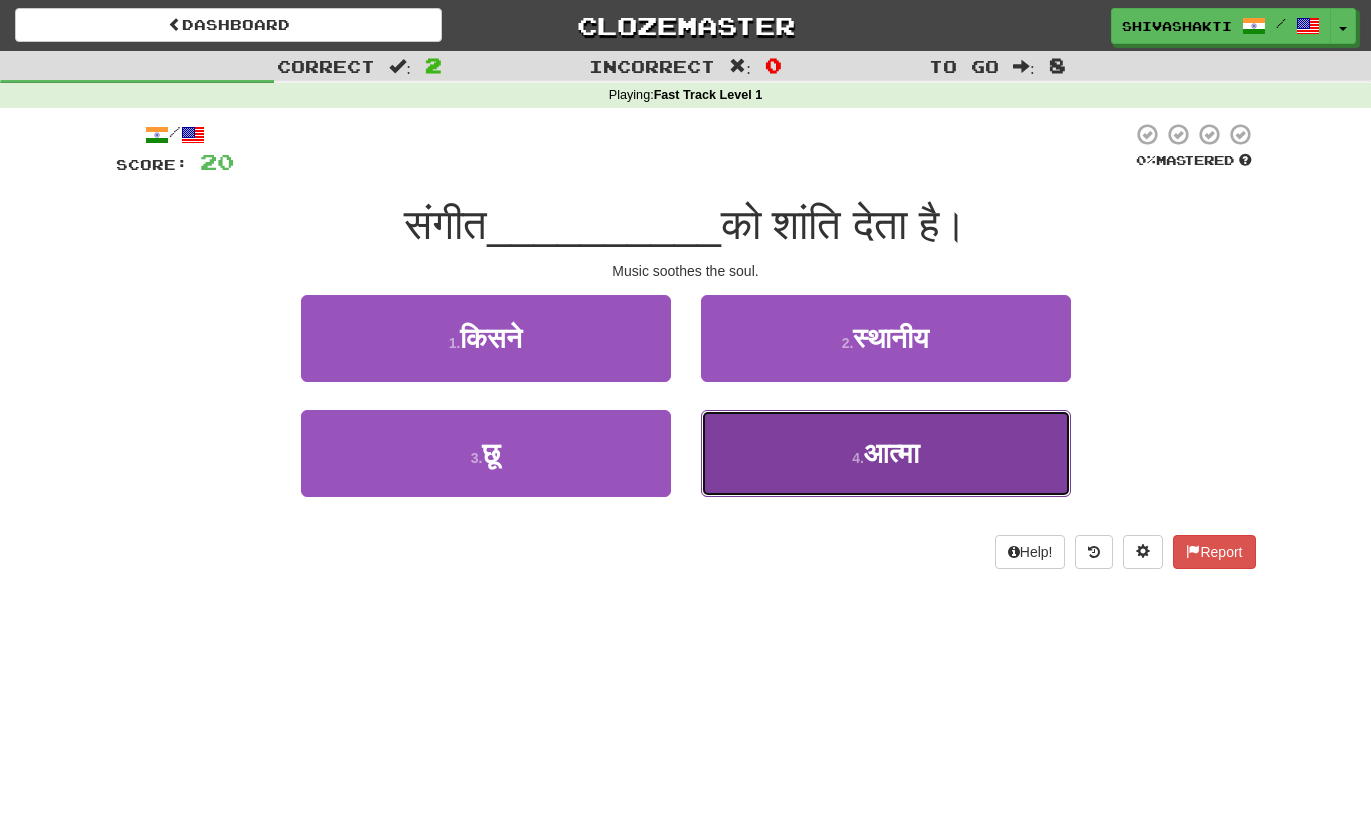 click on "4 ." at bounding box center (858, 458) 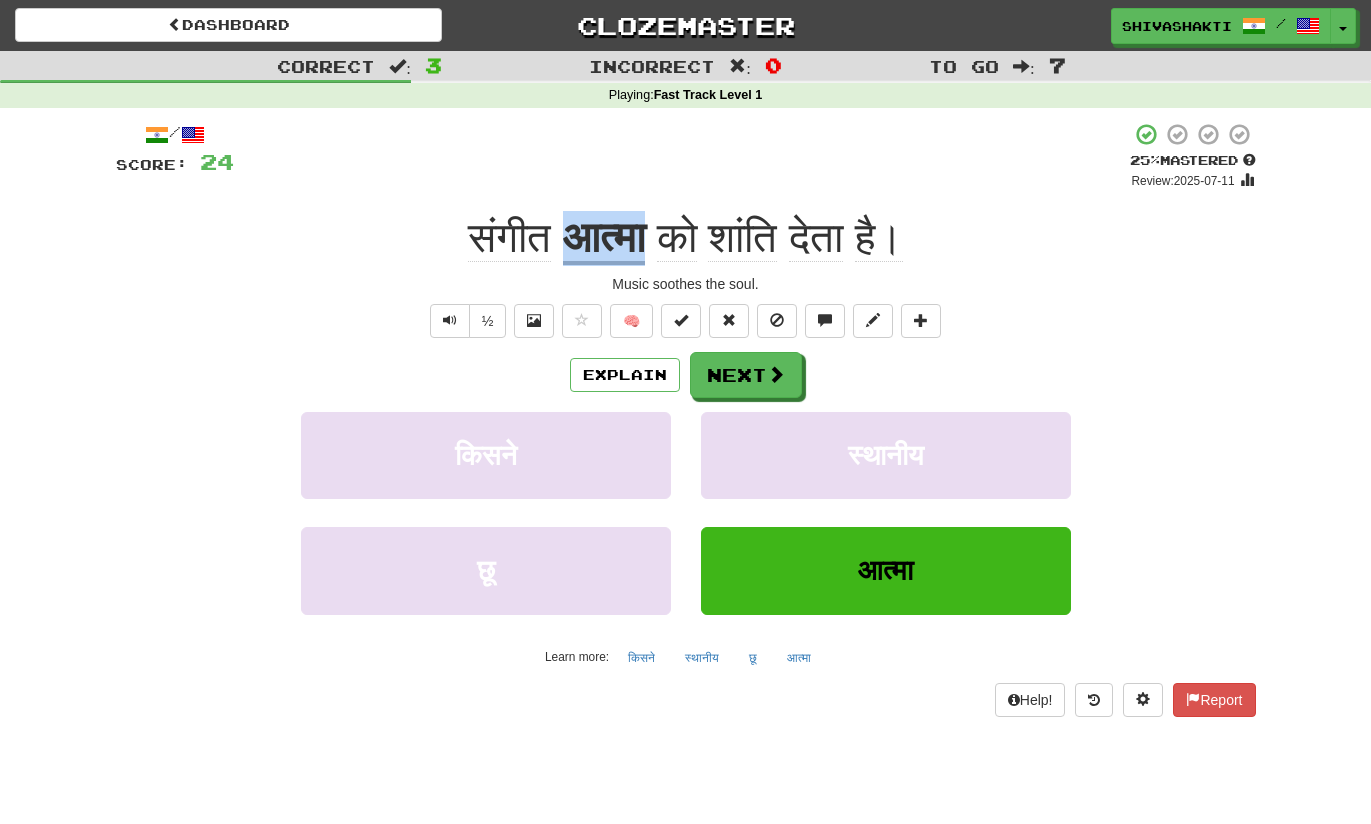 drag, startPoint x: 655, startPoint y: 243, endPoint x: 556, endPoint y: 236, distance: 99.24717 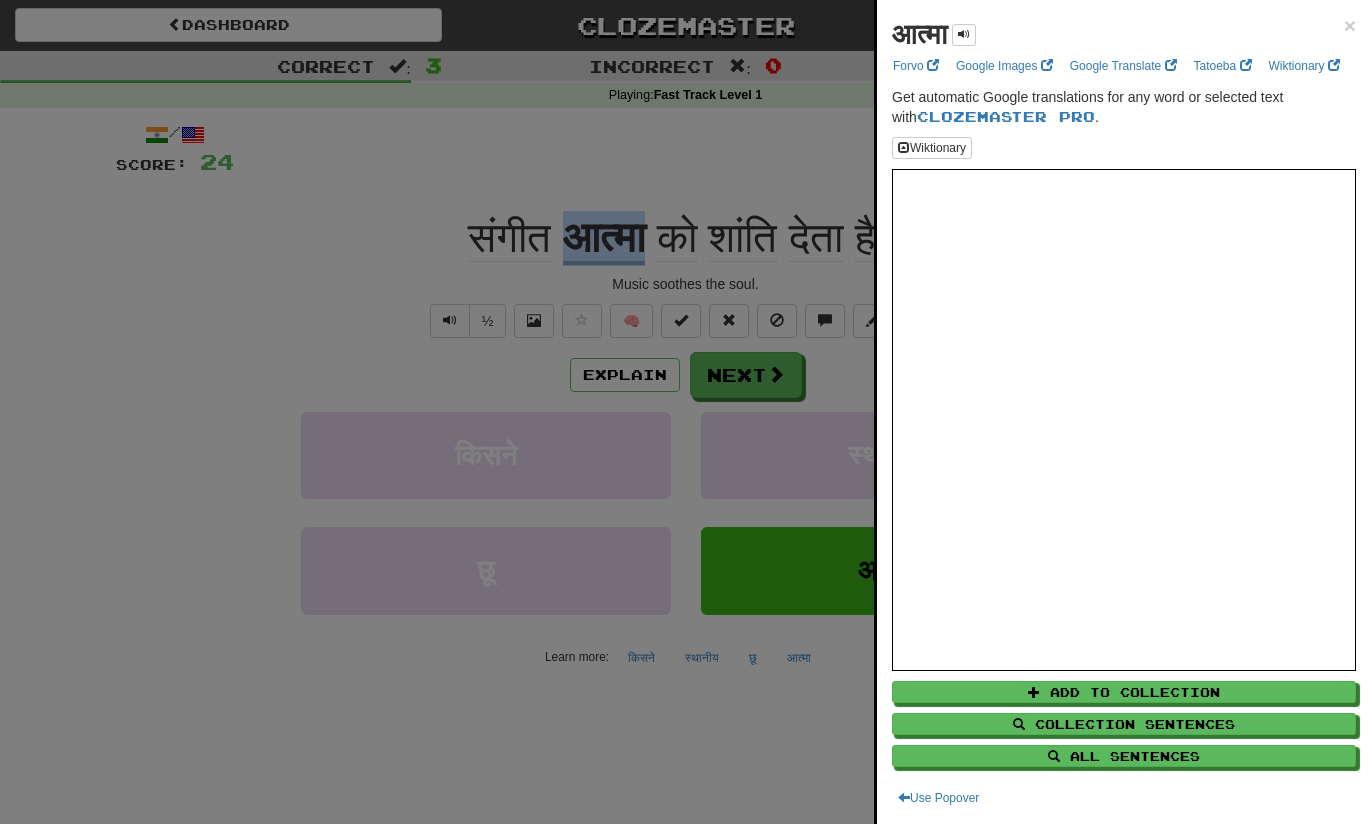 copy on "आत्मा" 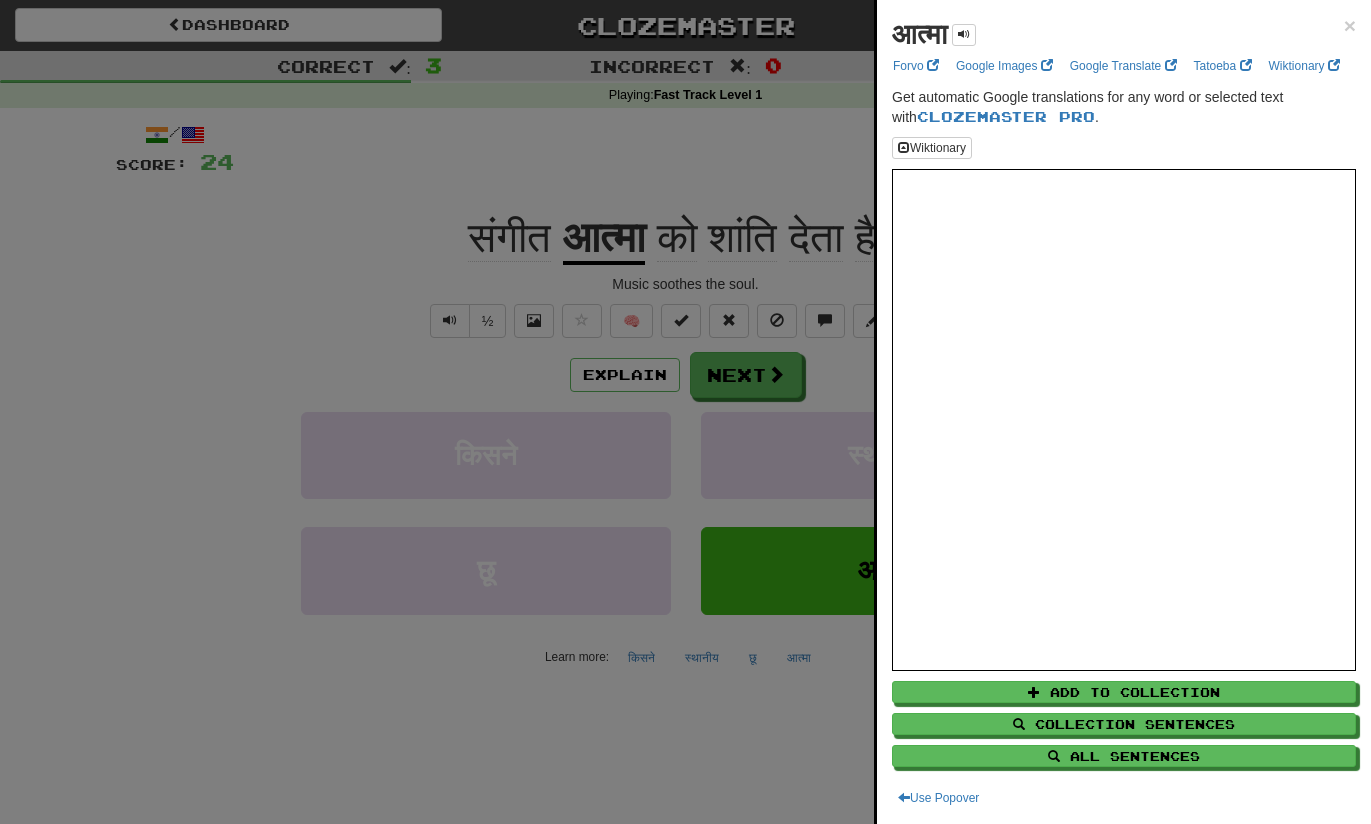 click at bounding box center [685, 412] 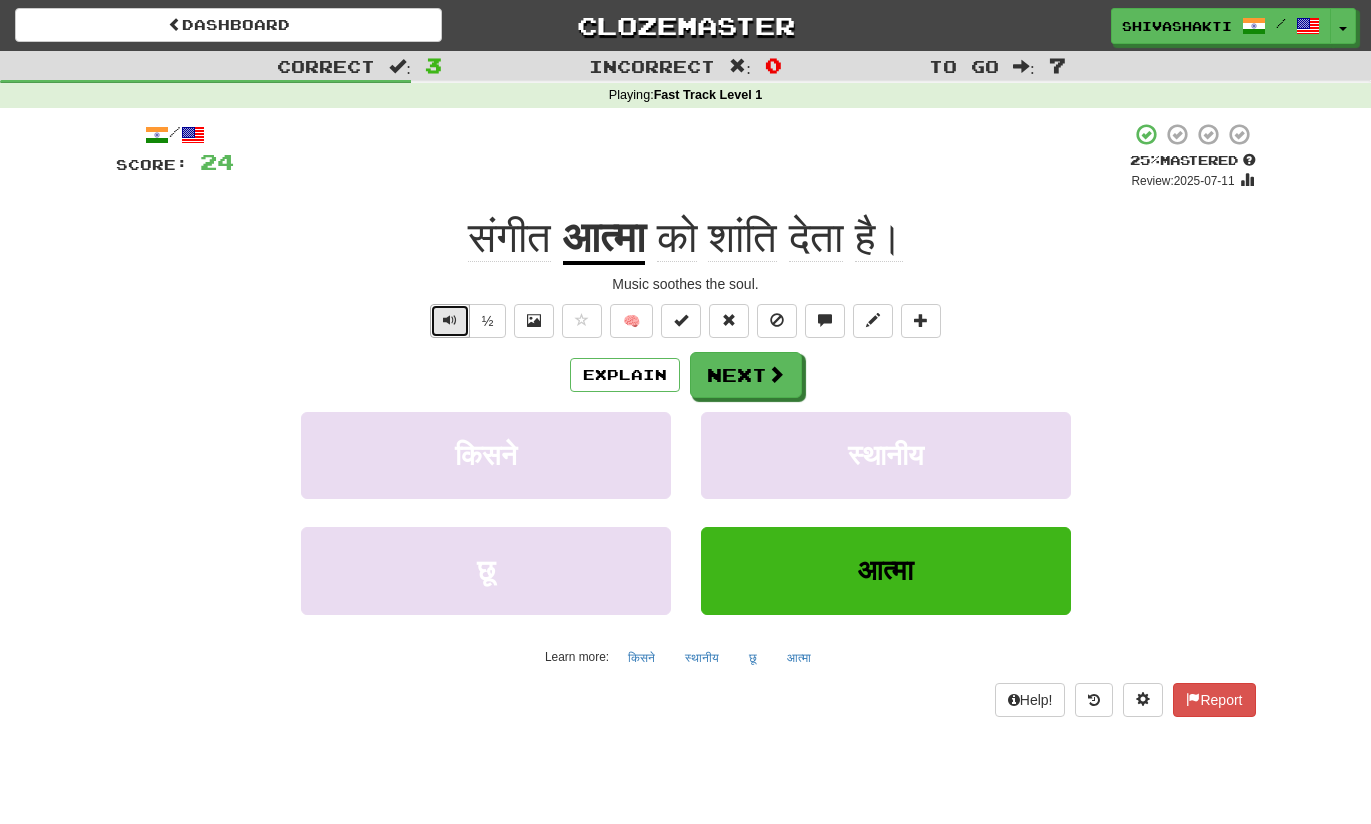 click at bounding box center (450, 321) 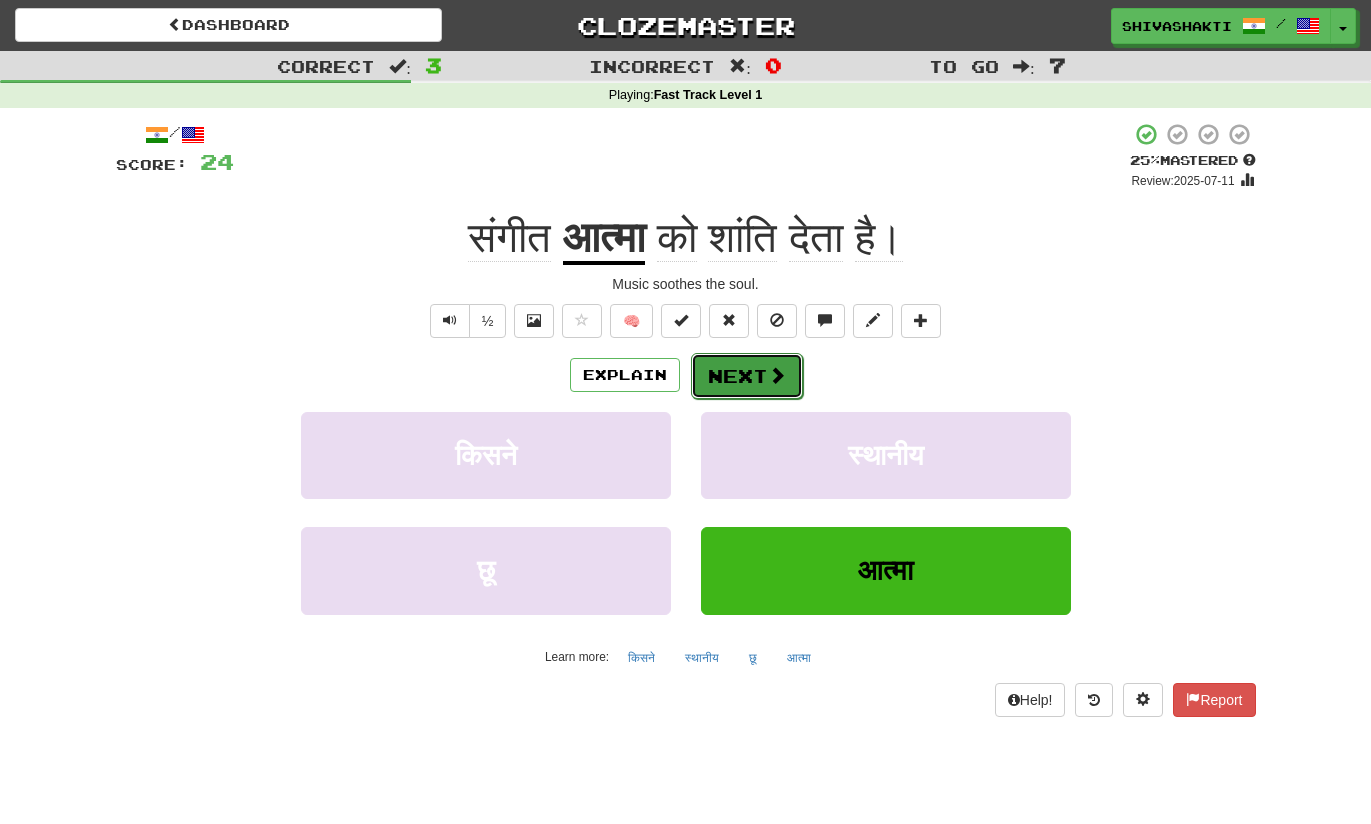 click at bounding box center (777, 375) 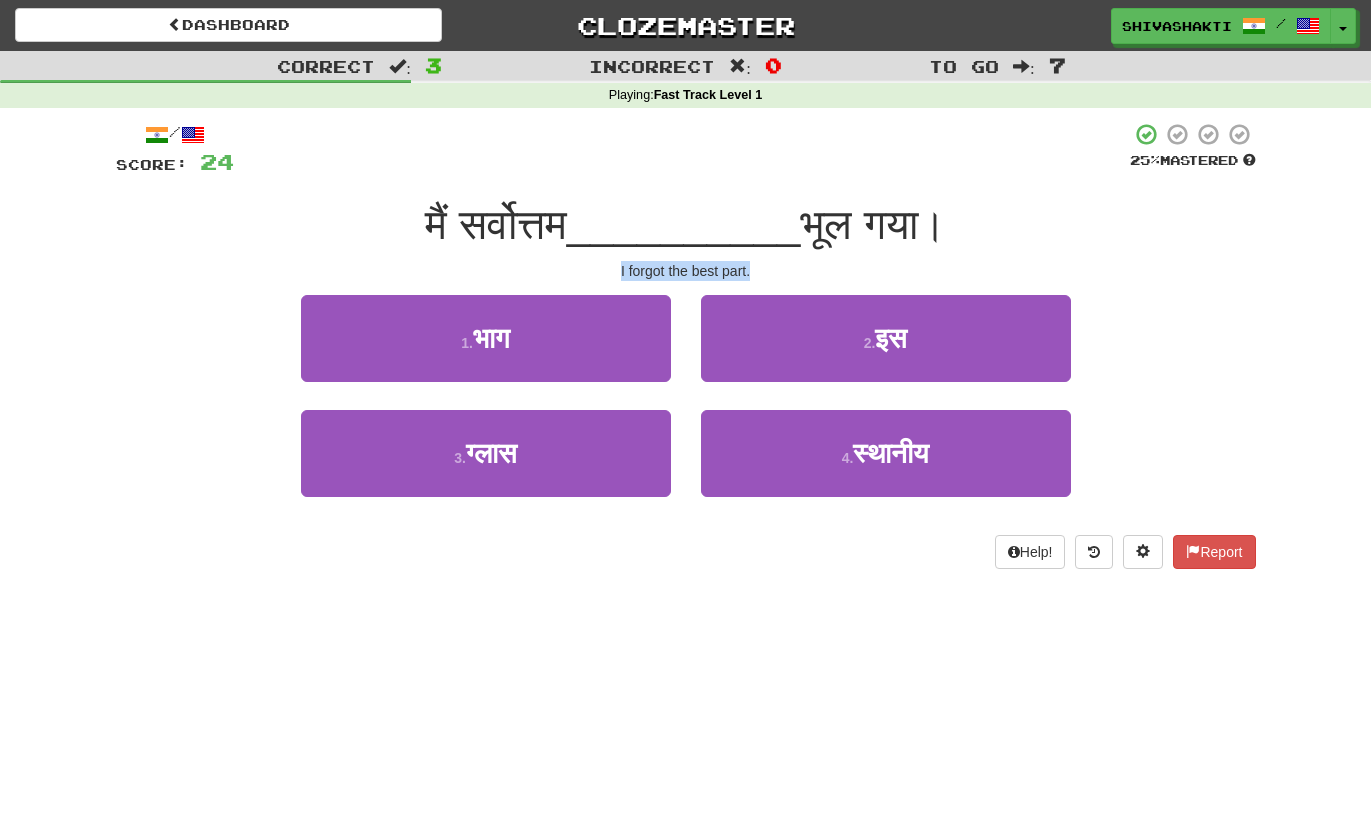 drag, startPoint x: 772, startPoint y: 259, endPoint x: 763, endPoint y: 268, distance: 12.727922 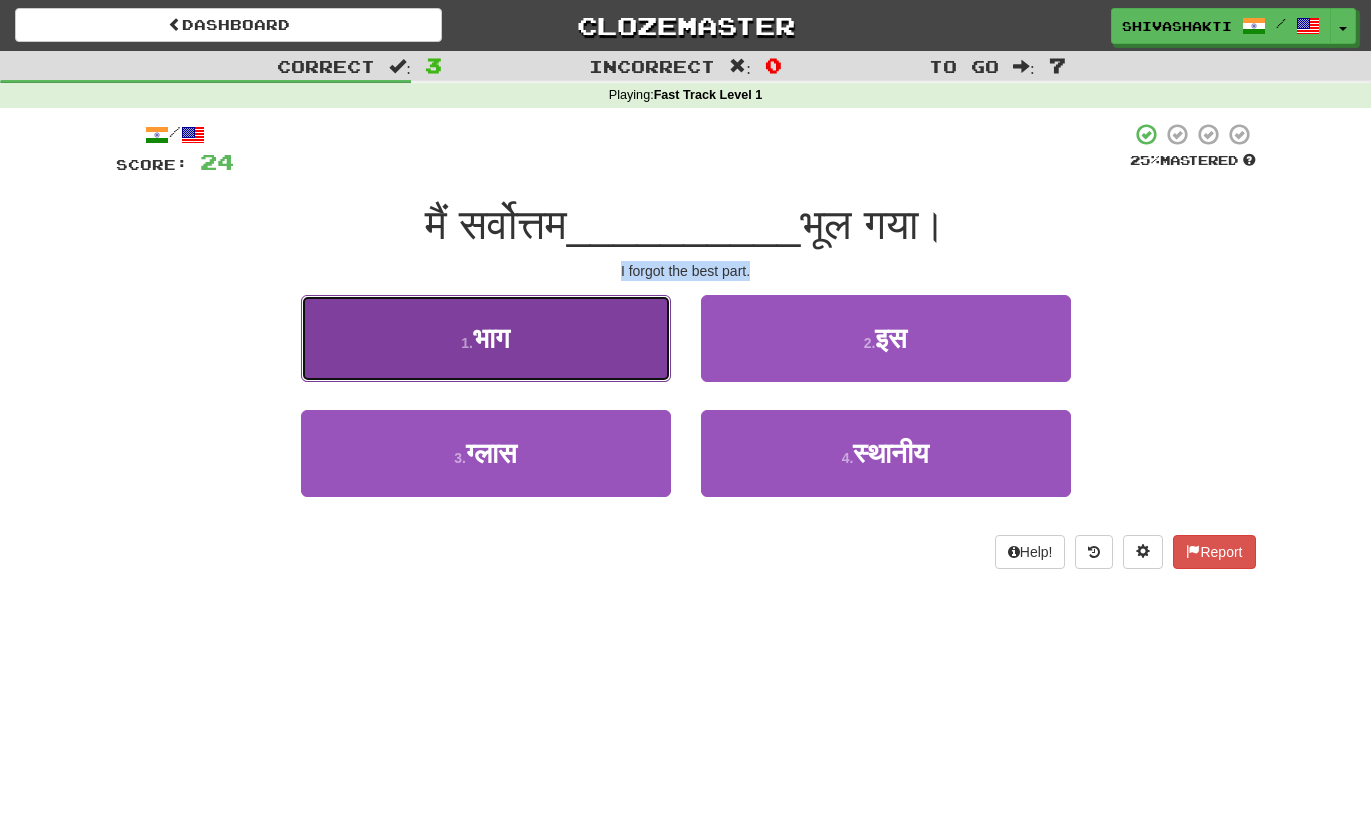 click on "1 .  भाग" at bounding box center [486, 338] 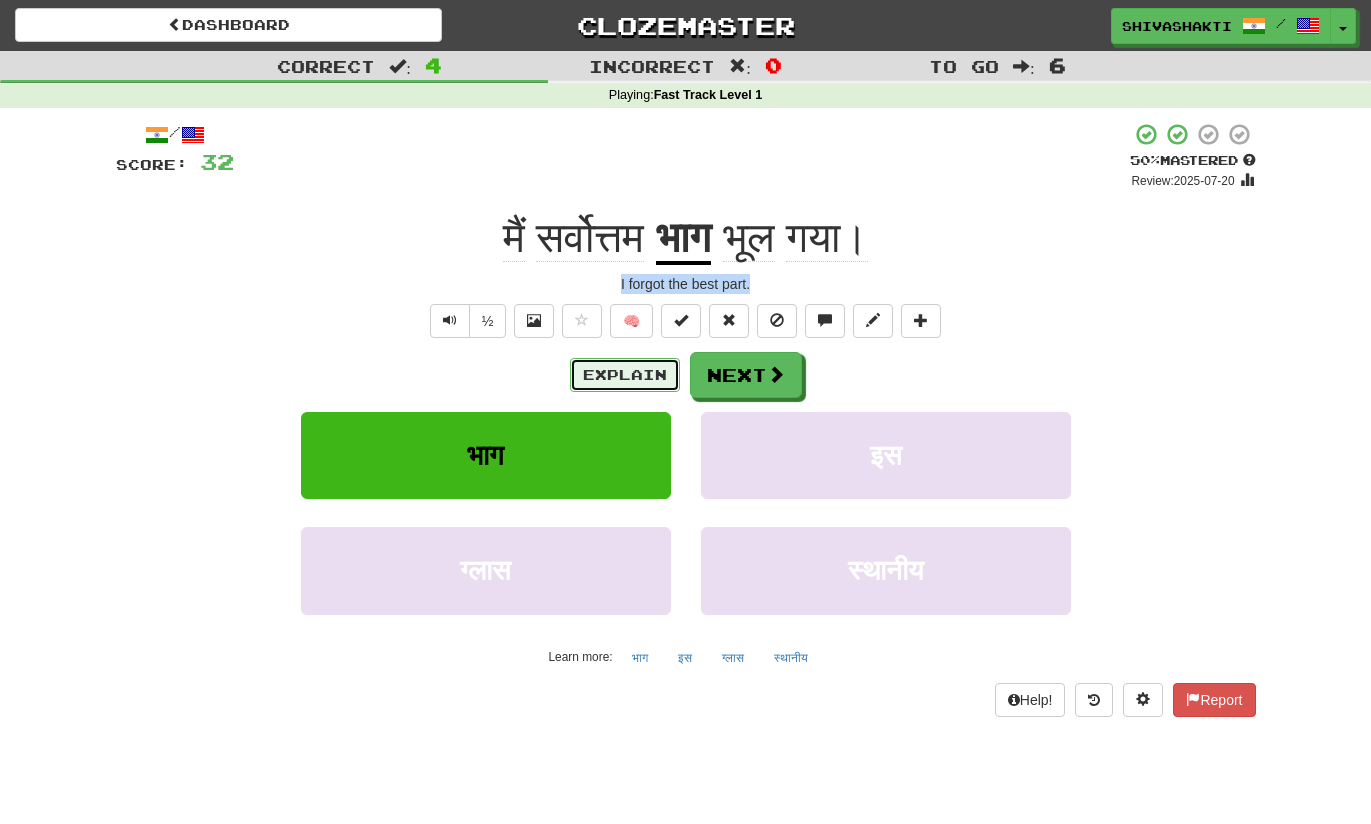 click on "Explain" at bounding box center [625, 375] 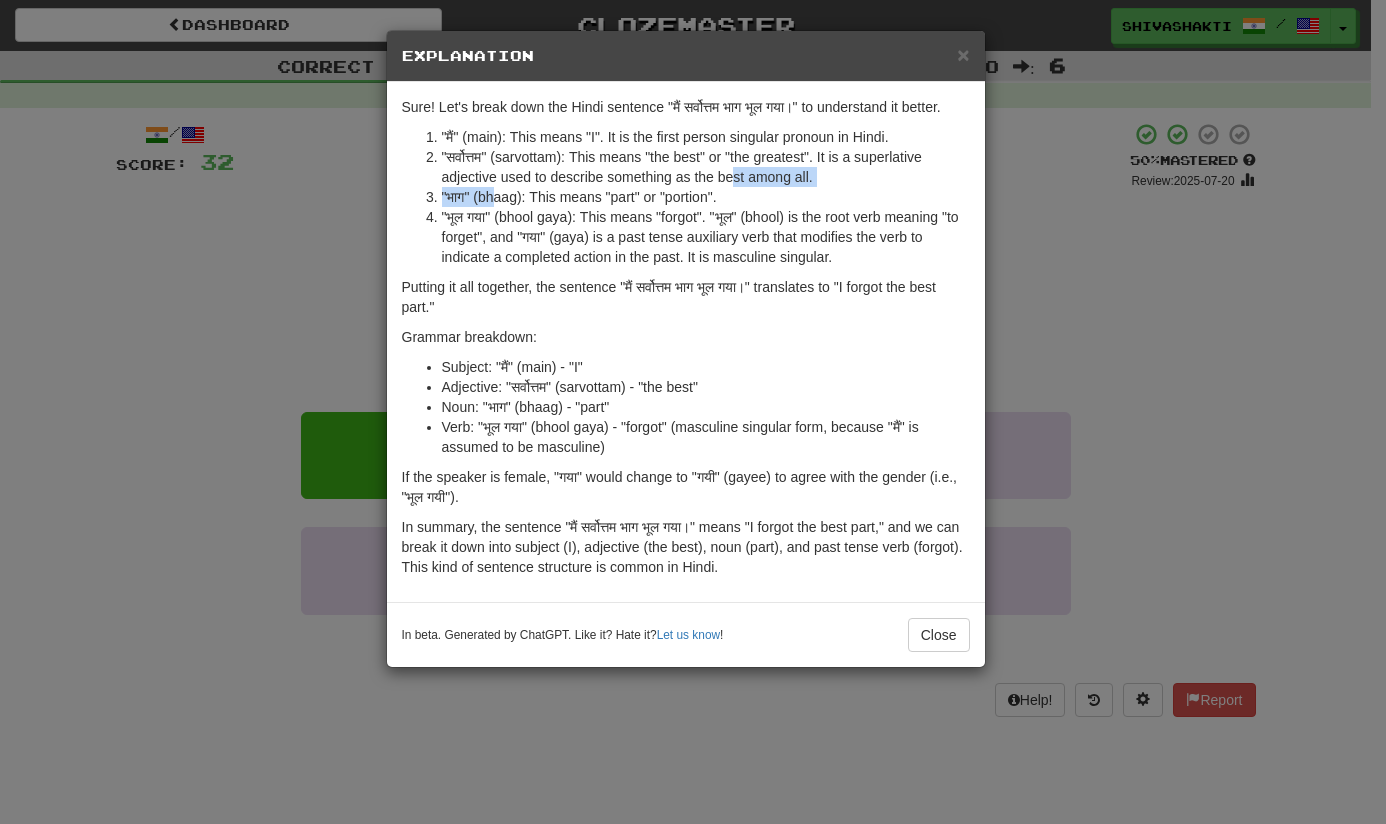 drag, startPoint x: 735, startPoint y: 185, endPoint x: 497, endPoint y: 200, distance: 238.47221 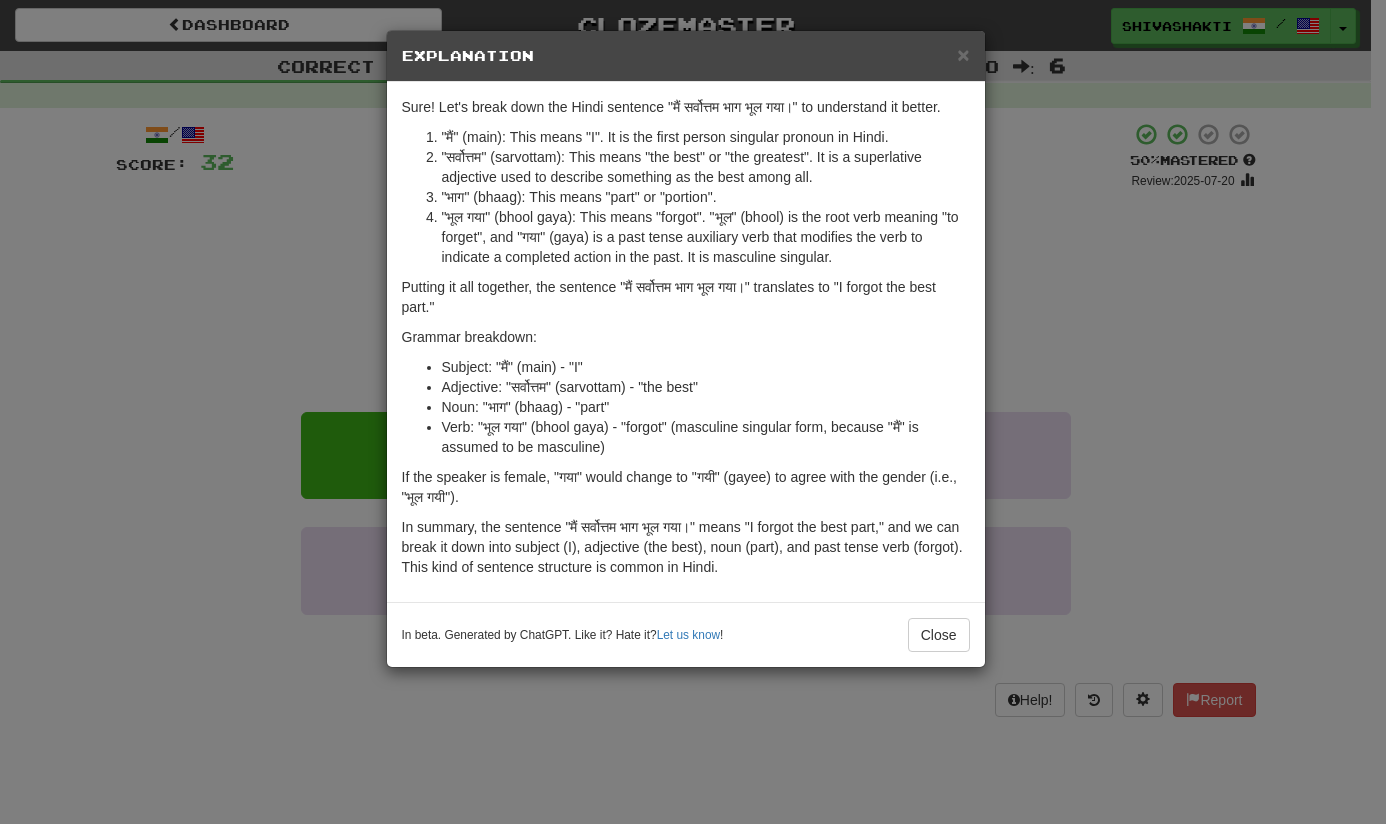click on ""भाग" (bhaag): This means "part" or "portion"." at bounding box center (706, 197) 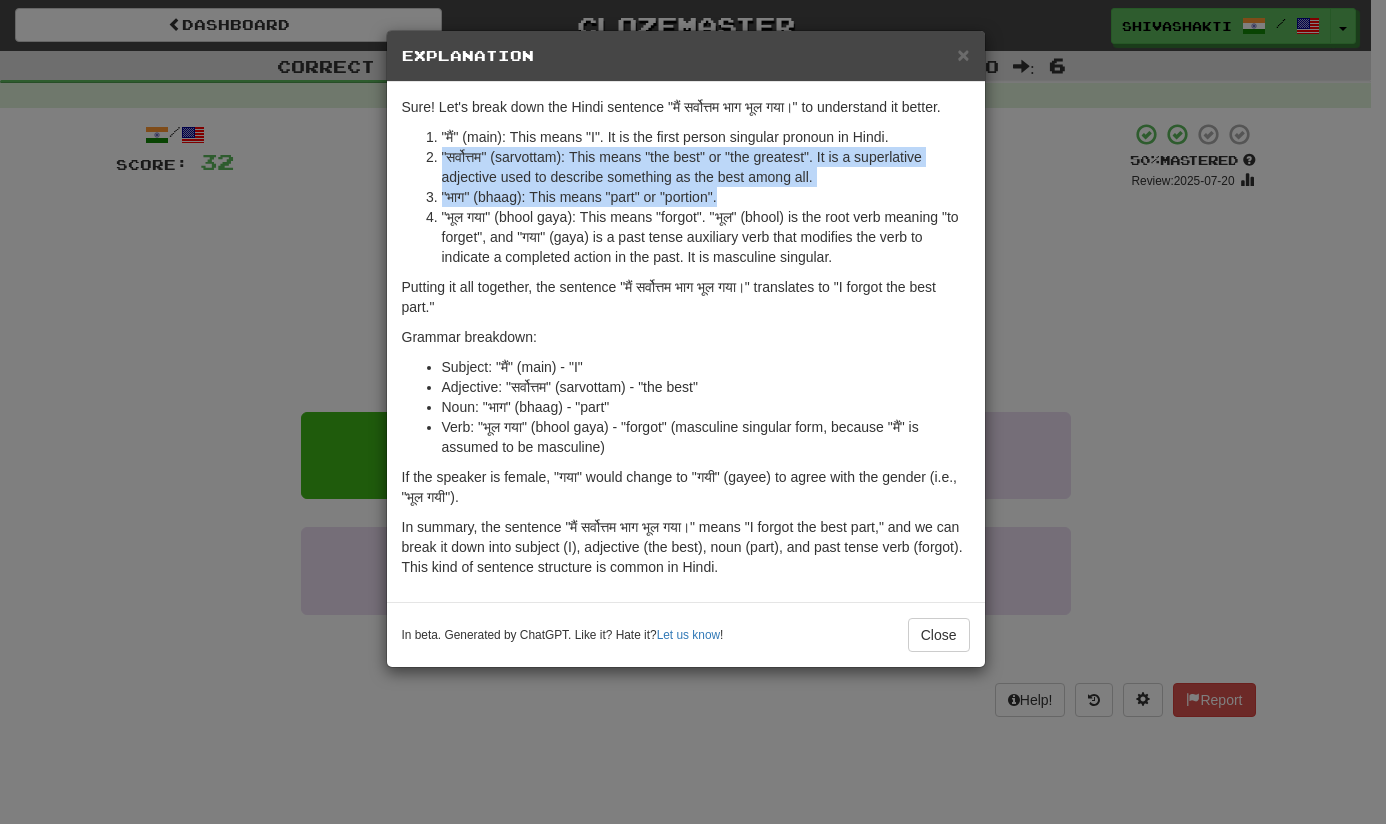 drag, startPoint x: 758, startPoint y: 201, endPoint x: 441, endPoint y: 158, distance: 319.9031 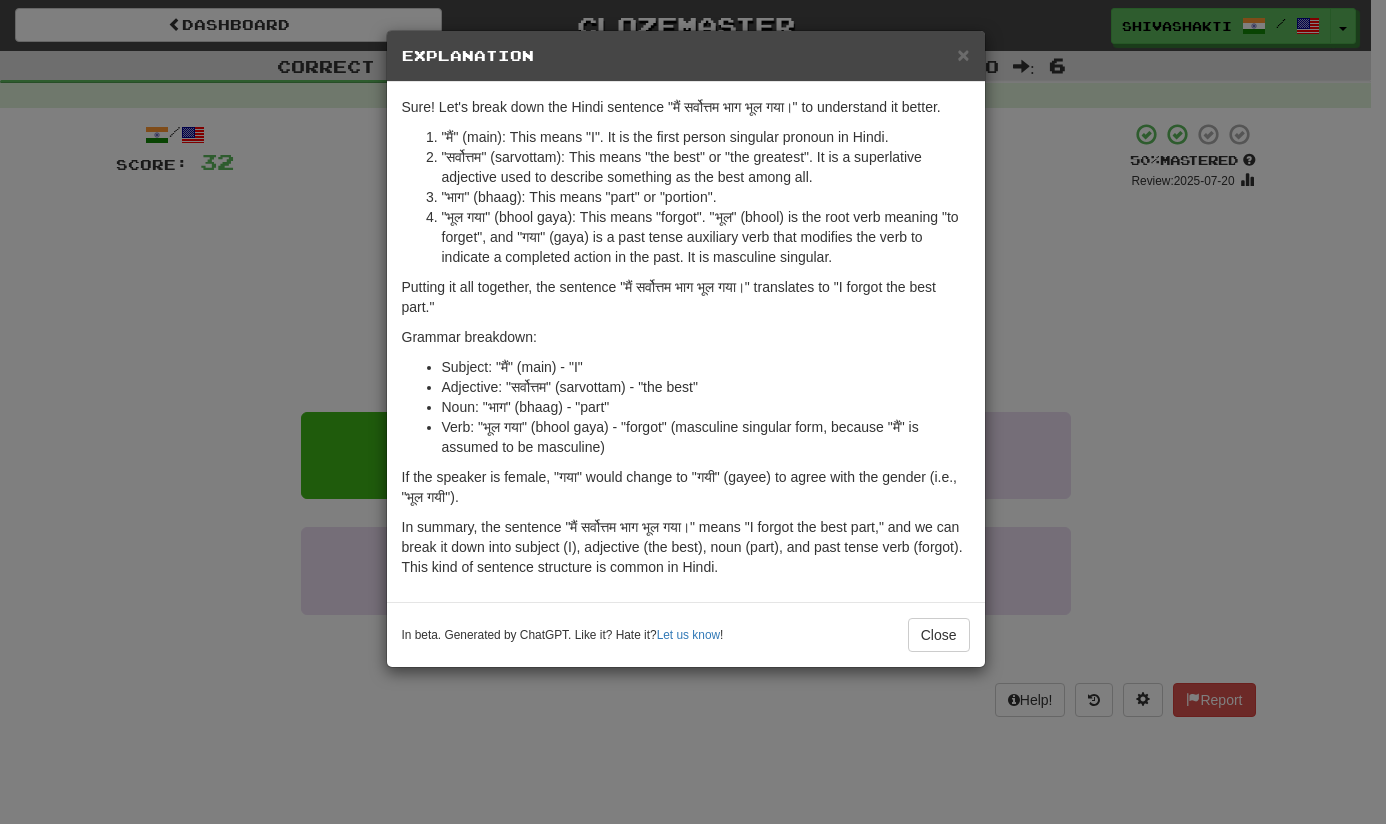 click on "× Explanation Sure! Let's break down the Hindi sentence "मैं सर्वोत्तम भाग भूल गया।" to understand it better.
"मैं" (main): This means "I". It is the first person singular pronoun in Hindi.
"सर्वोत्तम" (sarvottam): This means "the best" or "the greatest". It is a superlative adjective used to describe something as the best among all.
"भाग" (bhaag): This means "part" or "portion".
"भूल गया" (bhool gaya): This means "forgot". "भूल" (bhool) is the root verb meaning "to forget", and "गया" (gaya) is a past tense auxiliary verb that modifies the verb to indicate a completed action in the past. It is masculine singular.
Putting it all together, the sentence "मैं सर्वोत्तम भाग भूल गया।" translates to "I forgot the best part."
Grammar breakdown:
Subject: "मैं" (main) - "I"
Adjective: "सर्वोत्तम" (sarvottam) - "the best"
!" at bounding box center [693, 412] 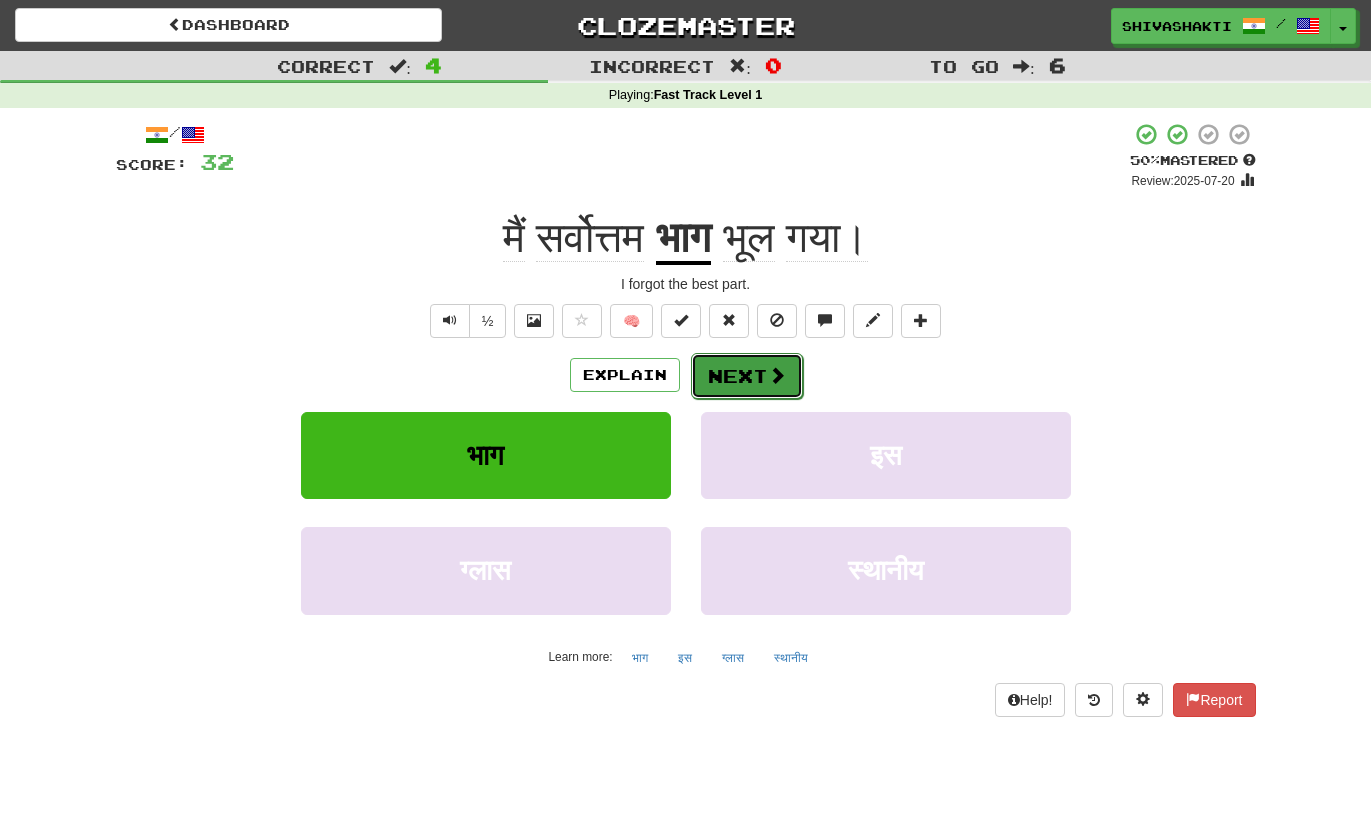 click on "Next" at bounding box center [747, 376] 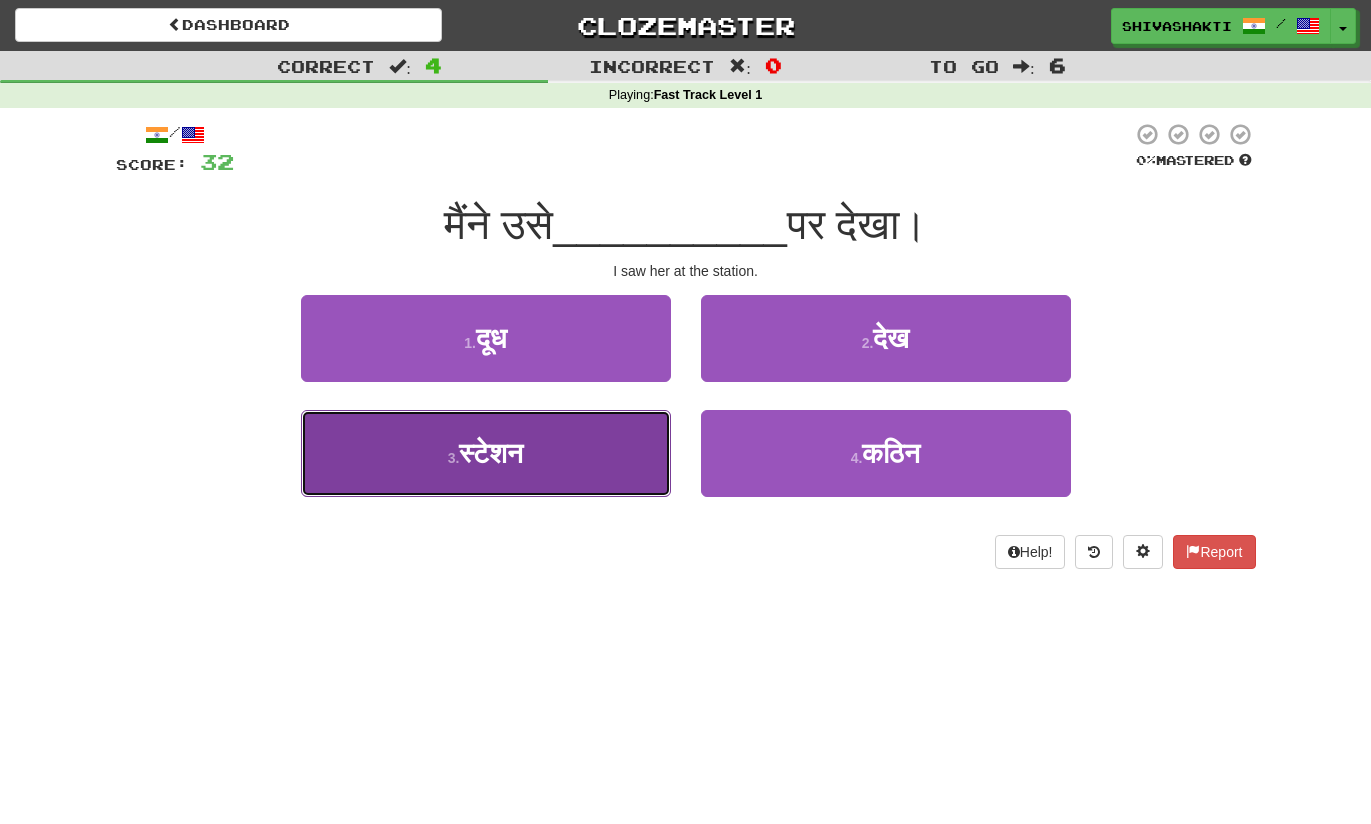 click on "3 .  स्टेशन" at bounding box center [486, 453] 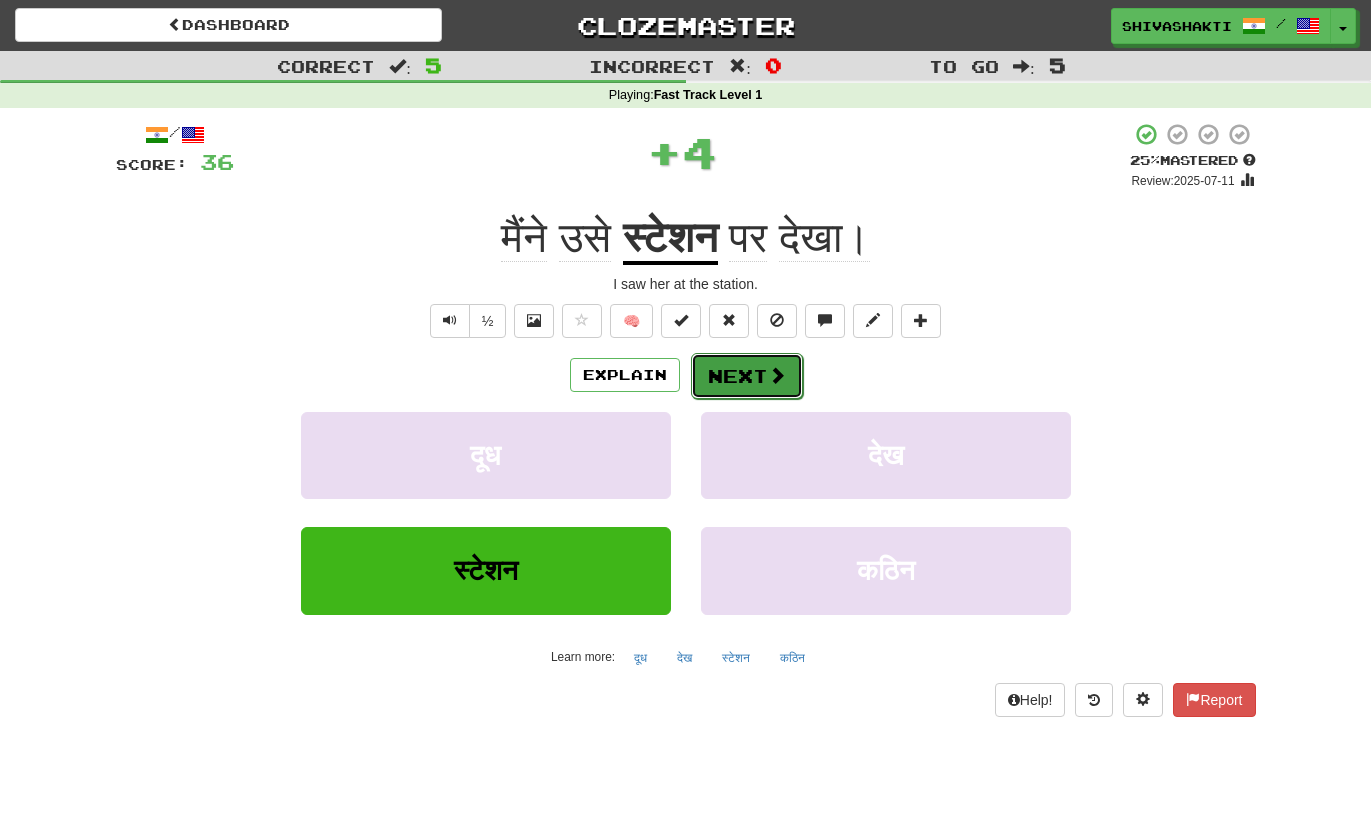click on "Next" at bounding box center [747, 376] 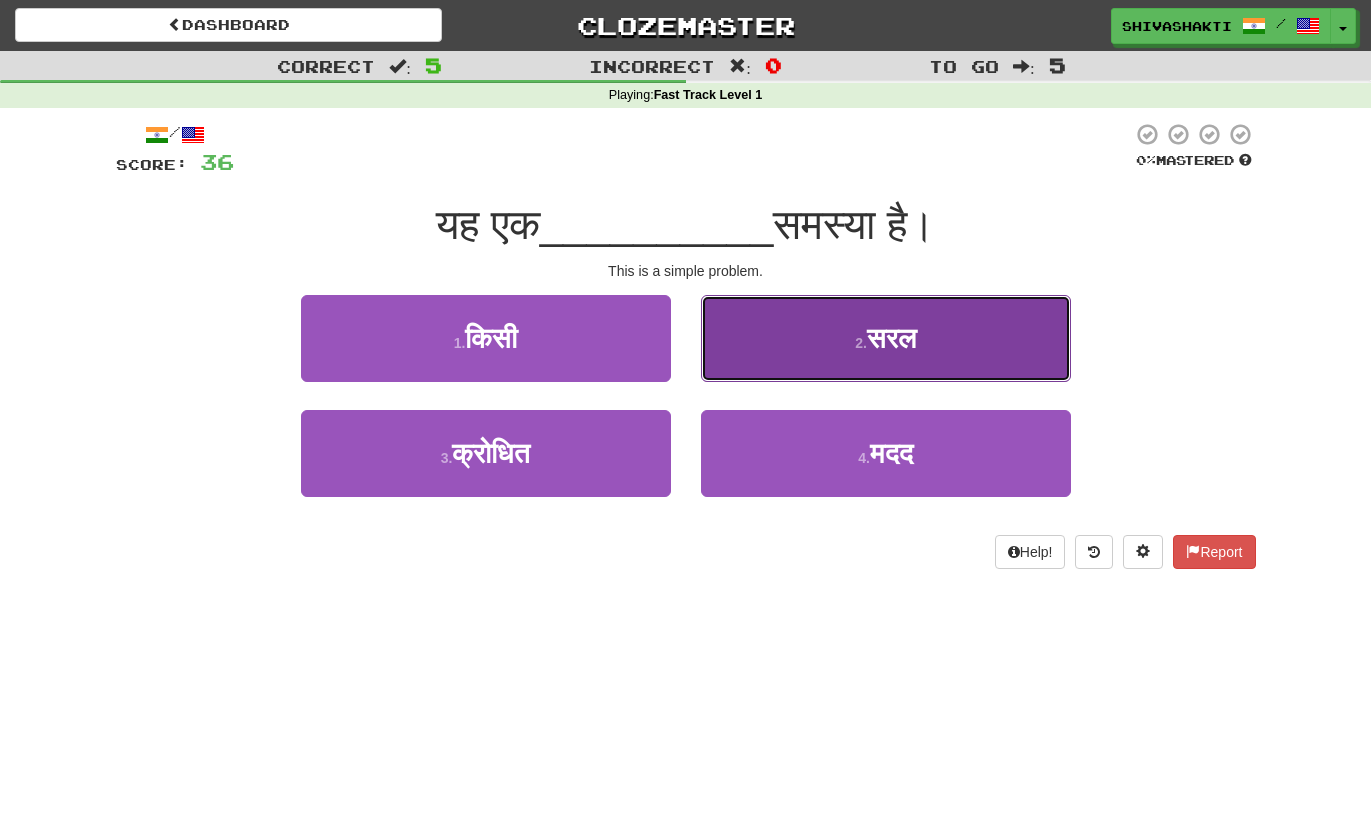 click on "2 .  सरल" at bounding box center [886, 338] 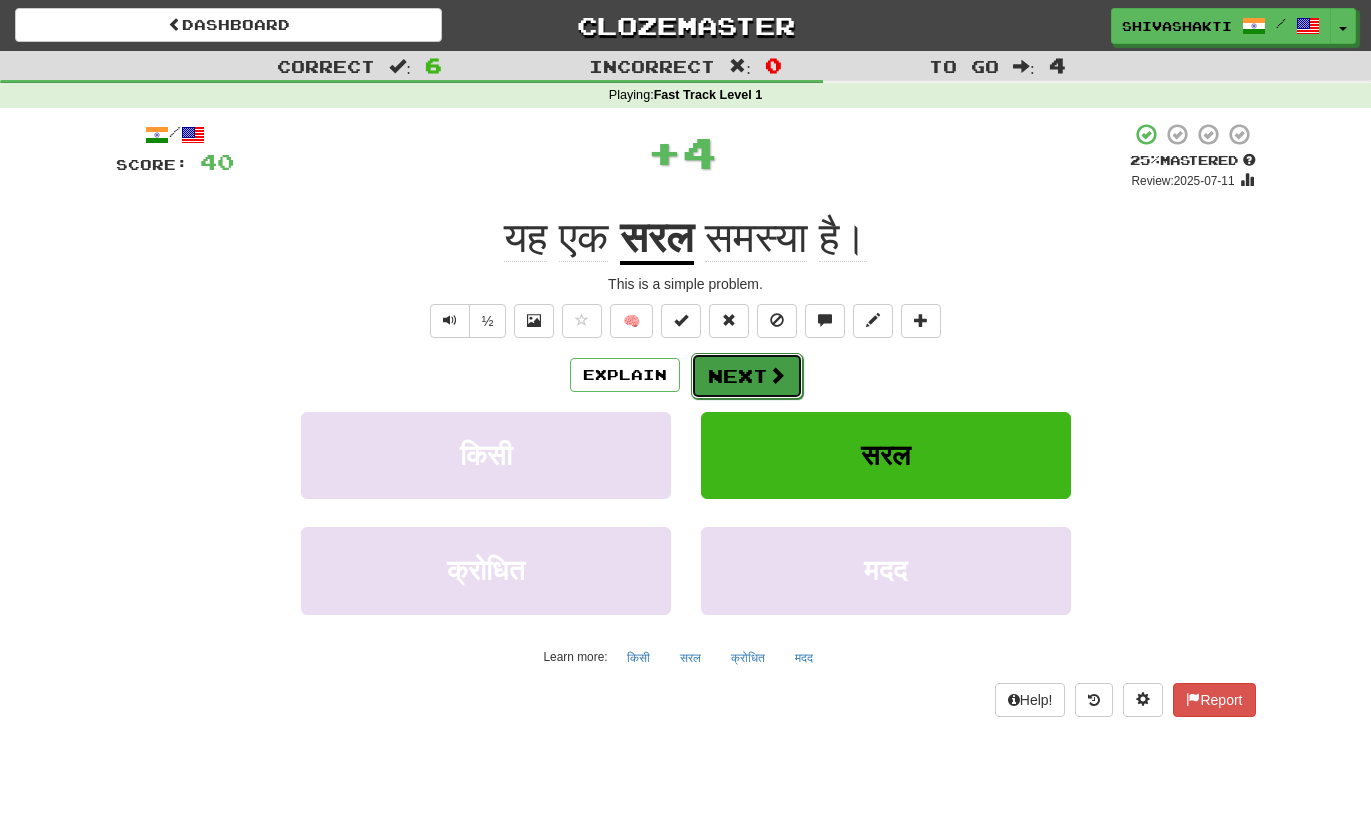 click on "Next" at bounding box center (747, 376) 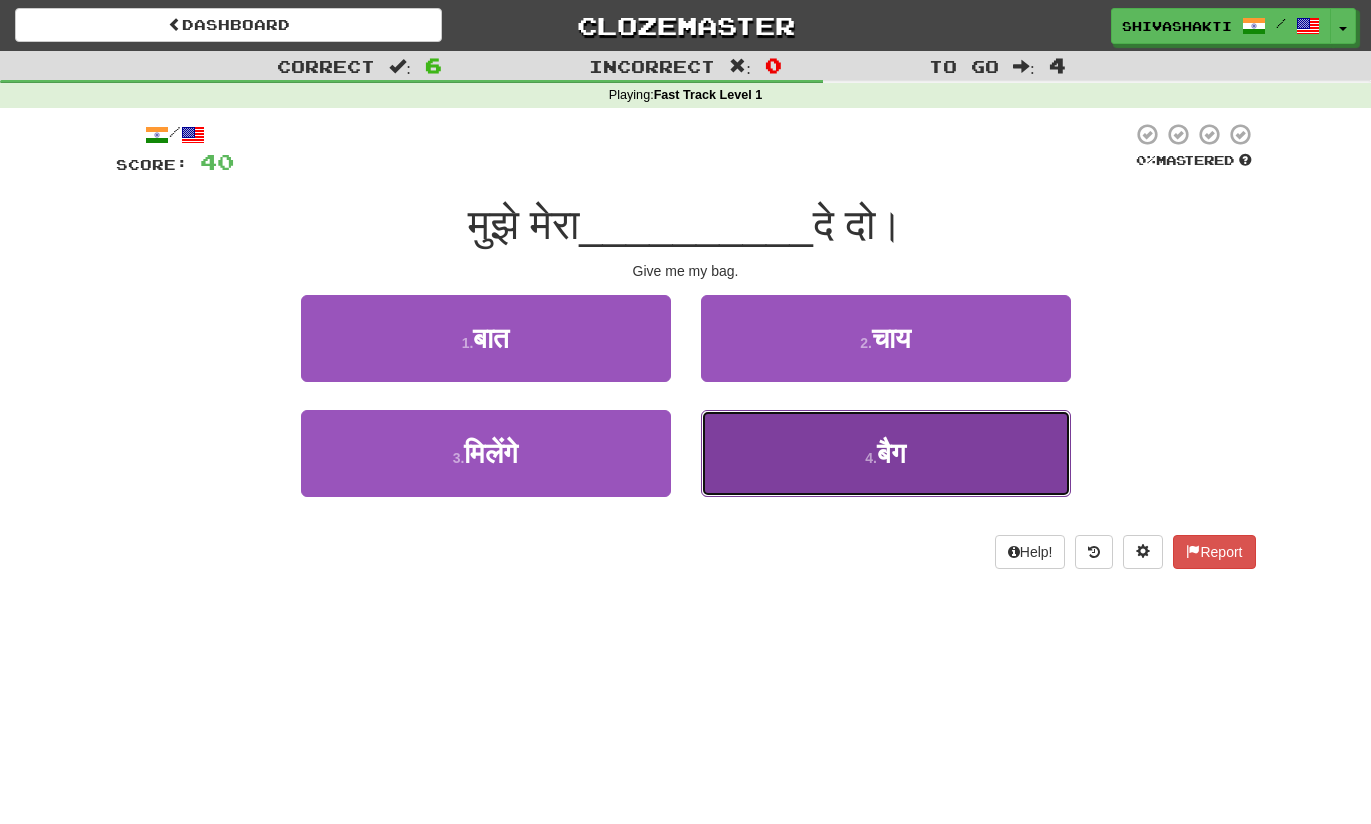 click on "4 .  बैग" at bounding box center (886, 453) 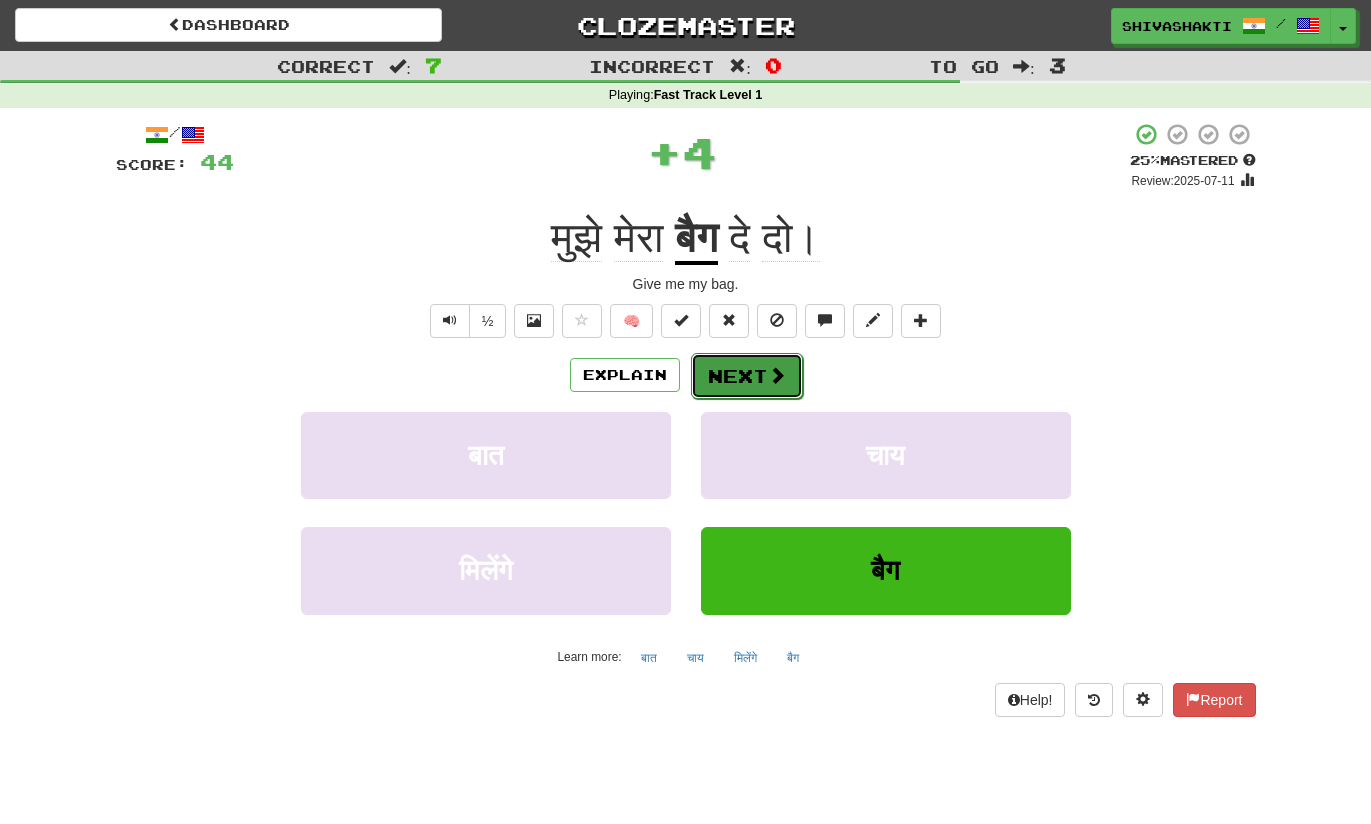 click on "Next" at bounding box center [747, 376] 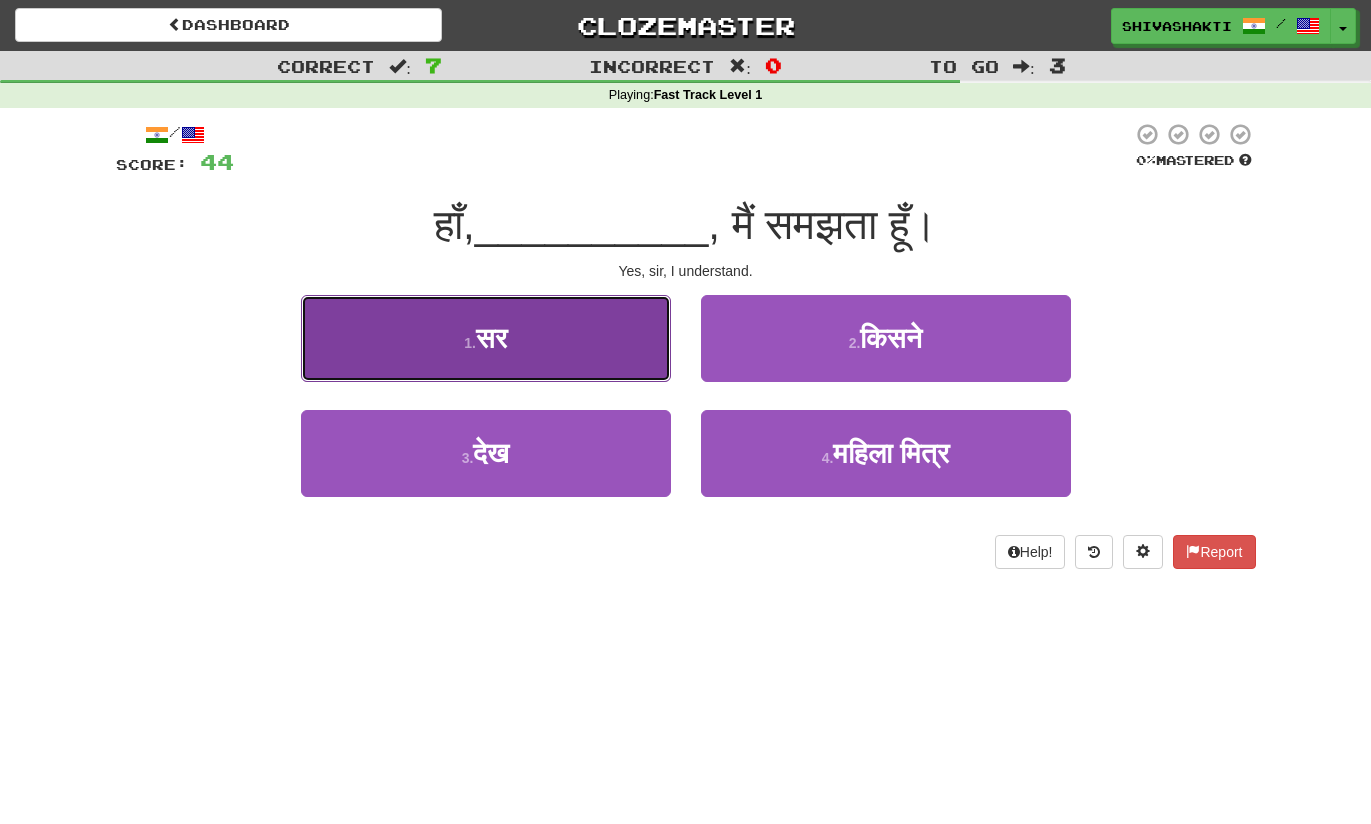 click on "1 .  सर" at bounding box center (486, 338) 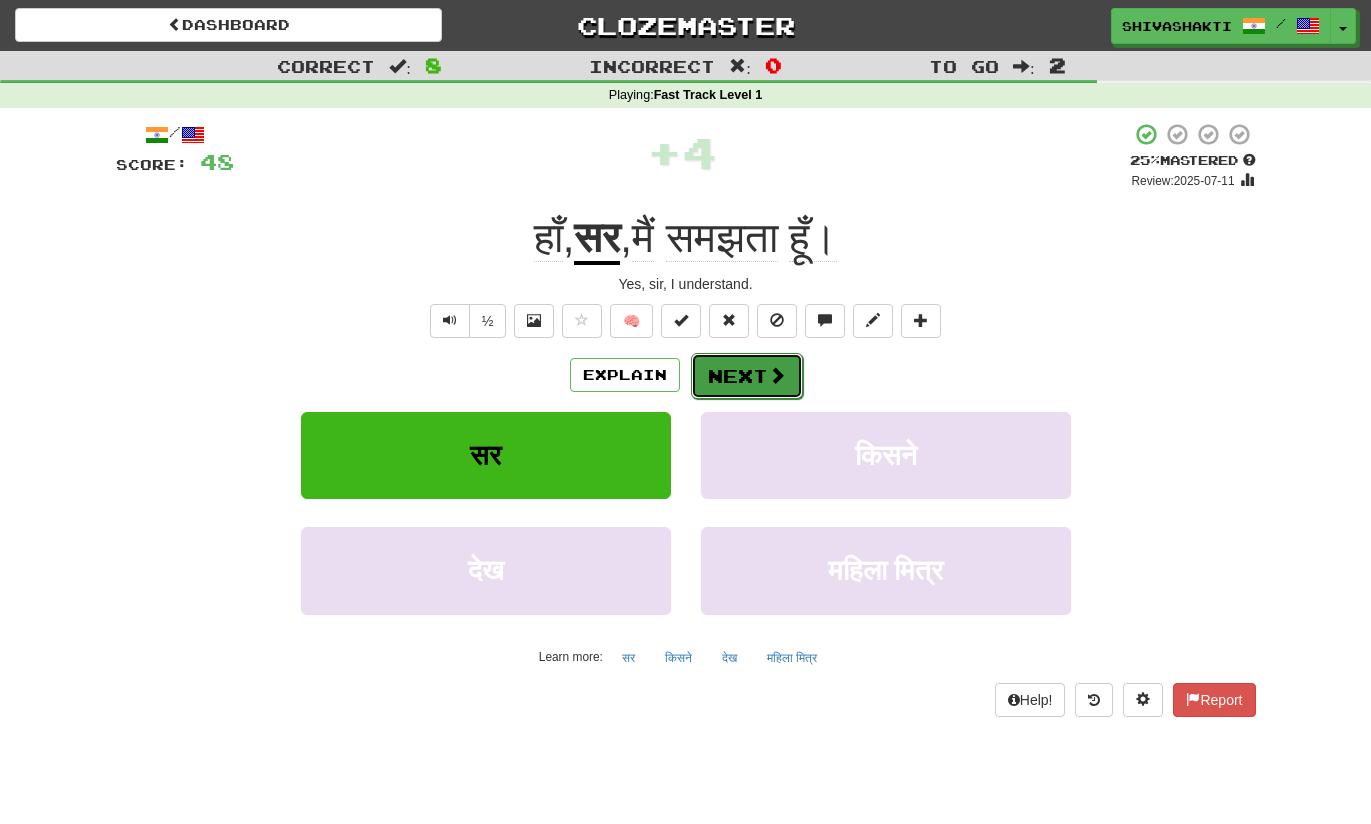 click on "Next" at bounding box center [747, 376] 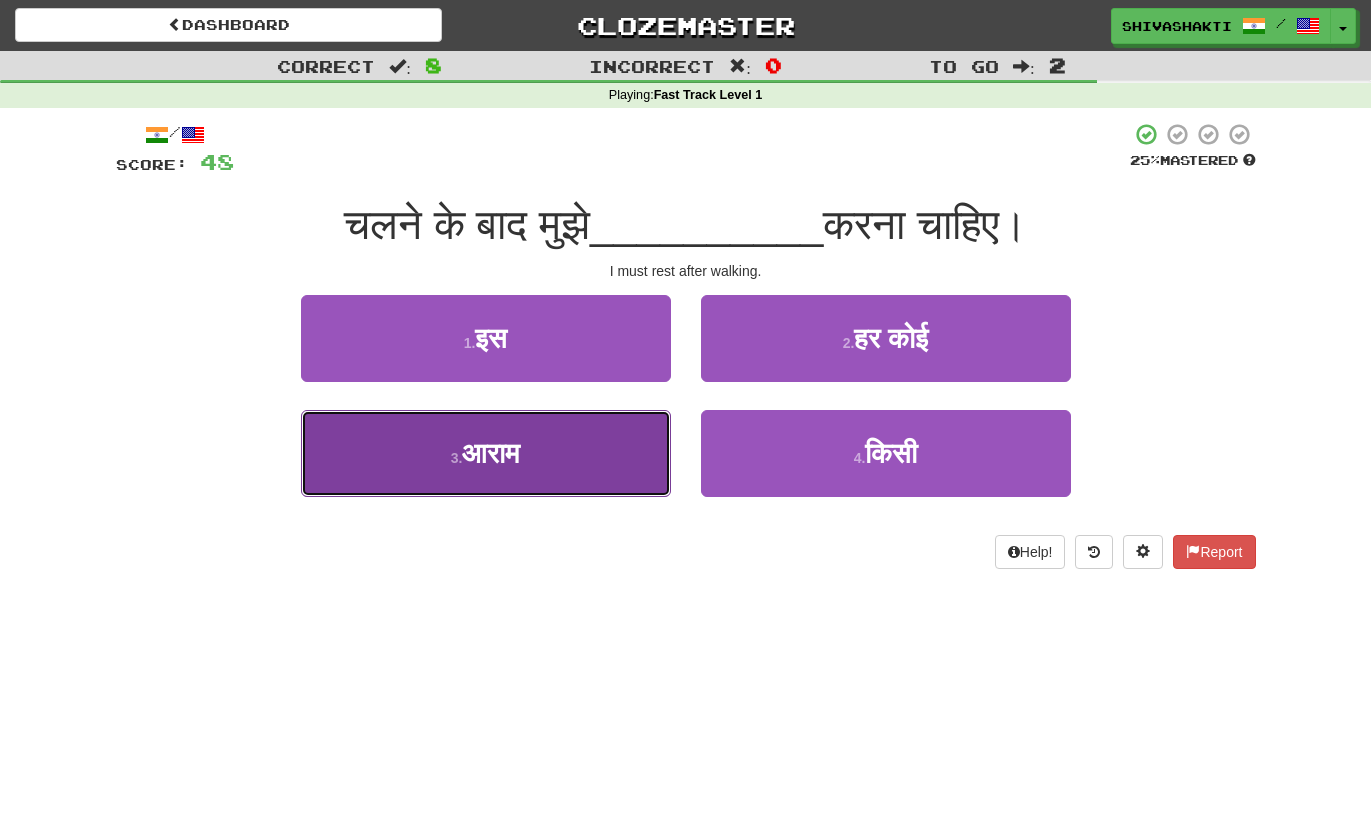 click on "3 .  आराम" at bounding box center [486, 453] 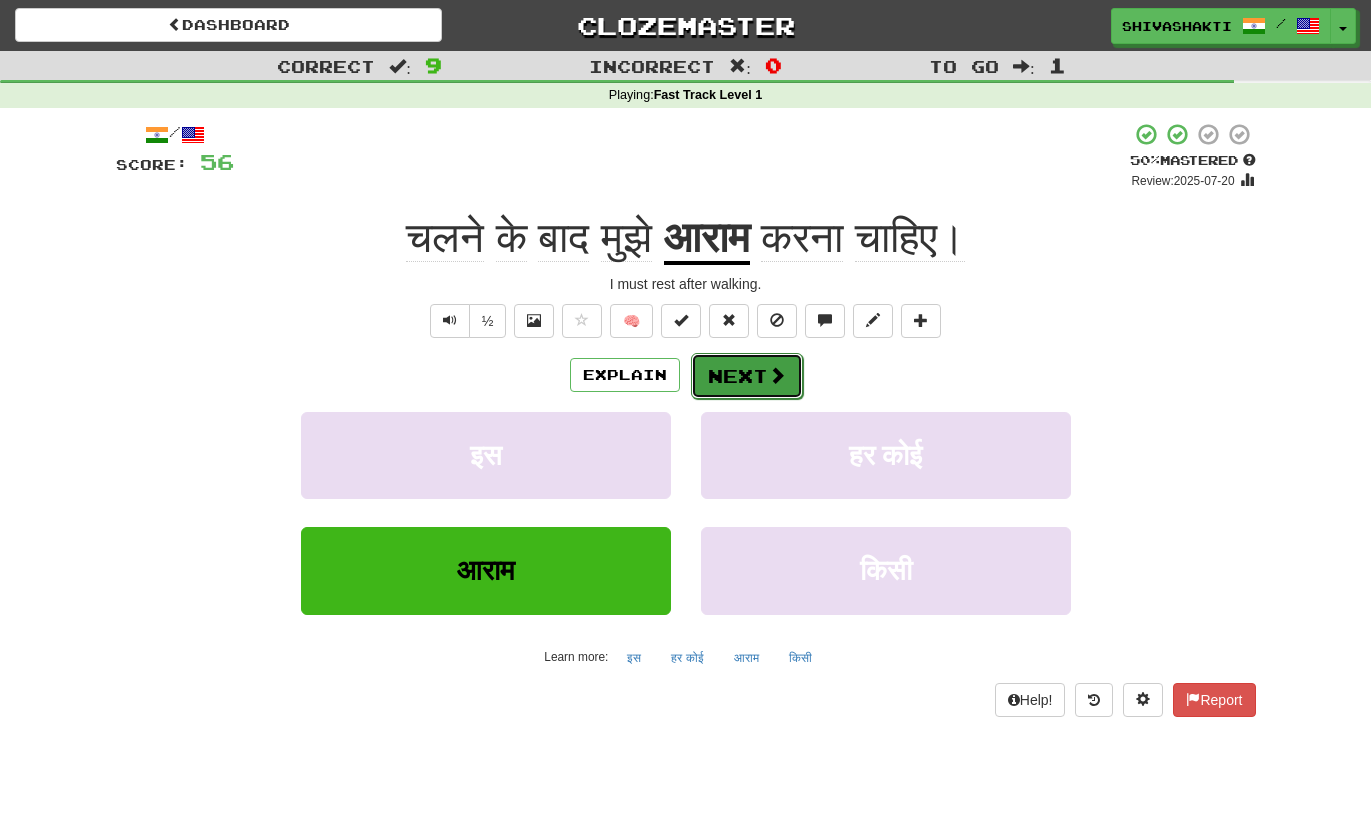 click on "Next" at bounding box center (747, 376) 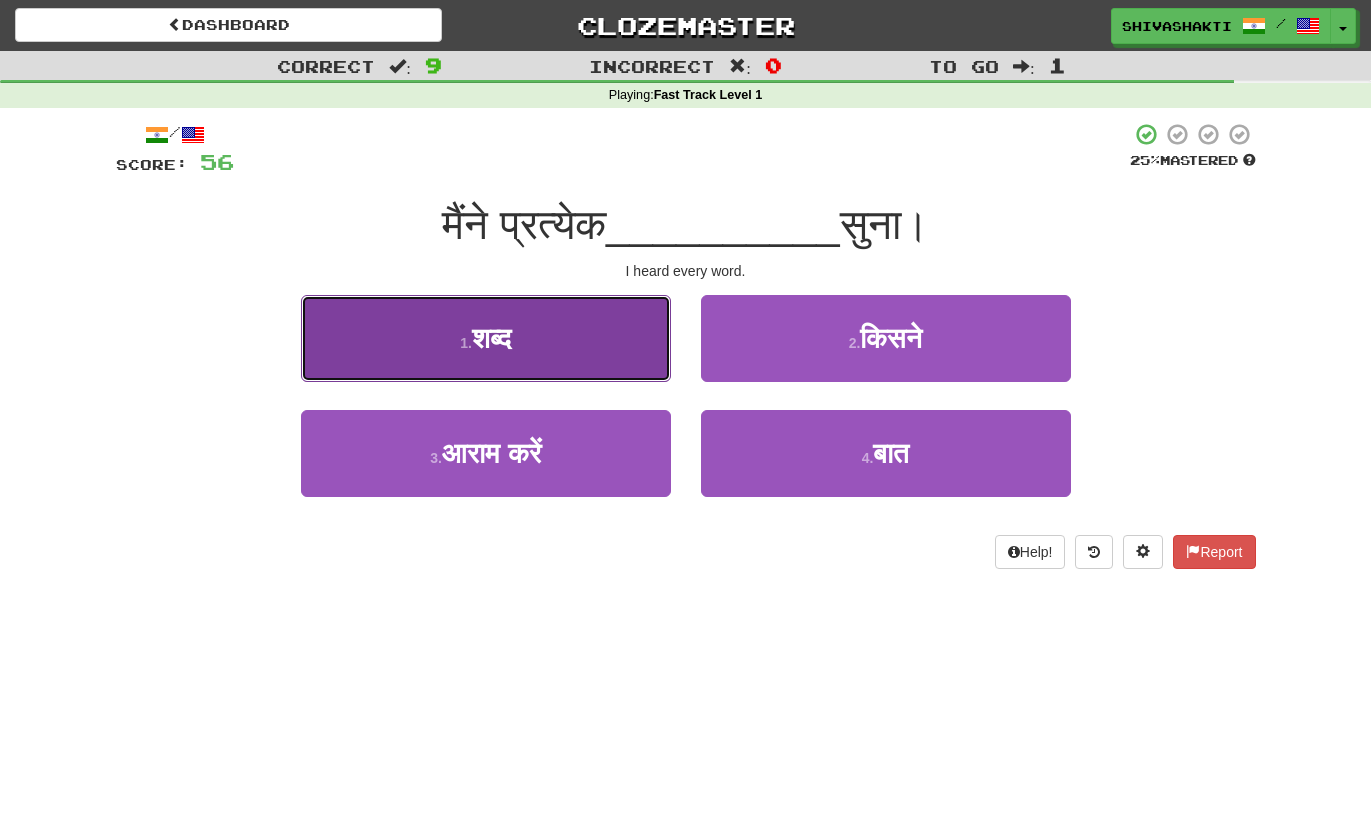 click on "1 ." at bounding box center [466, 343] 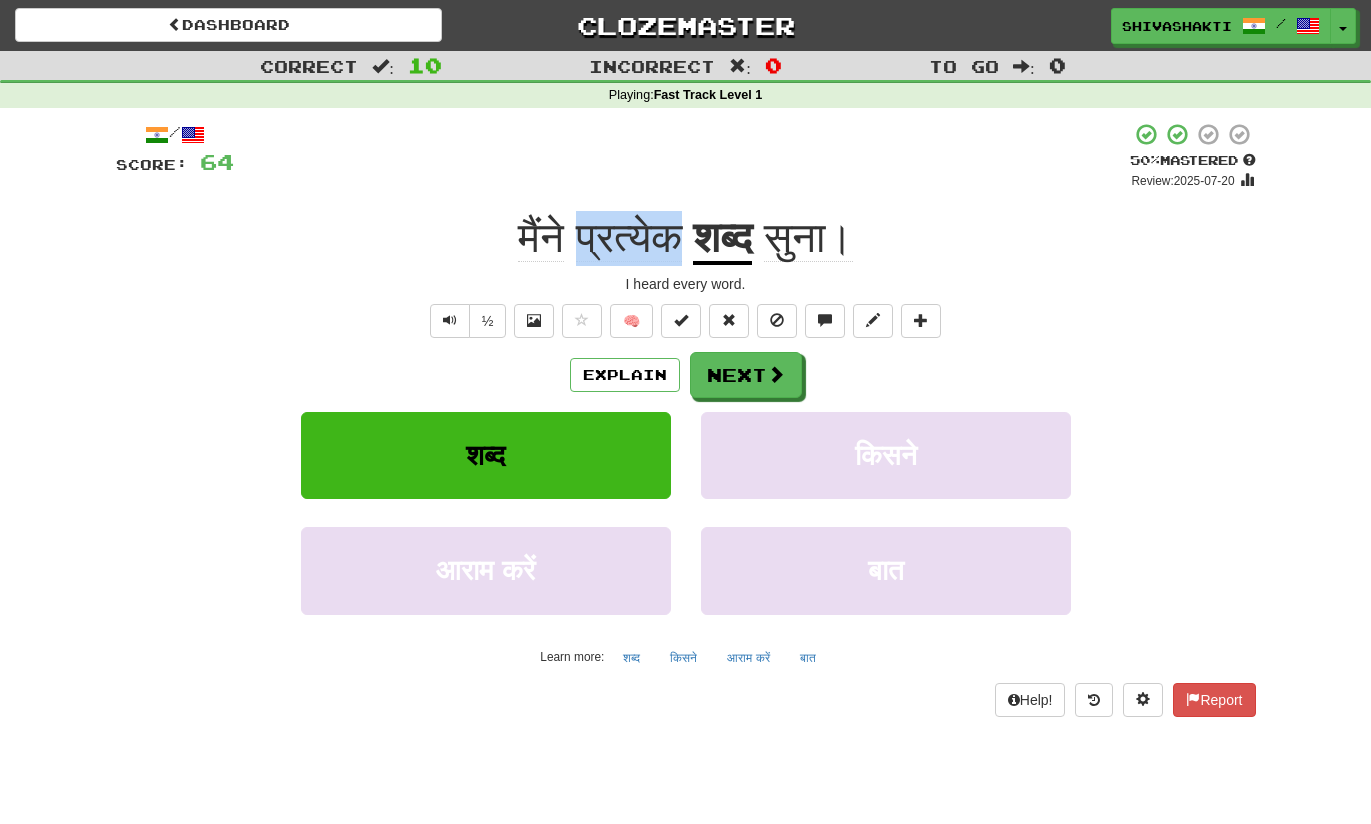 drag, startPoint x: 670, startPoint y: 235, endPoint x: 576, endPoint y: 240, distance: 94.13288 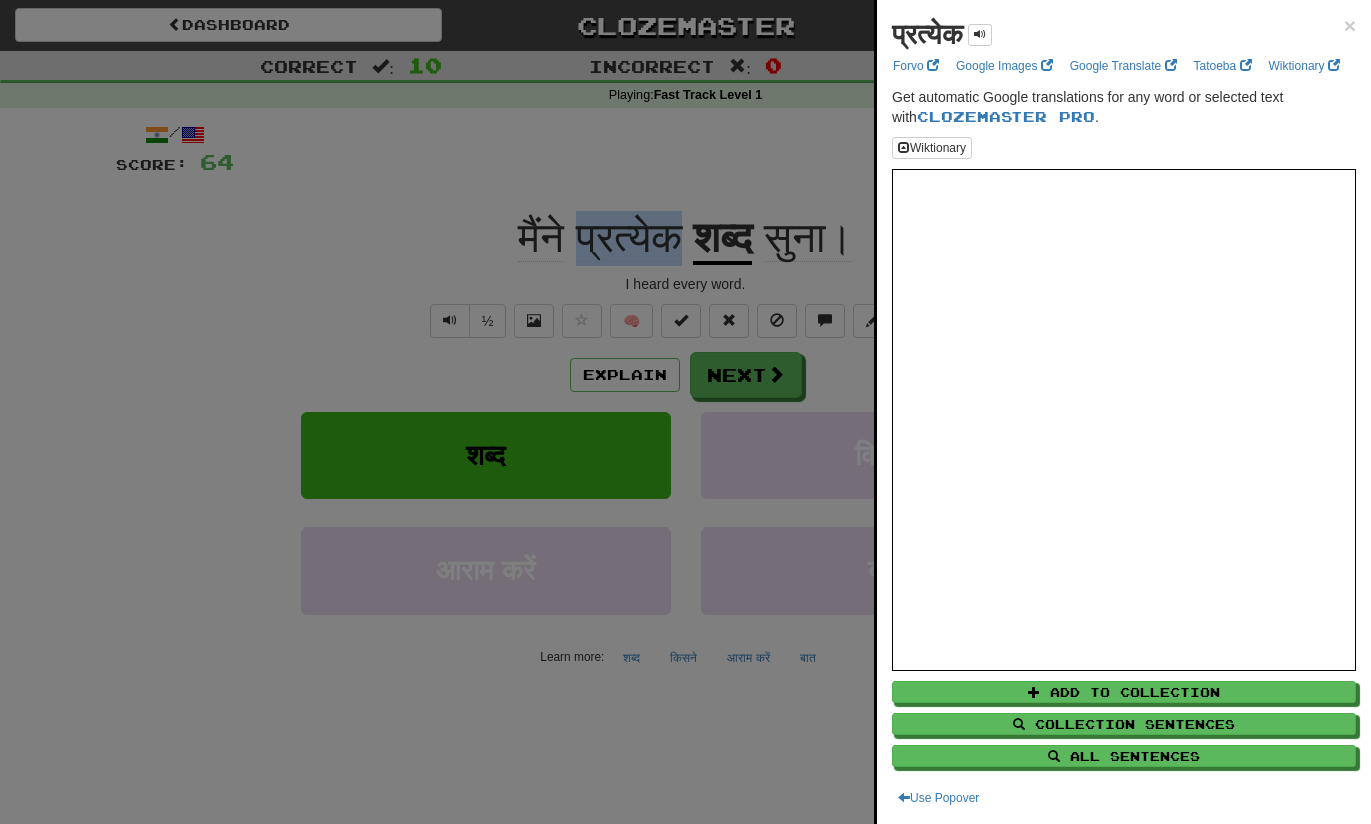 copy on "प्रत्येक" 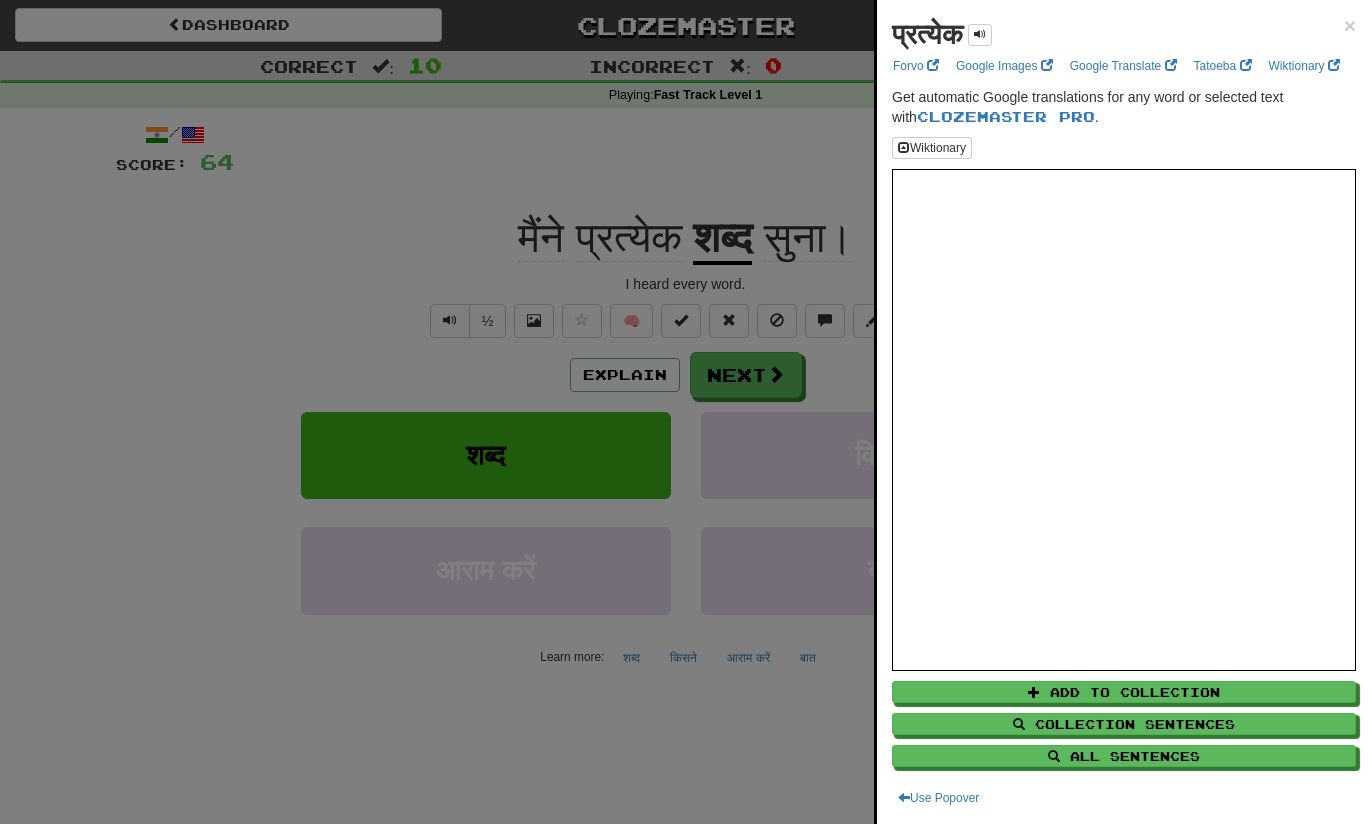 click at bounding box center [685, 412] 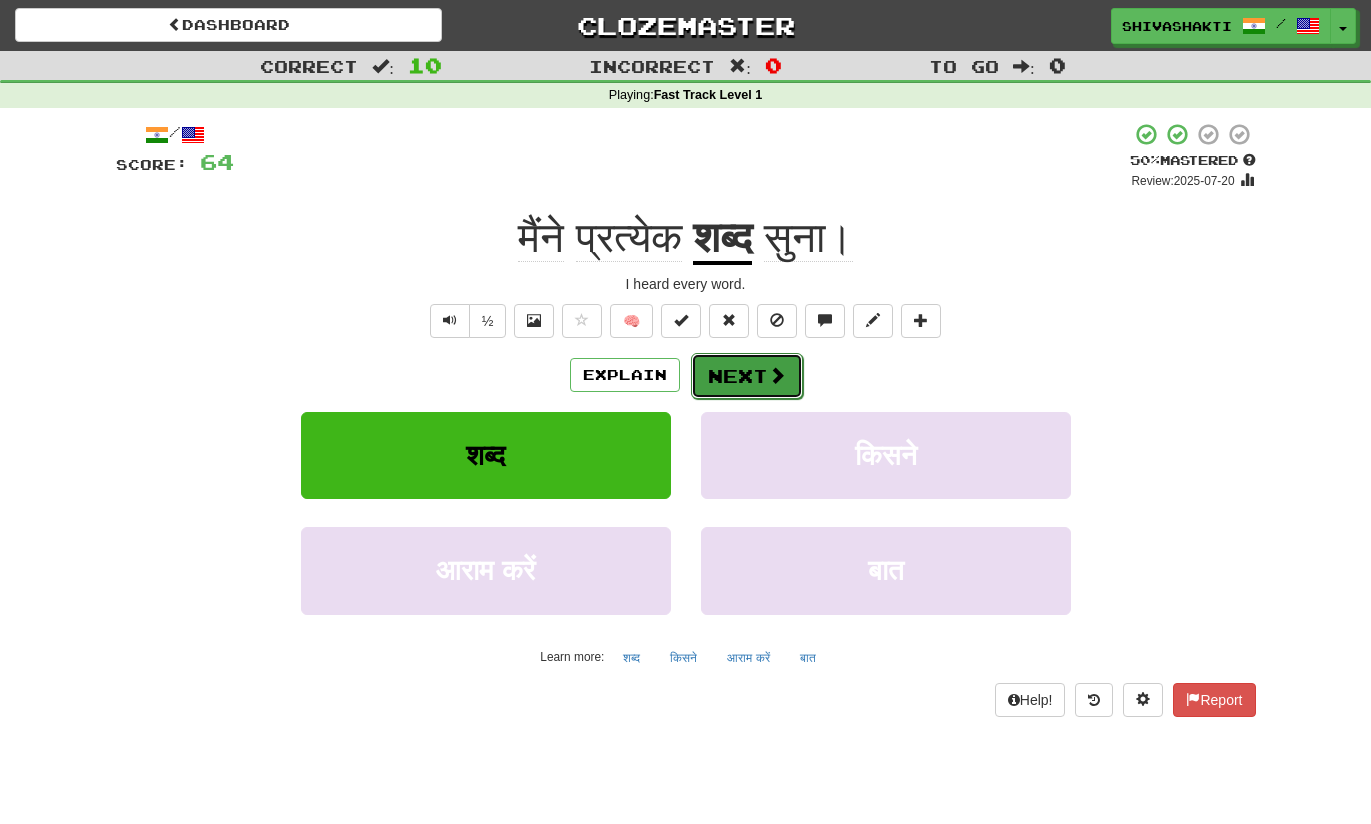 click on "Next" at bounding box center [747, 376] 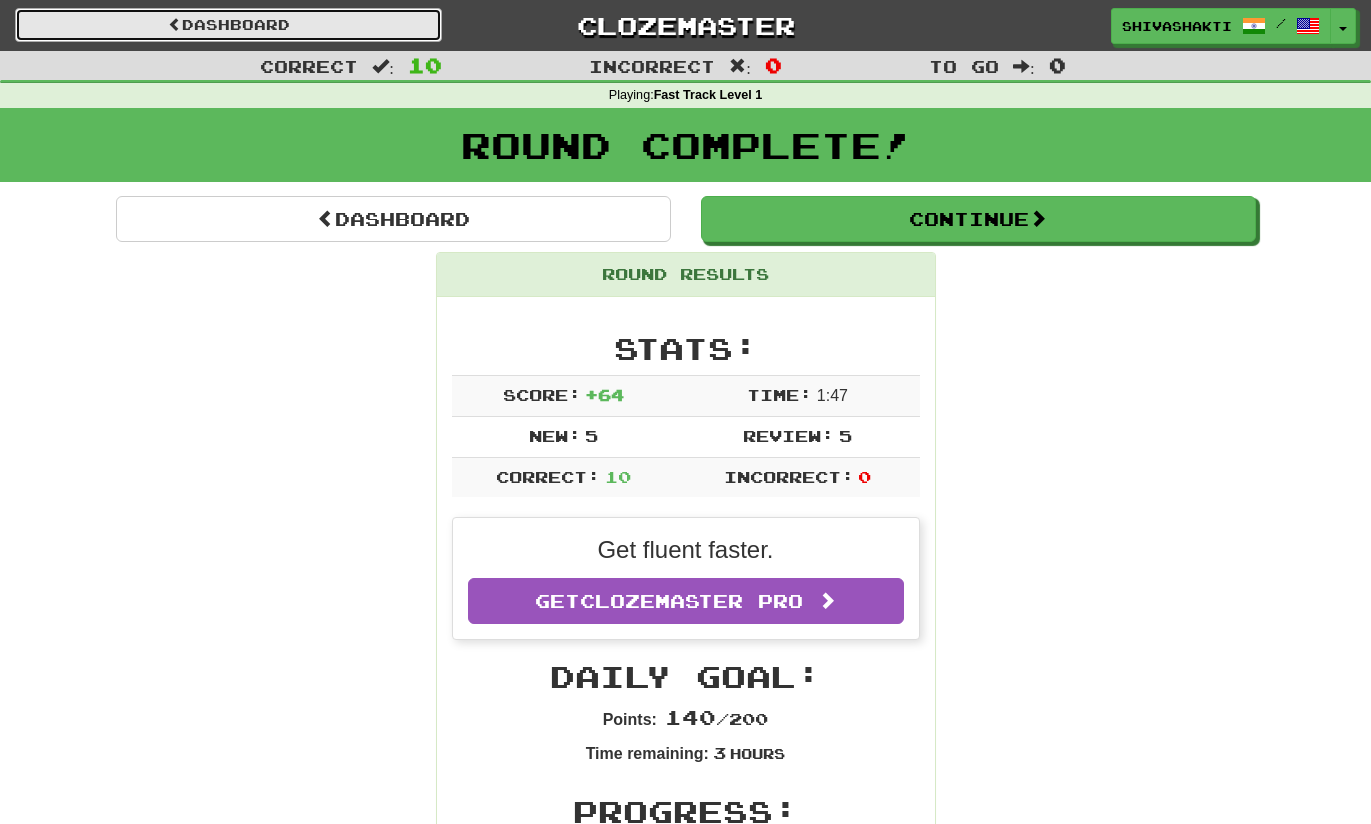 click on "Dashboard" at bounding box center [228, 25] 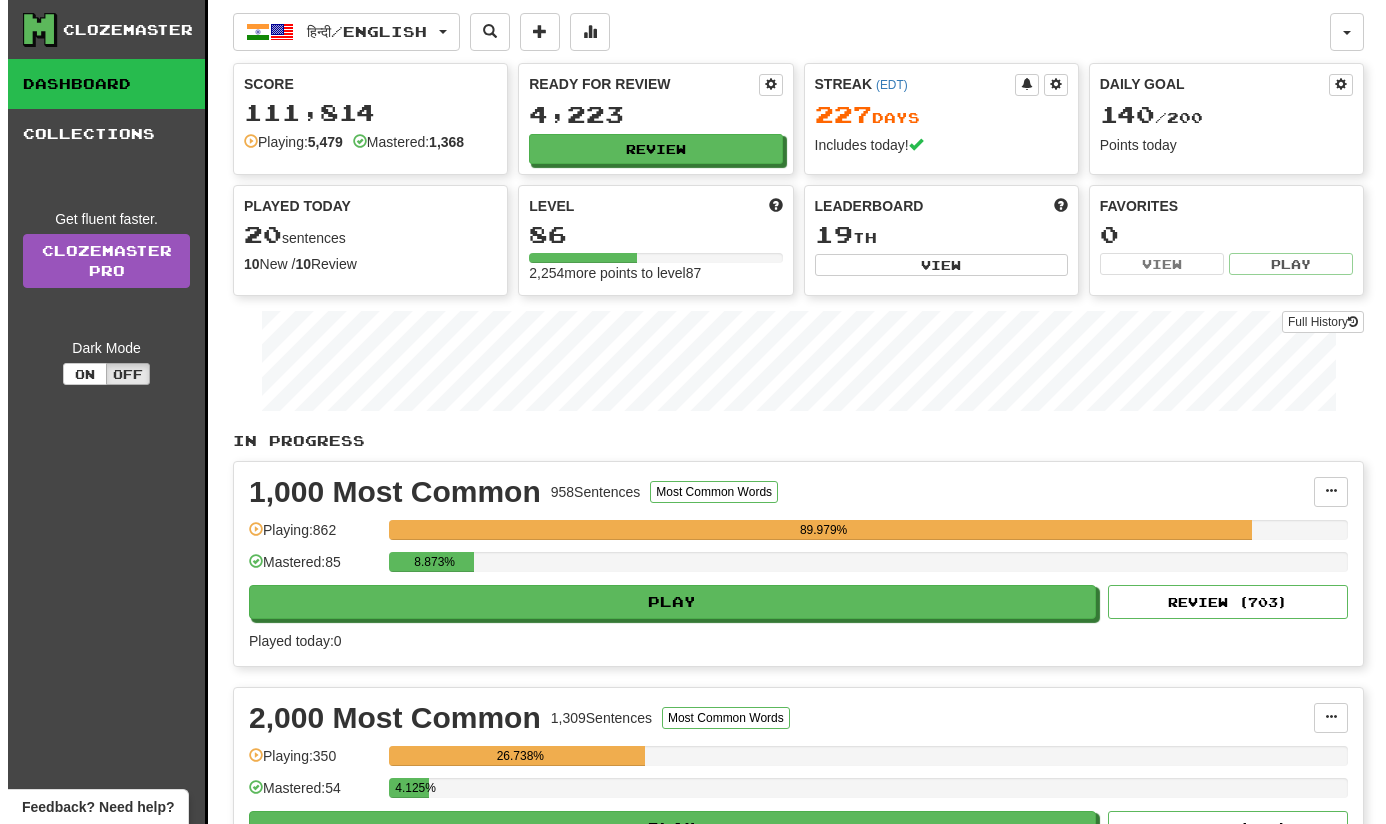 scroll, scrollTop: 28, scrollLeft: 0, axis: vertical 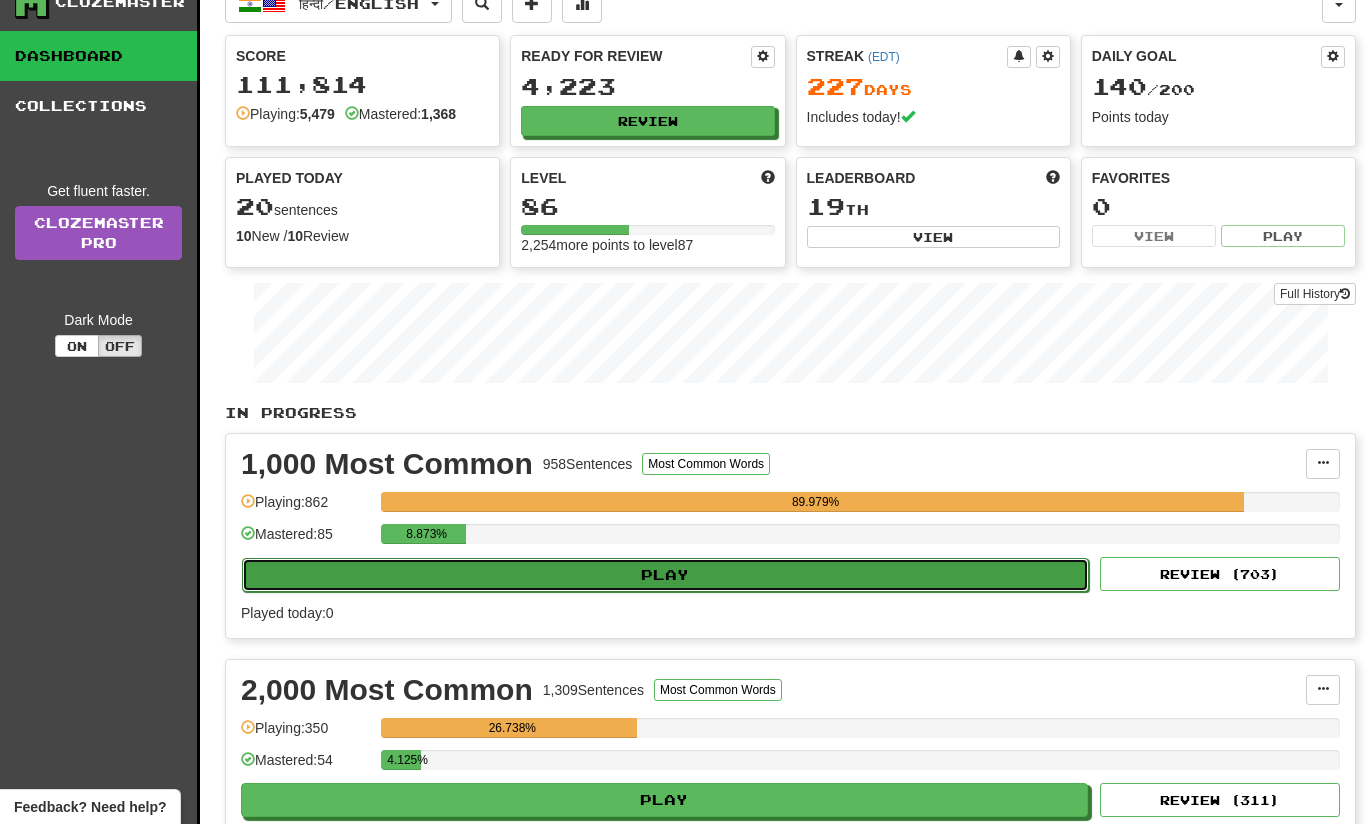 click on "Play" at bounding box center [665, 575] 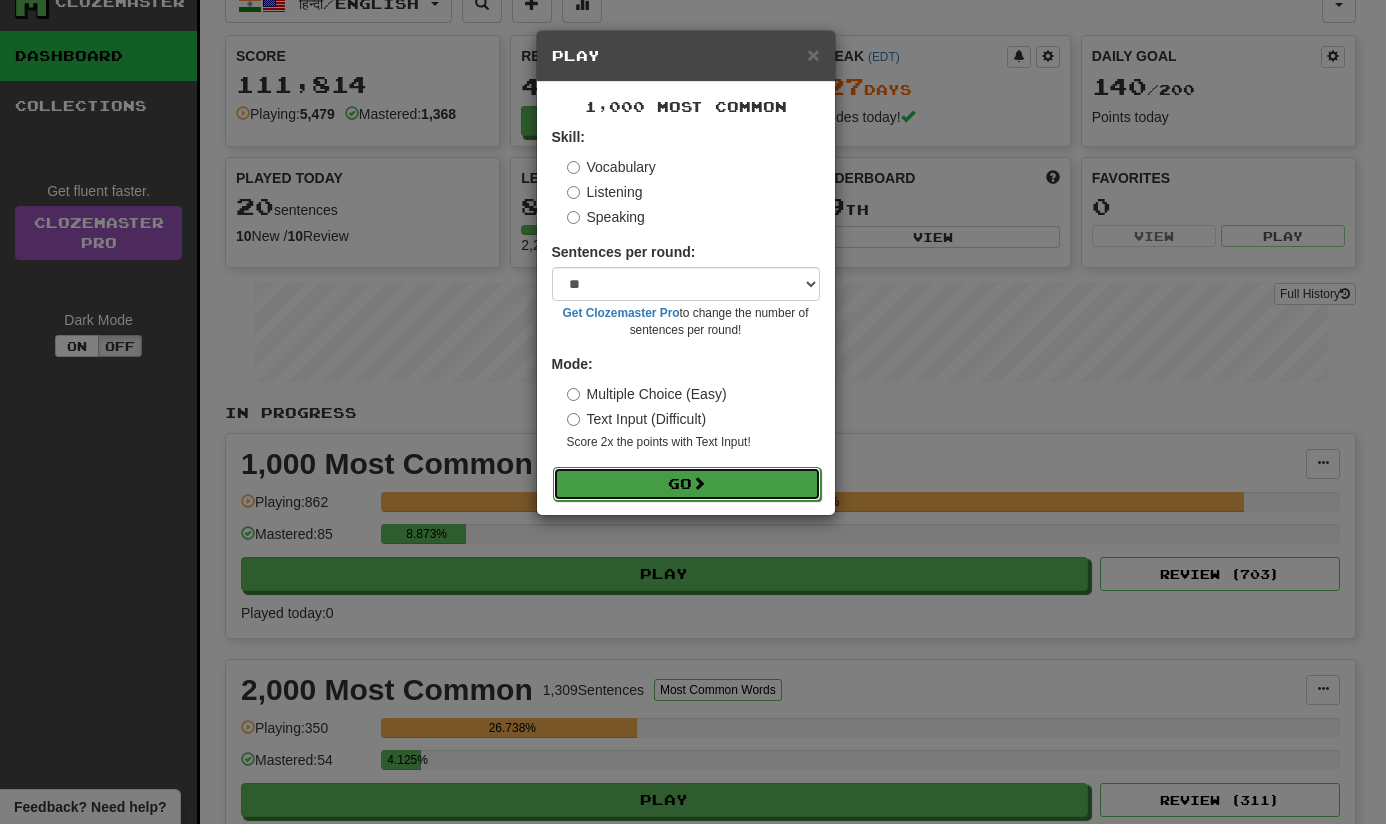click at bounding box center (699, 483) 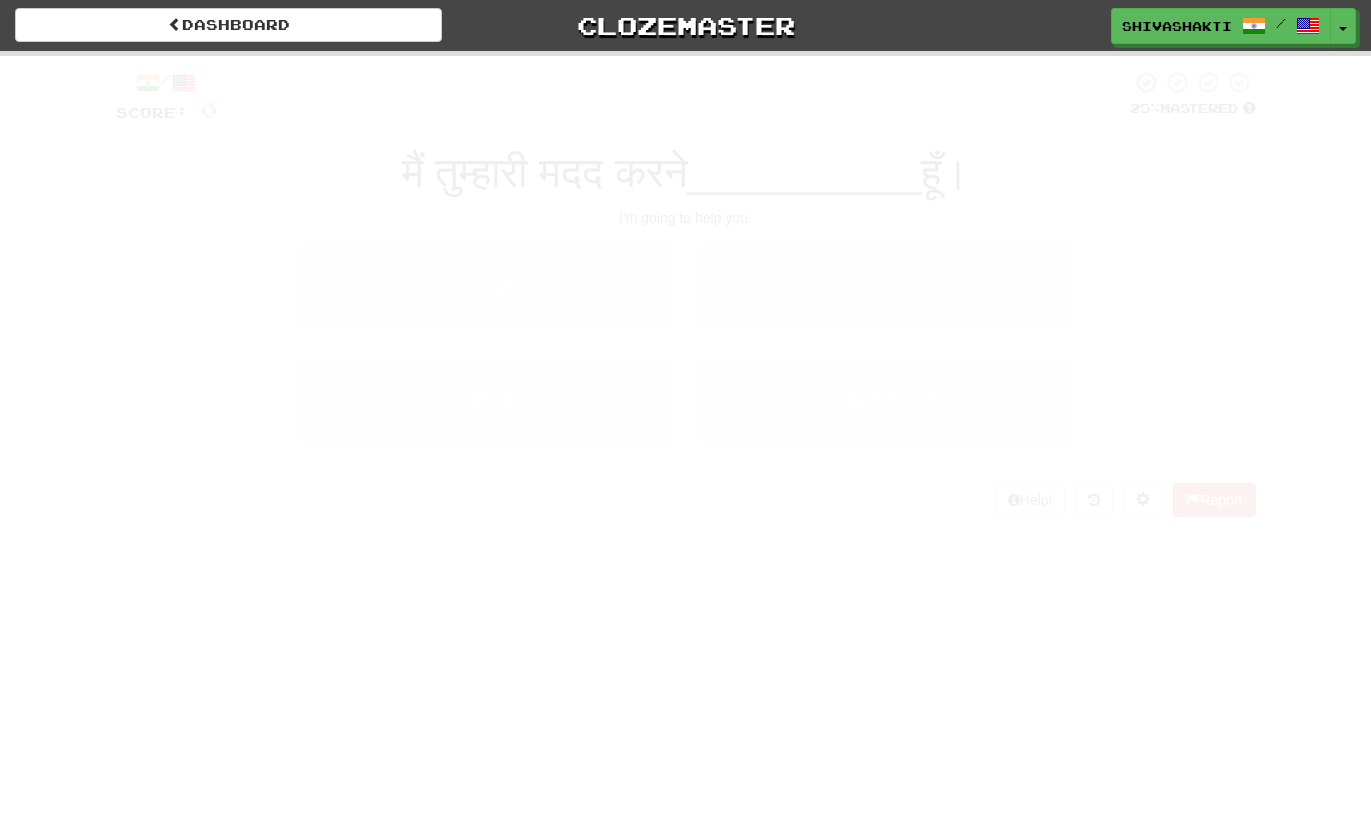 scroll, scrollTop: 0, scrollLeft: 0, axis: both 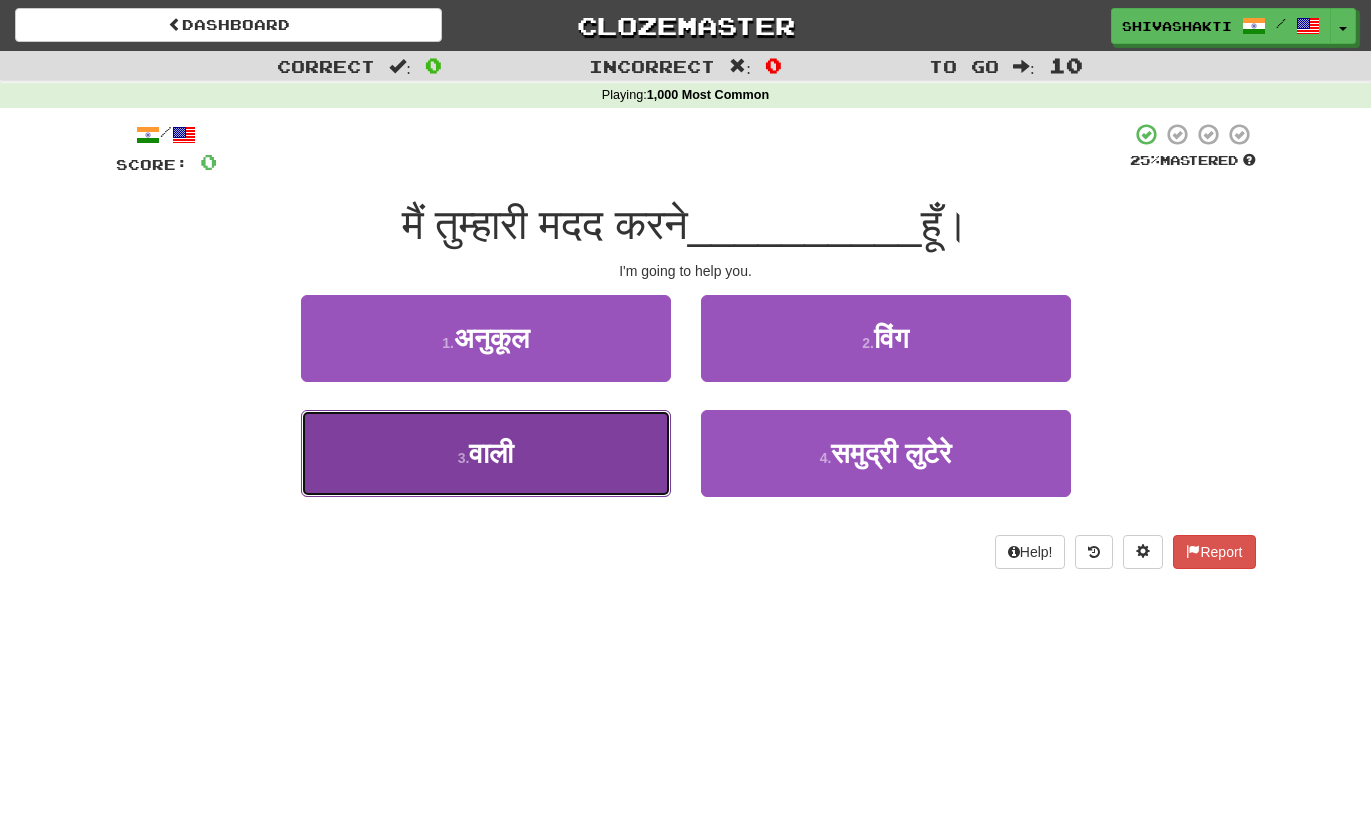 click on "वाली" at bounding box center (491, 453) 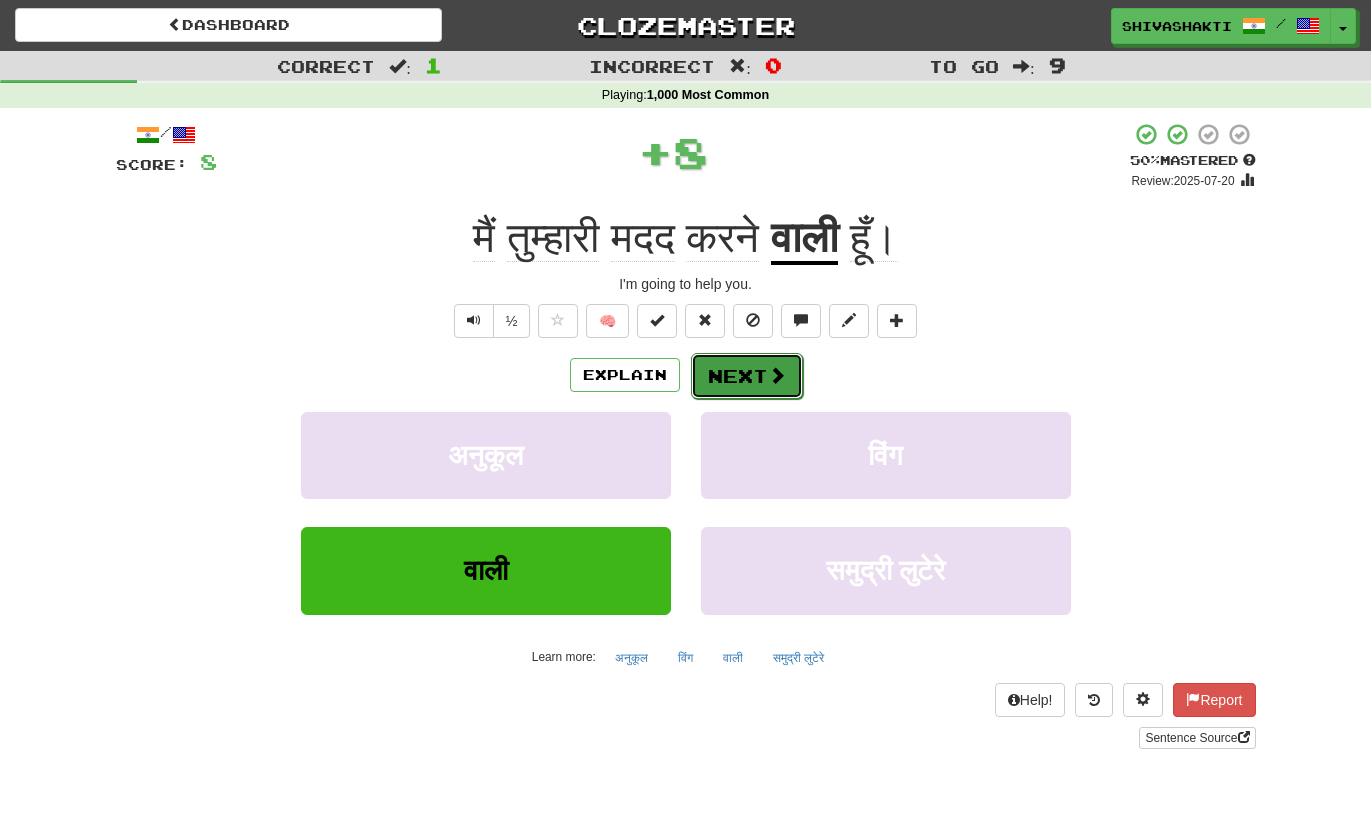 click on "Next" at bounding box center (747, 376) 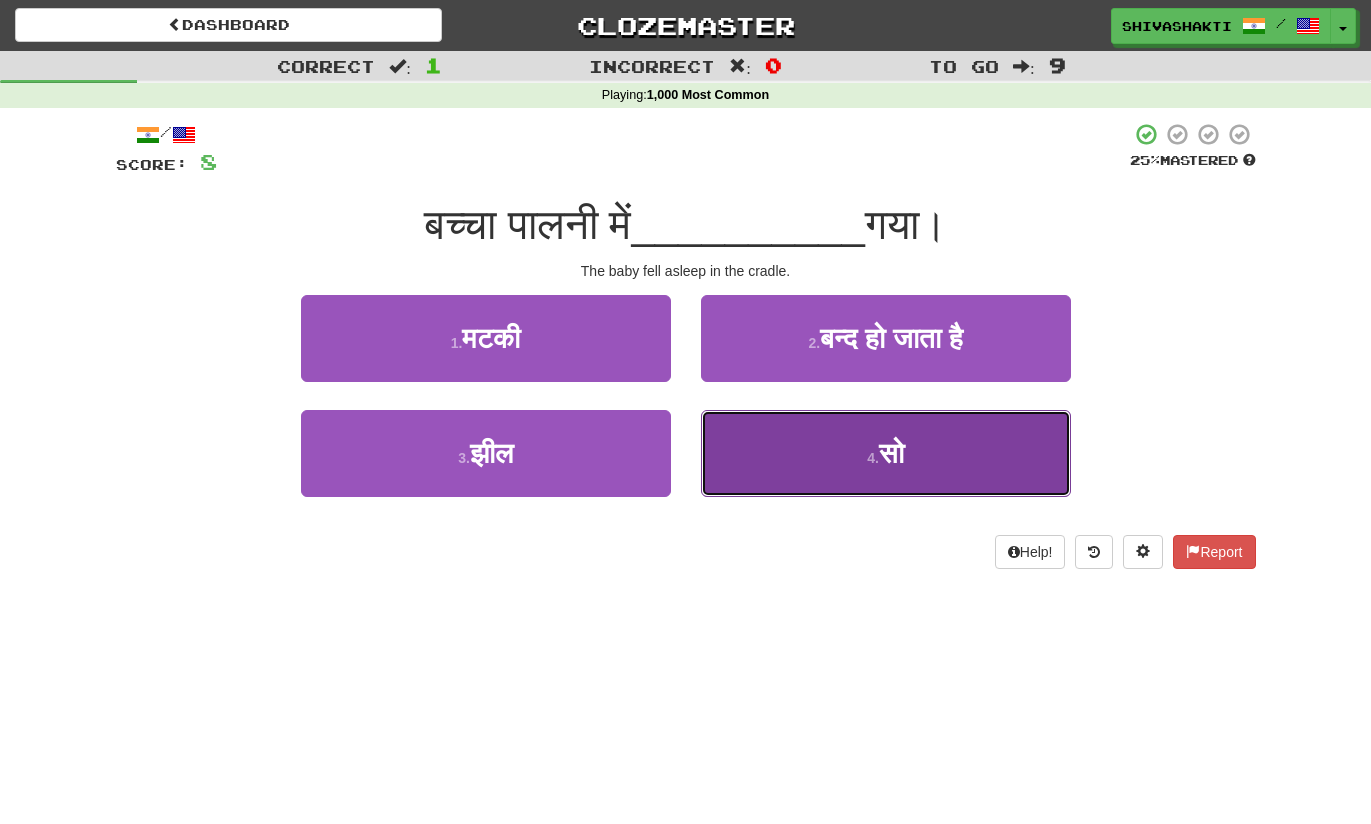 click on "4 .  सो" at bounding box center [886, 453] 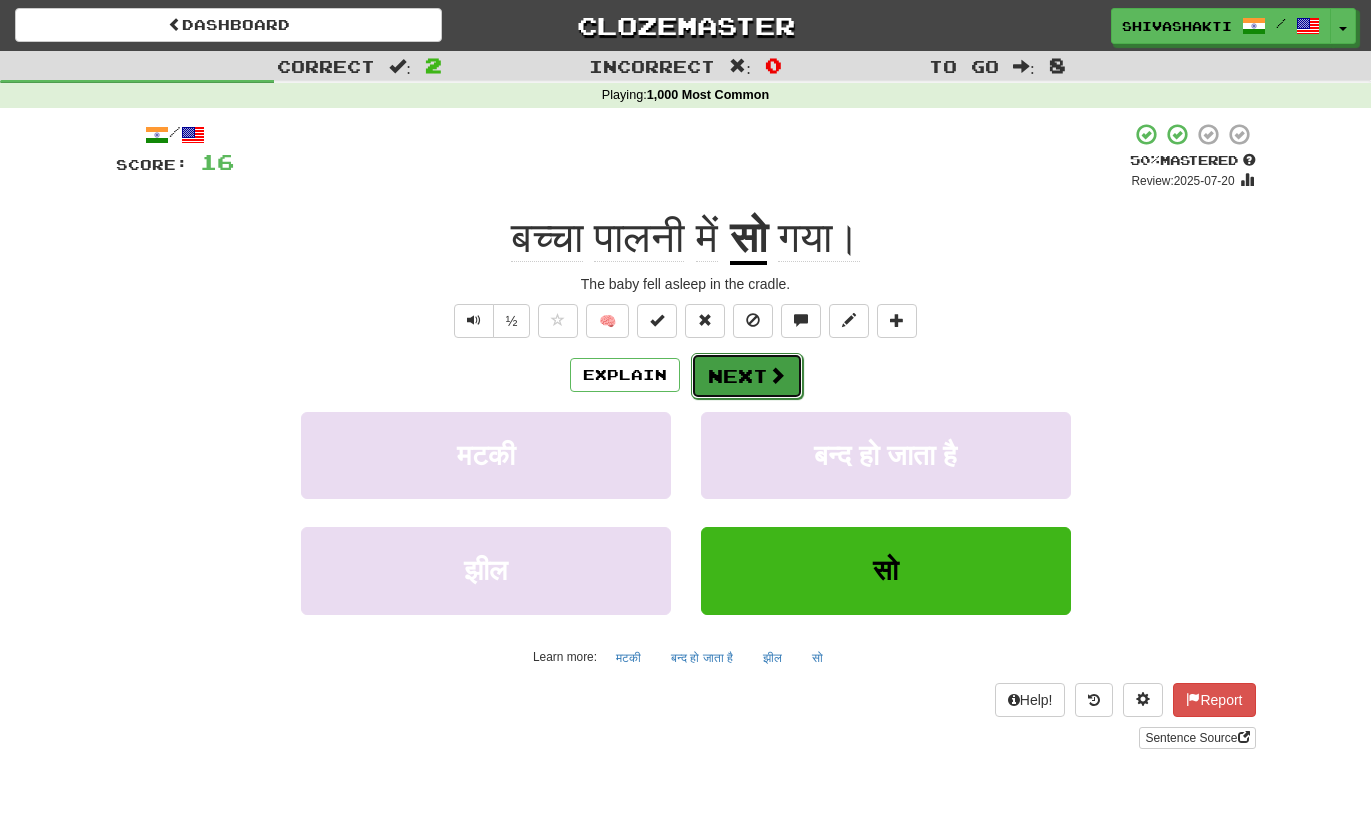 click on "Next" at bounding box center [747, 376] 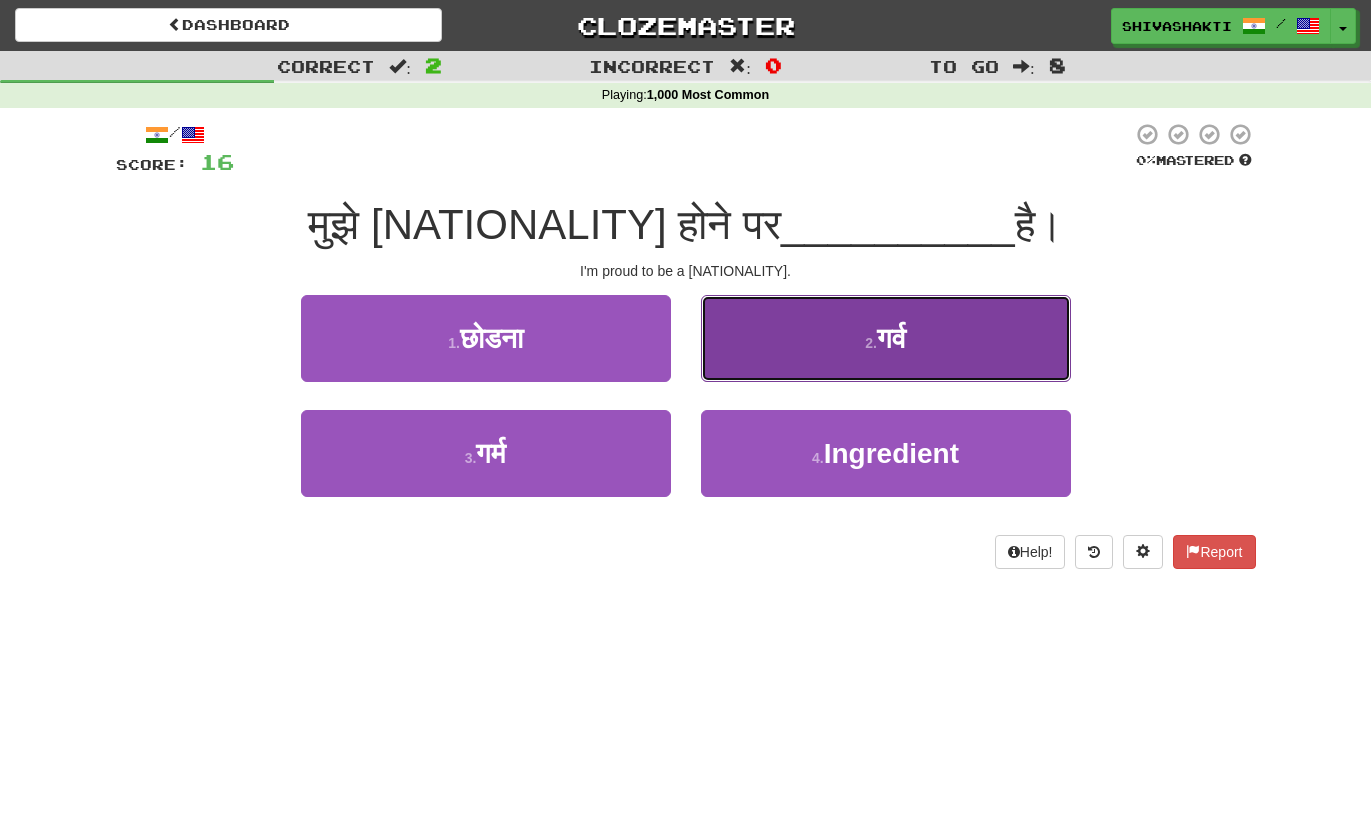 click on "2 .  गर्व" at bounding box center [886, 338] 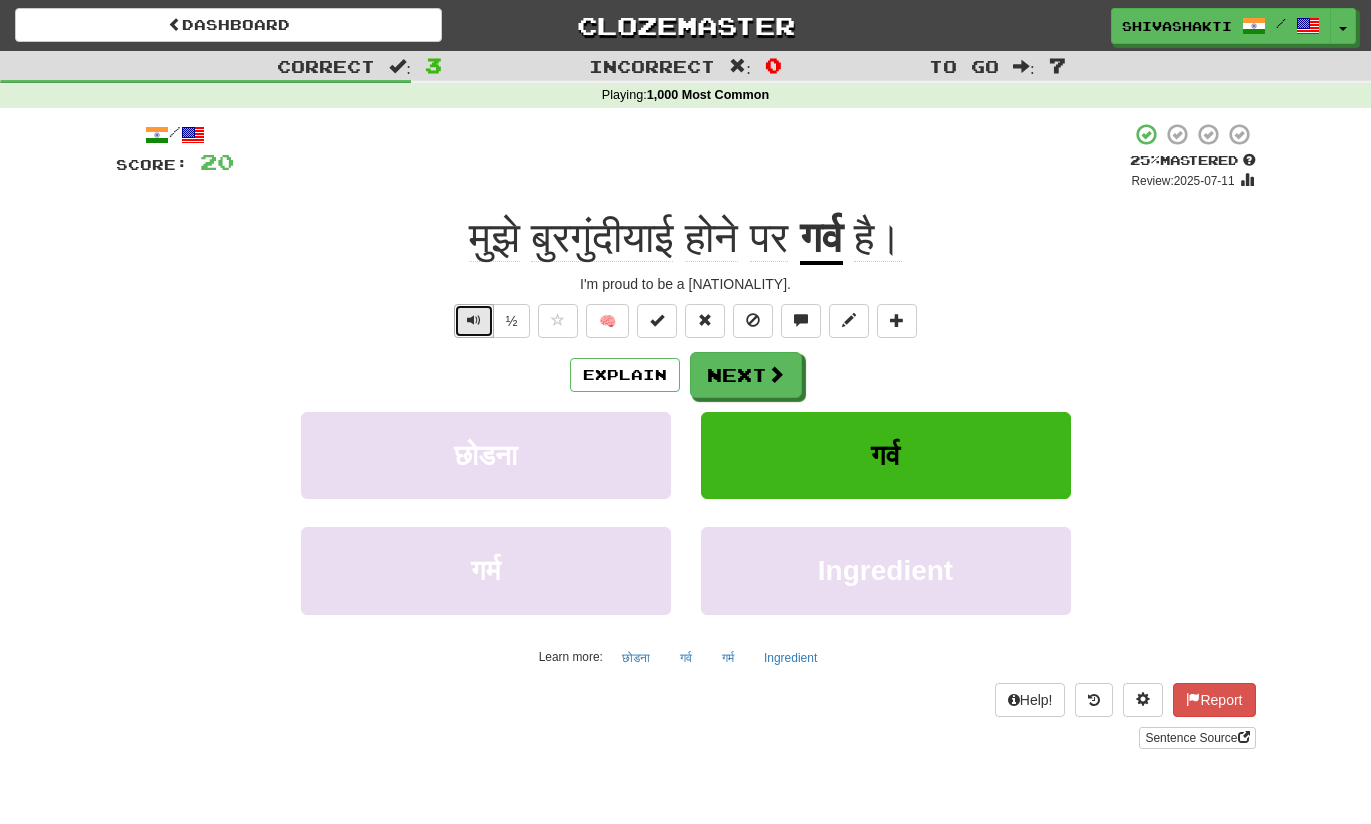 click at bounding box center [474, 320] 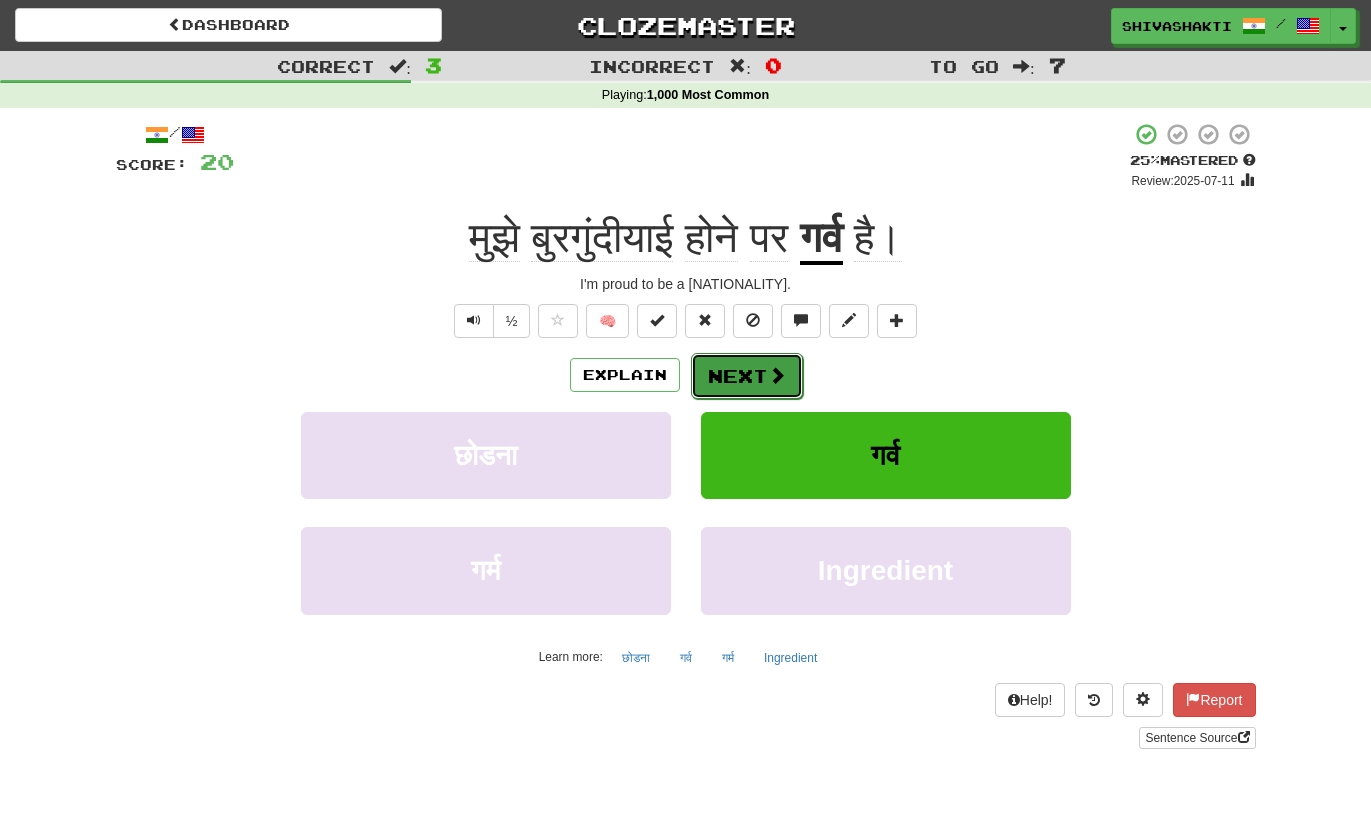 click at bounding box center [777, 375] 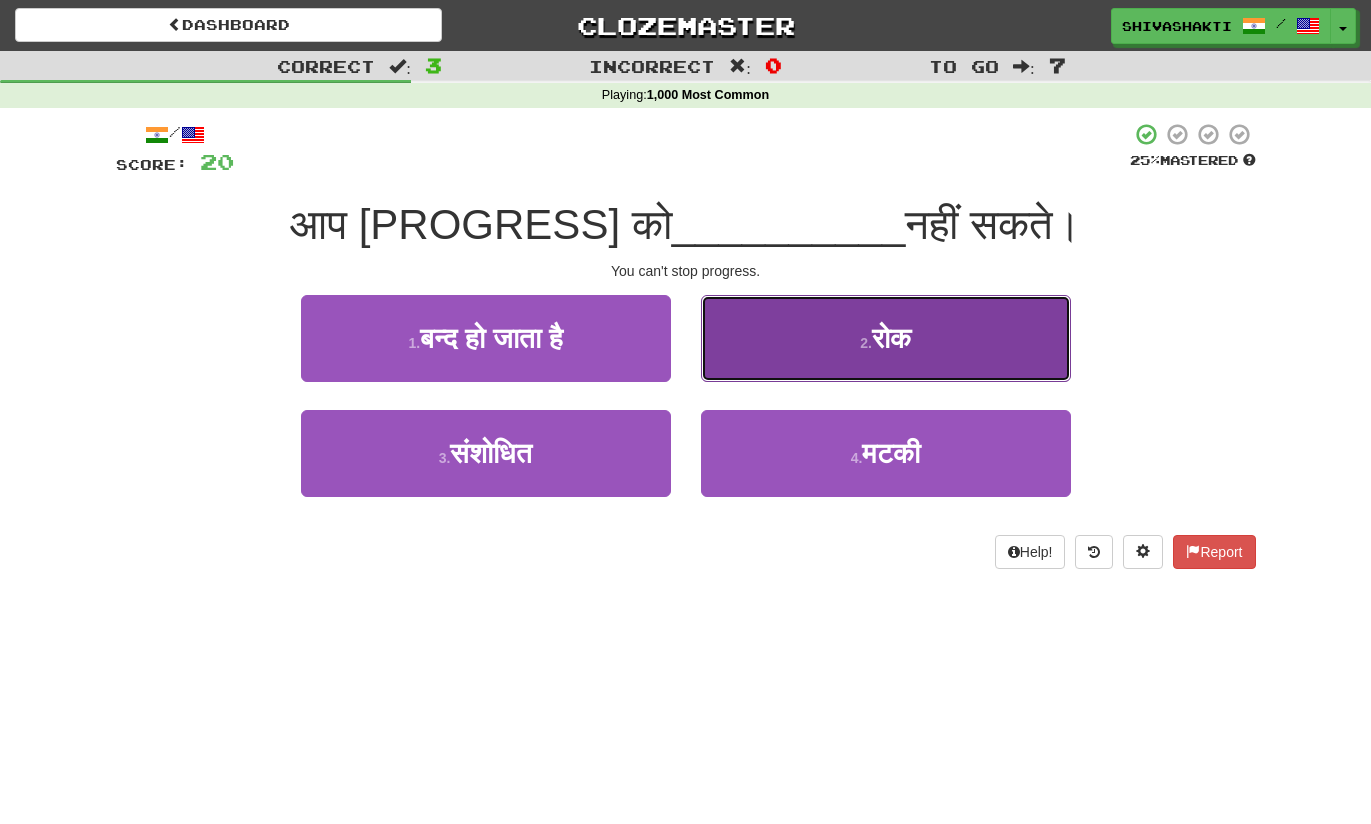 click on "रोक" at bounding box center (891, 338) 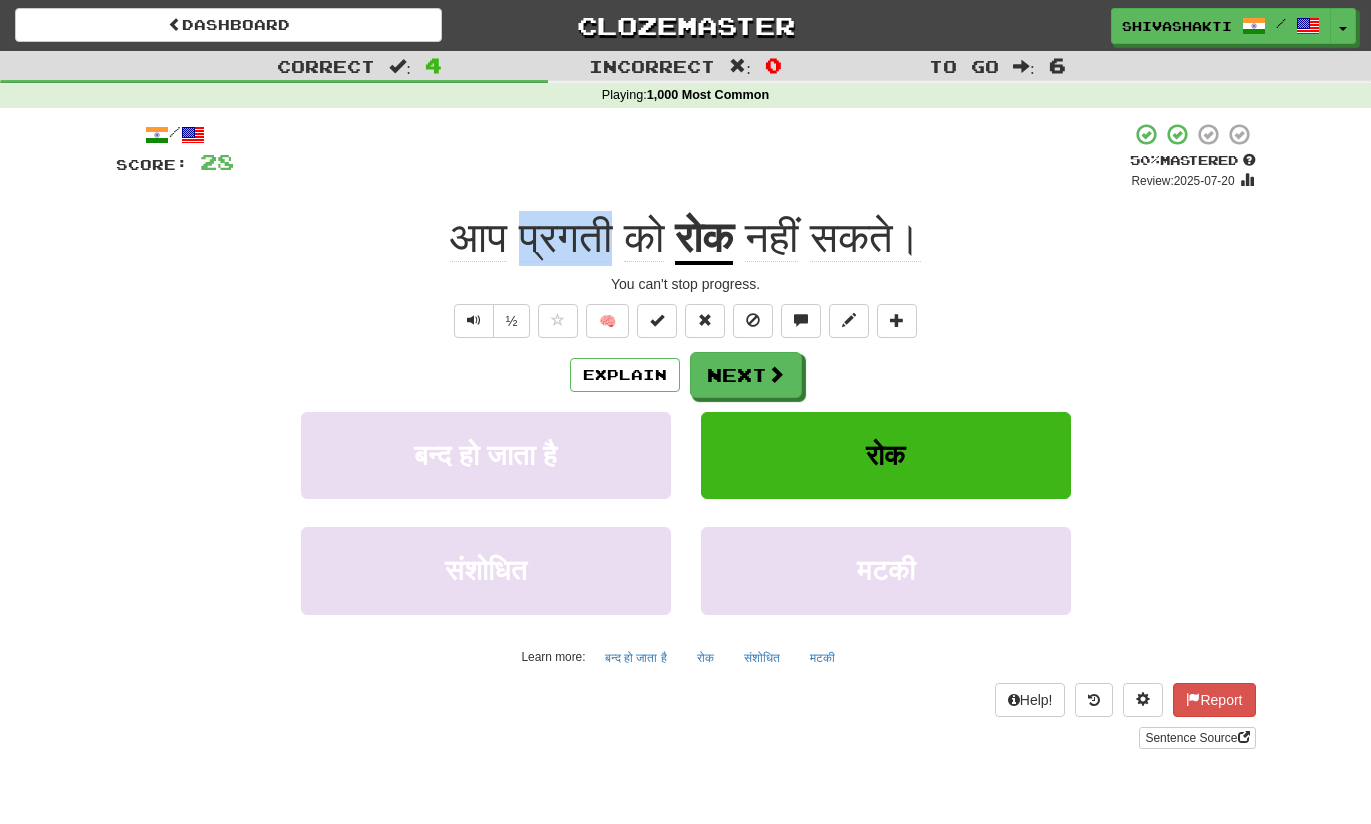 drag, startPoint x: 611, startPoint y: 234, endPoint x: 521, endPoint y: 233, distance: 90.005554 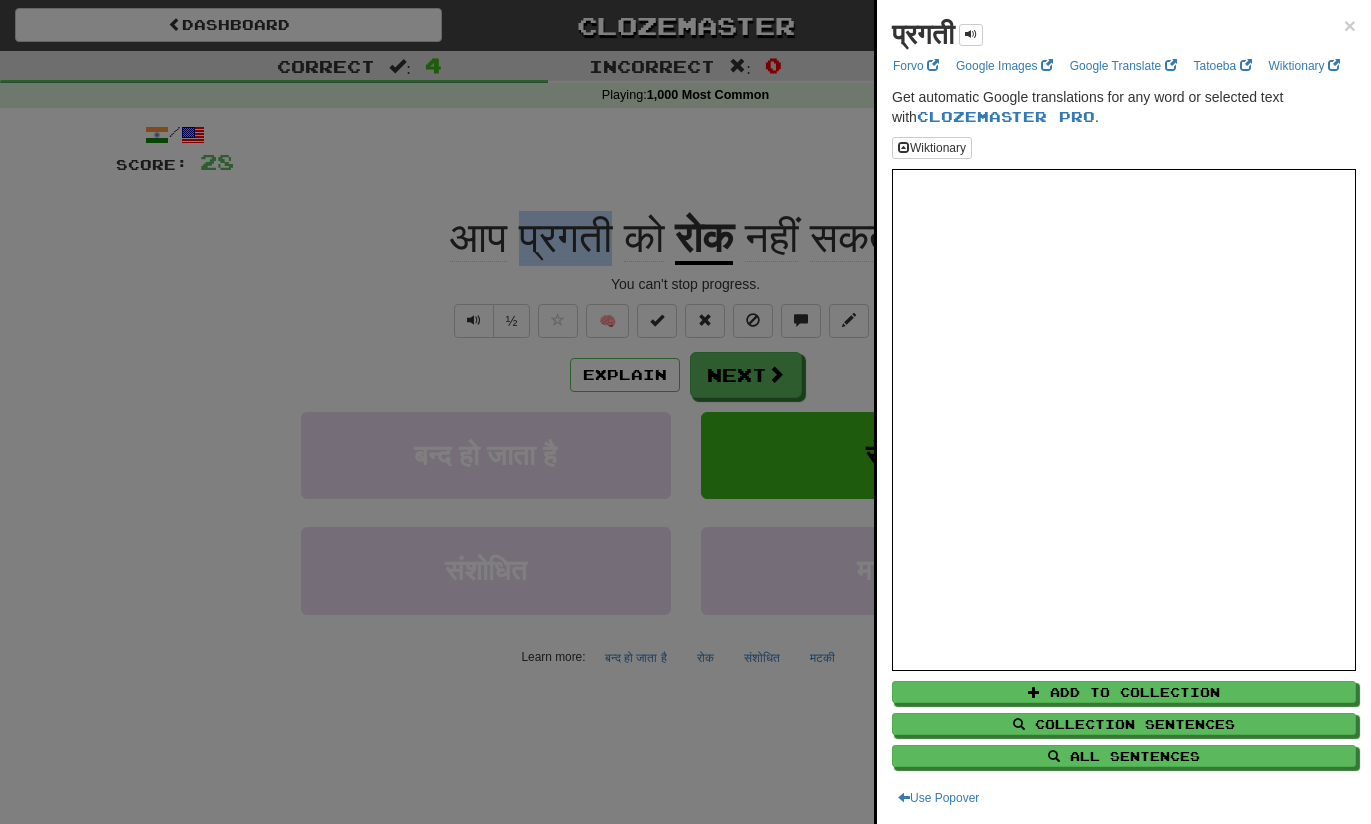 copy on "प्रगती" 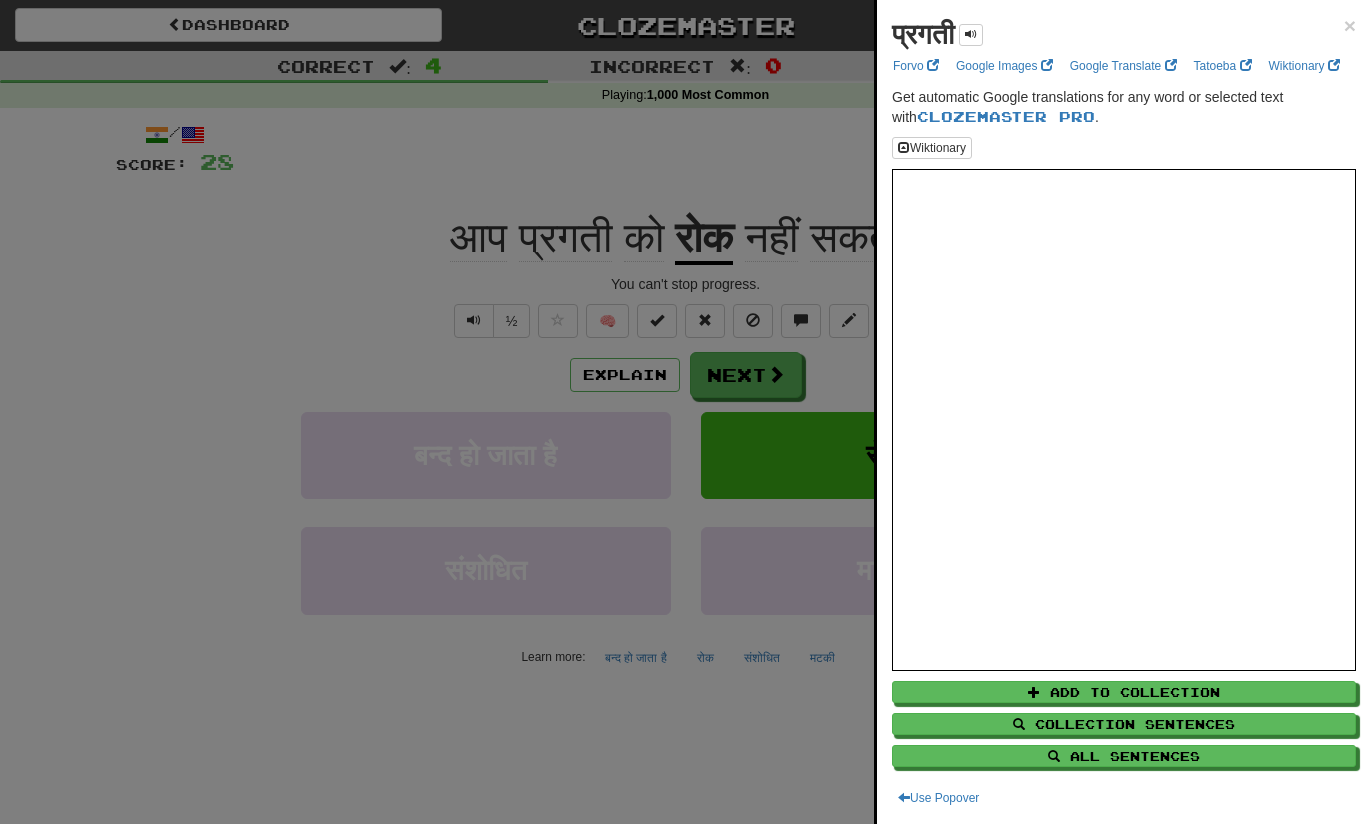 click at bounding box center [685, 412] 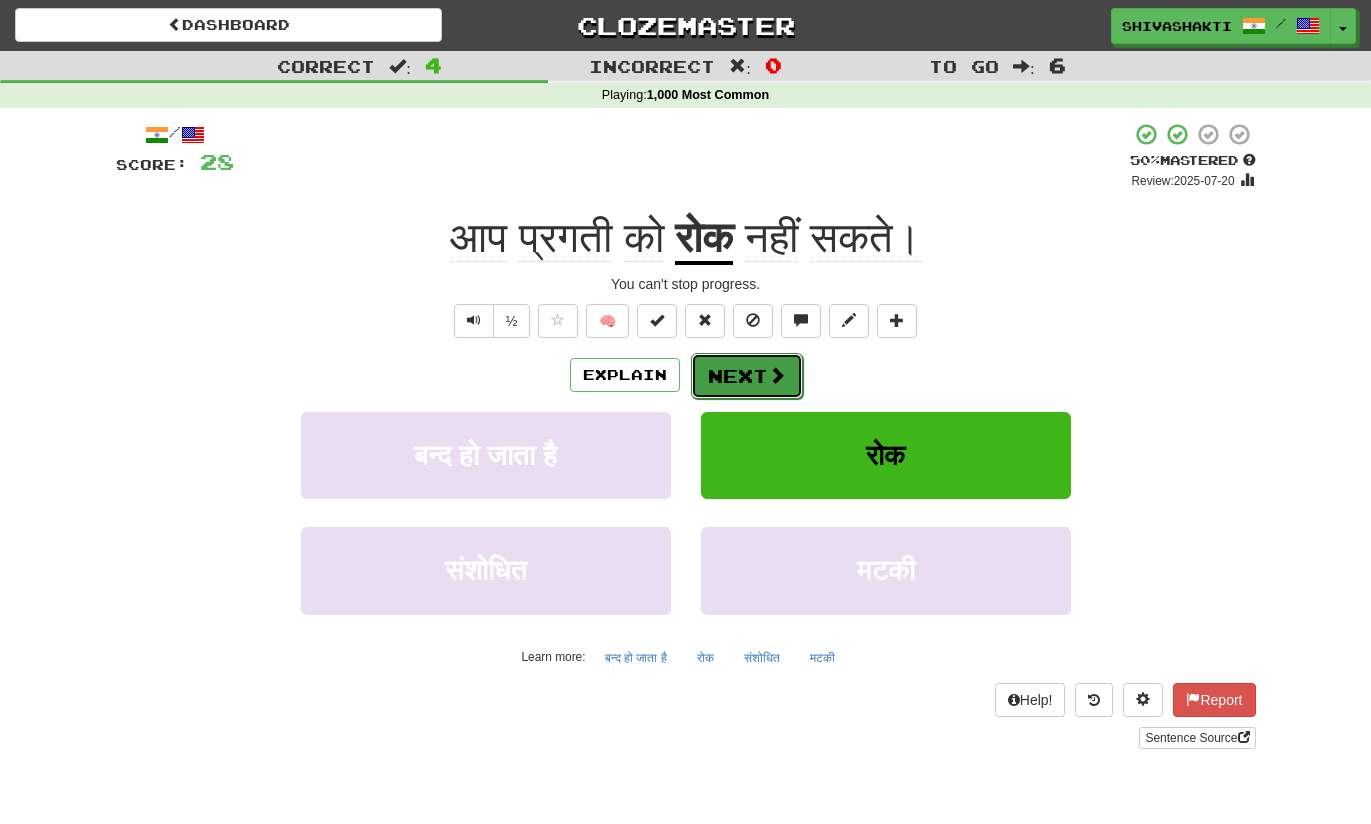 click on "Next" at bounding box center [747, 376] 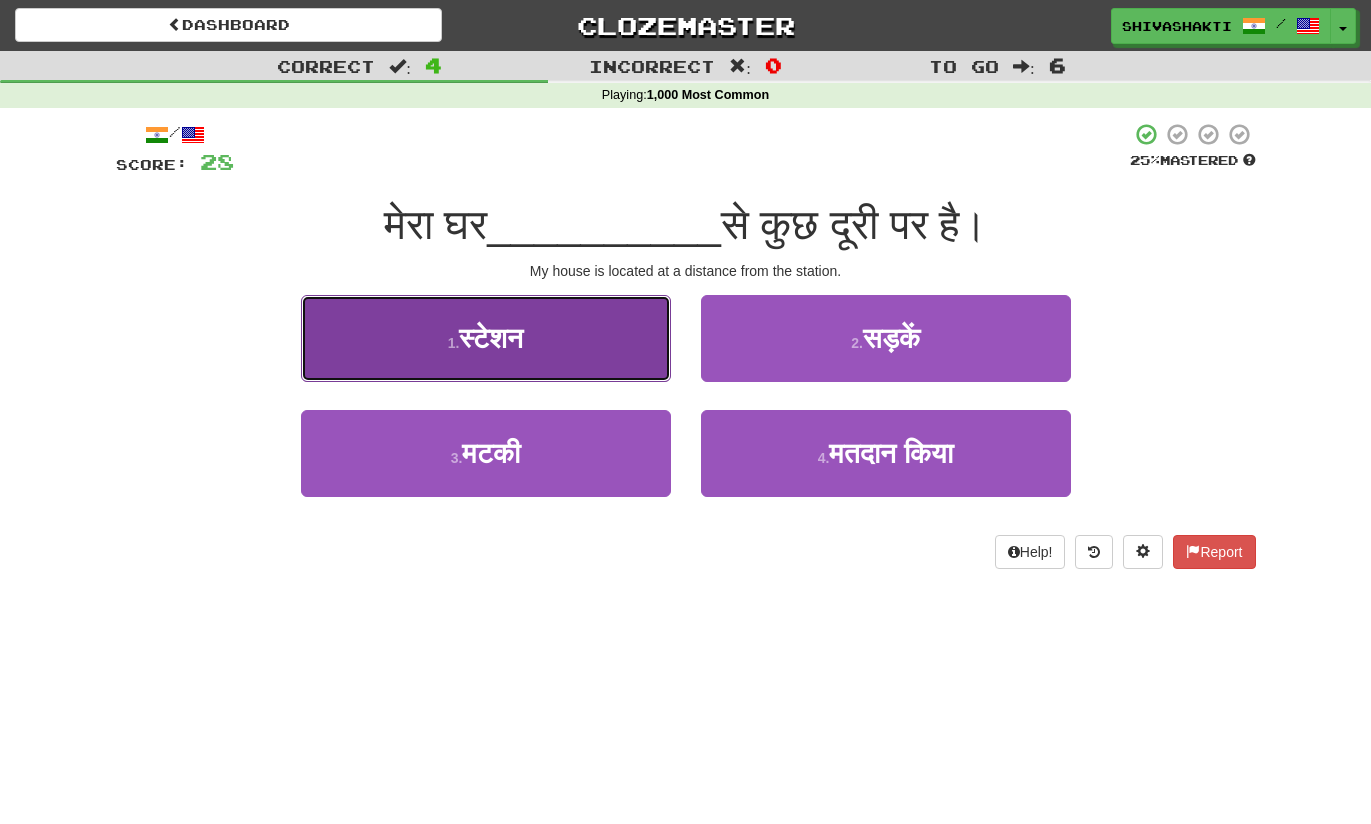 click on "1 .  स्टेशन" at bounding box center [486, 338] 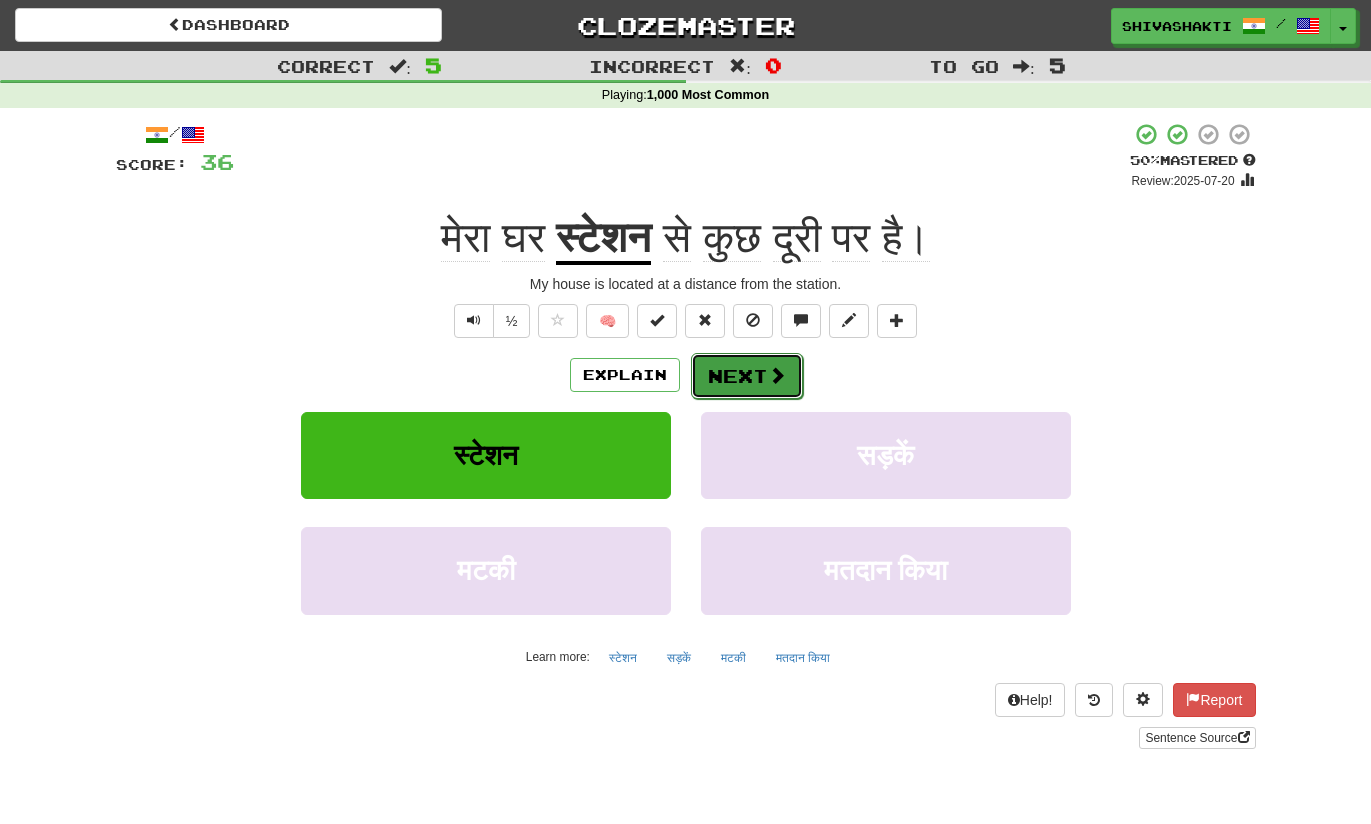 click on "Next" at bounding box center [747, 376] 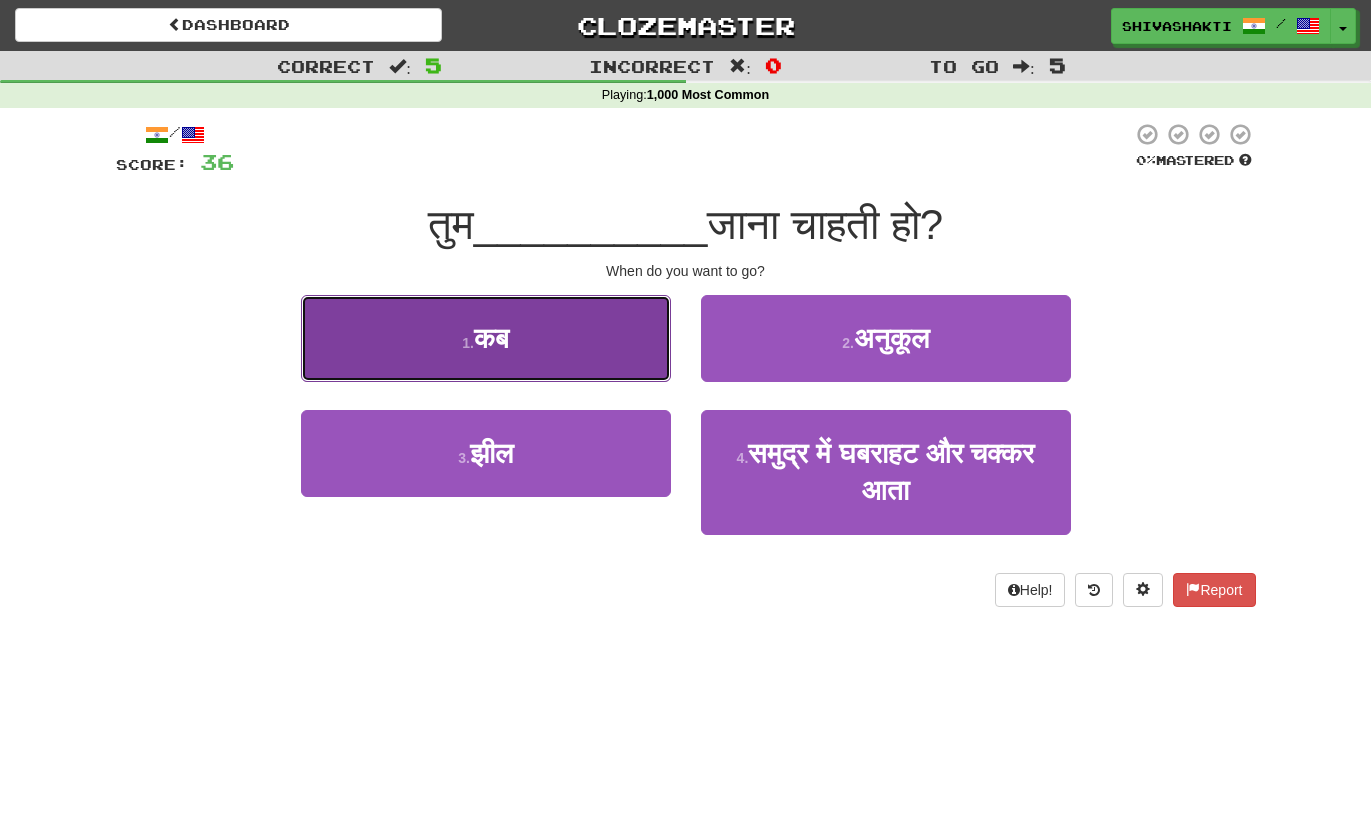 click on "1 .  कब" at bounding box center (486, 338) 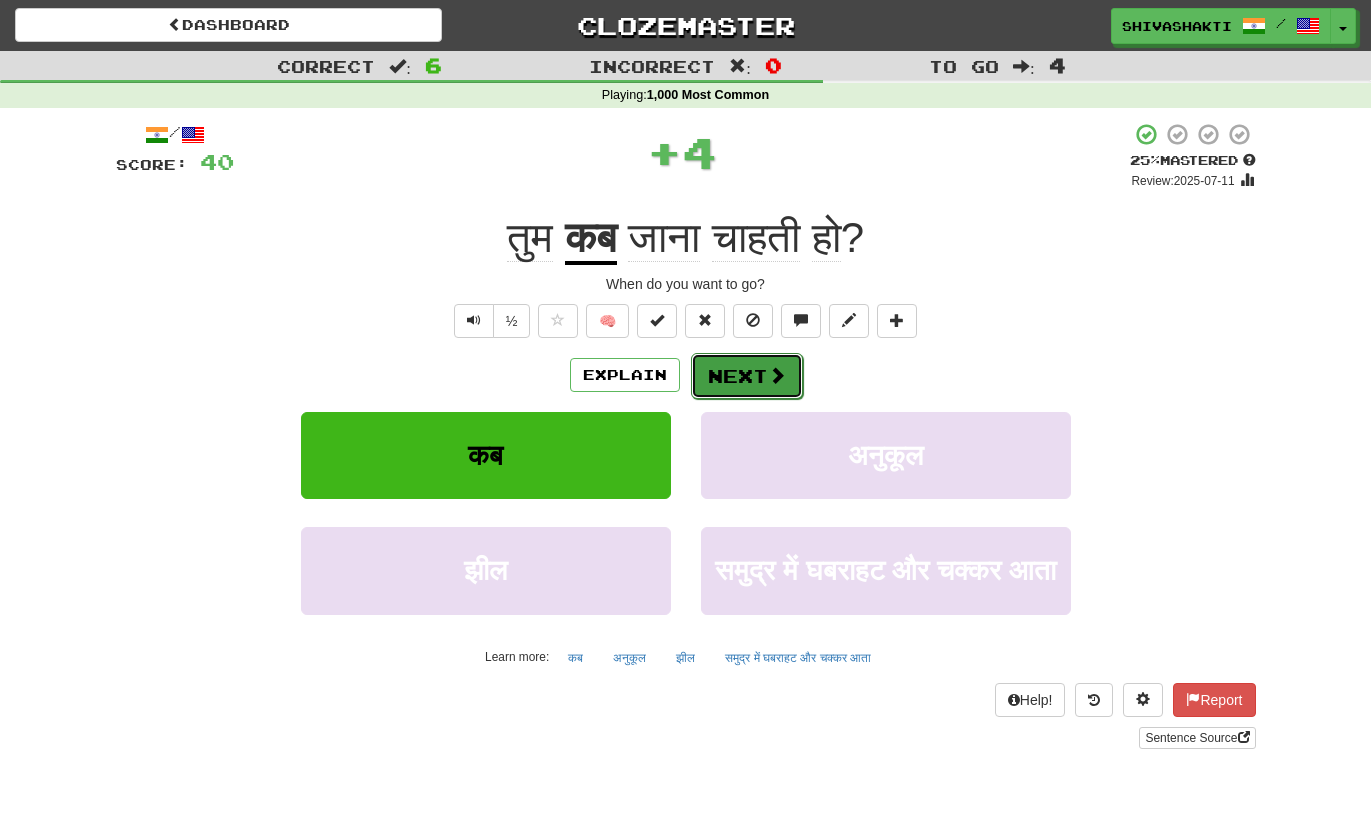 click on "Next" at bounding box center [747, 376] 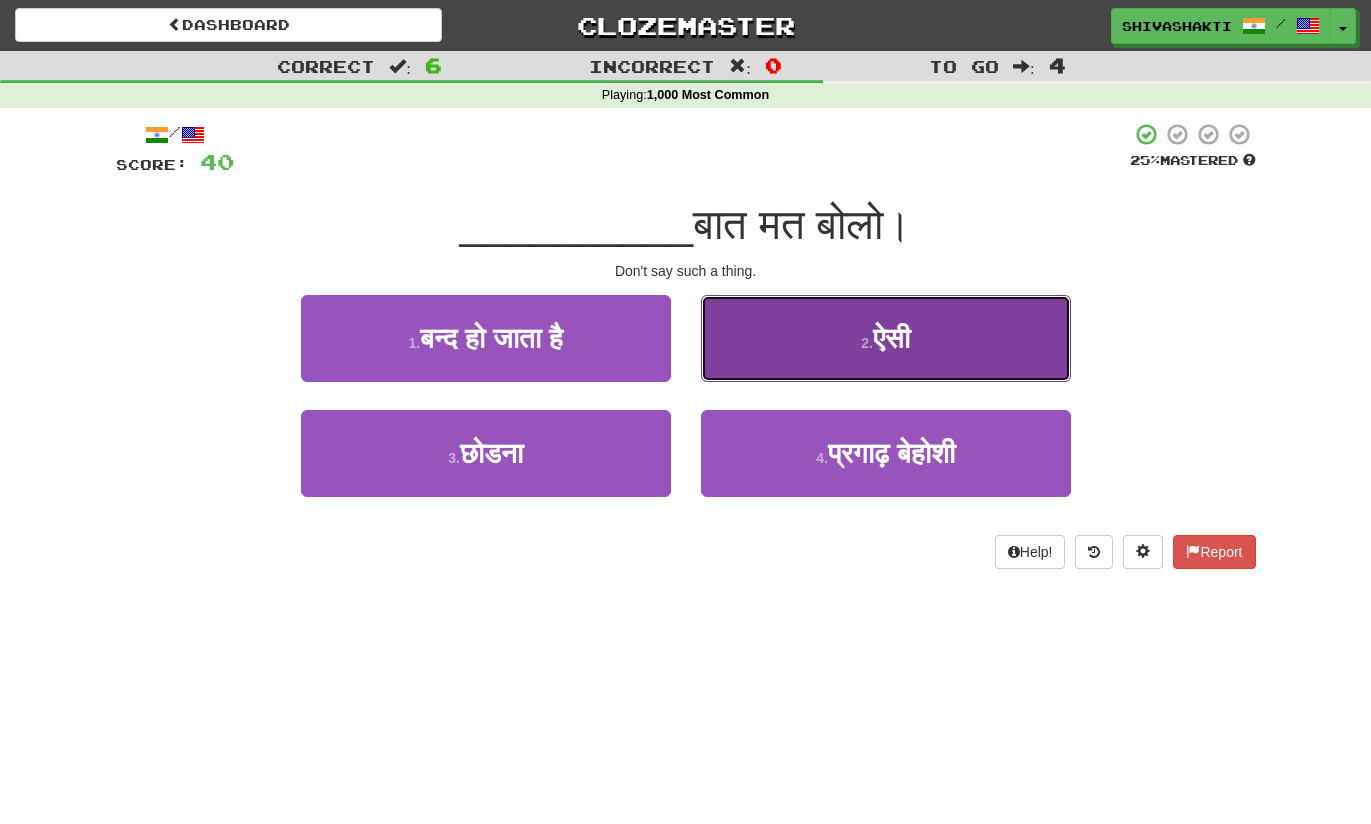 click on "ऐसी" at bounding box center (891, 338) 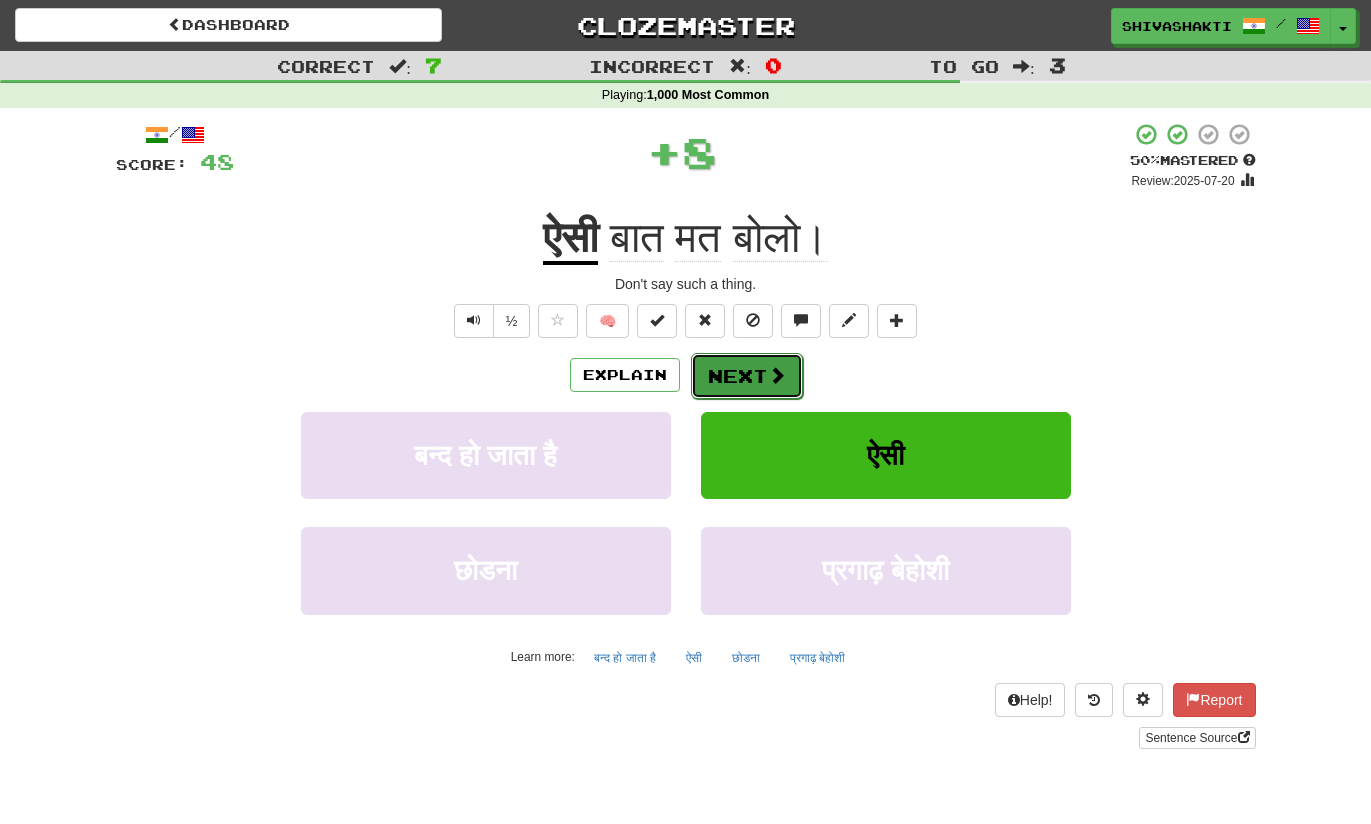 click on "Next" at bounding box center (747, 376) 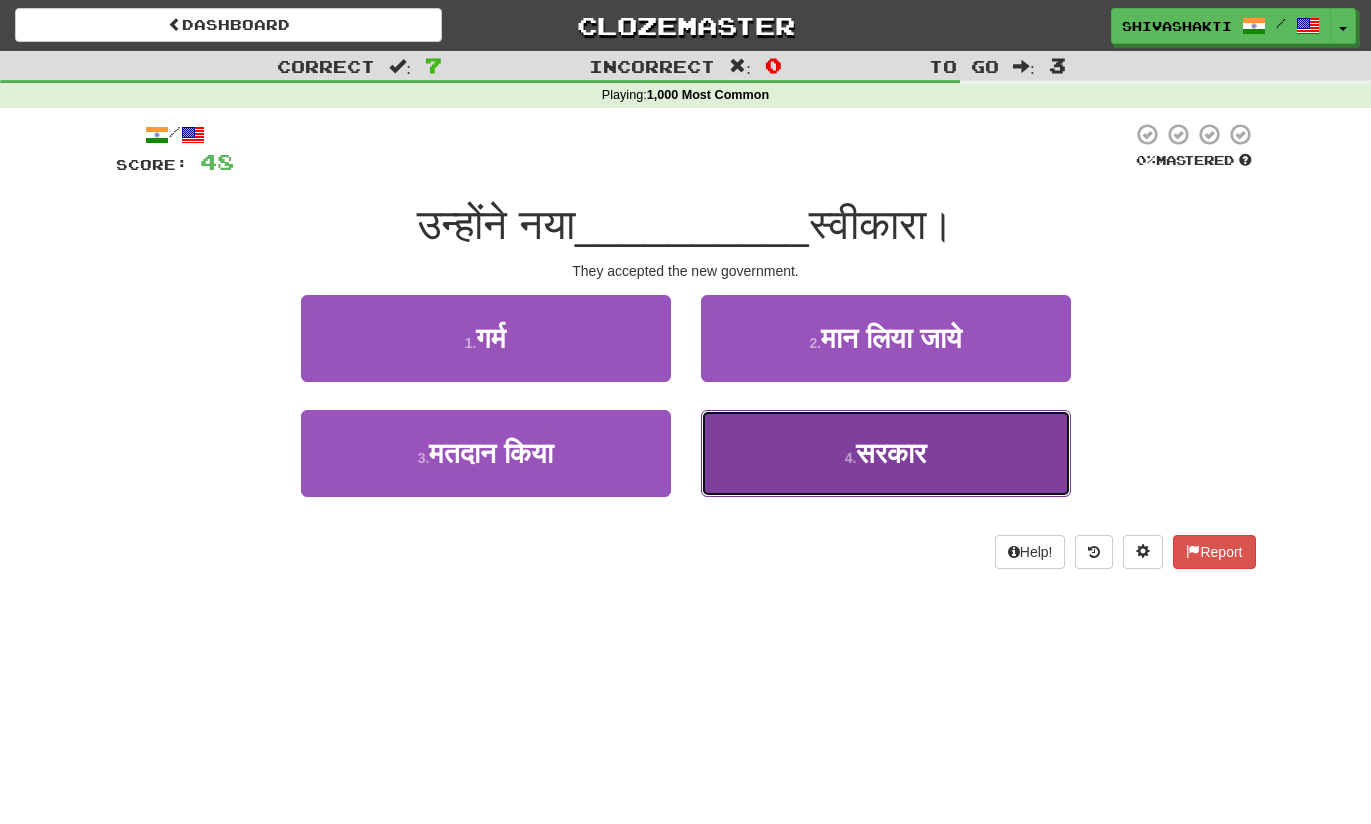 click on "4 .  सरकार" at bounding box center (886, 453) 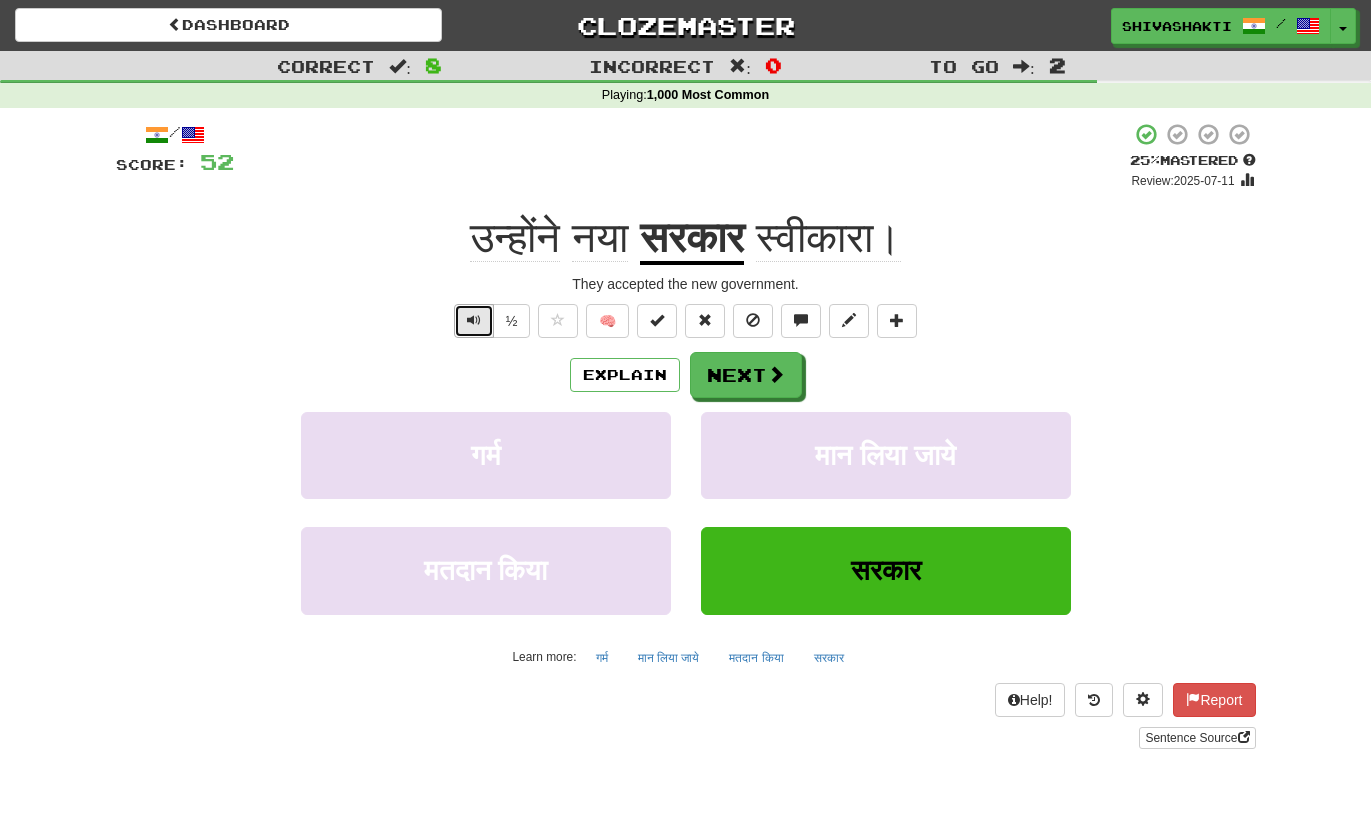 click at bounding box center [474, 320] 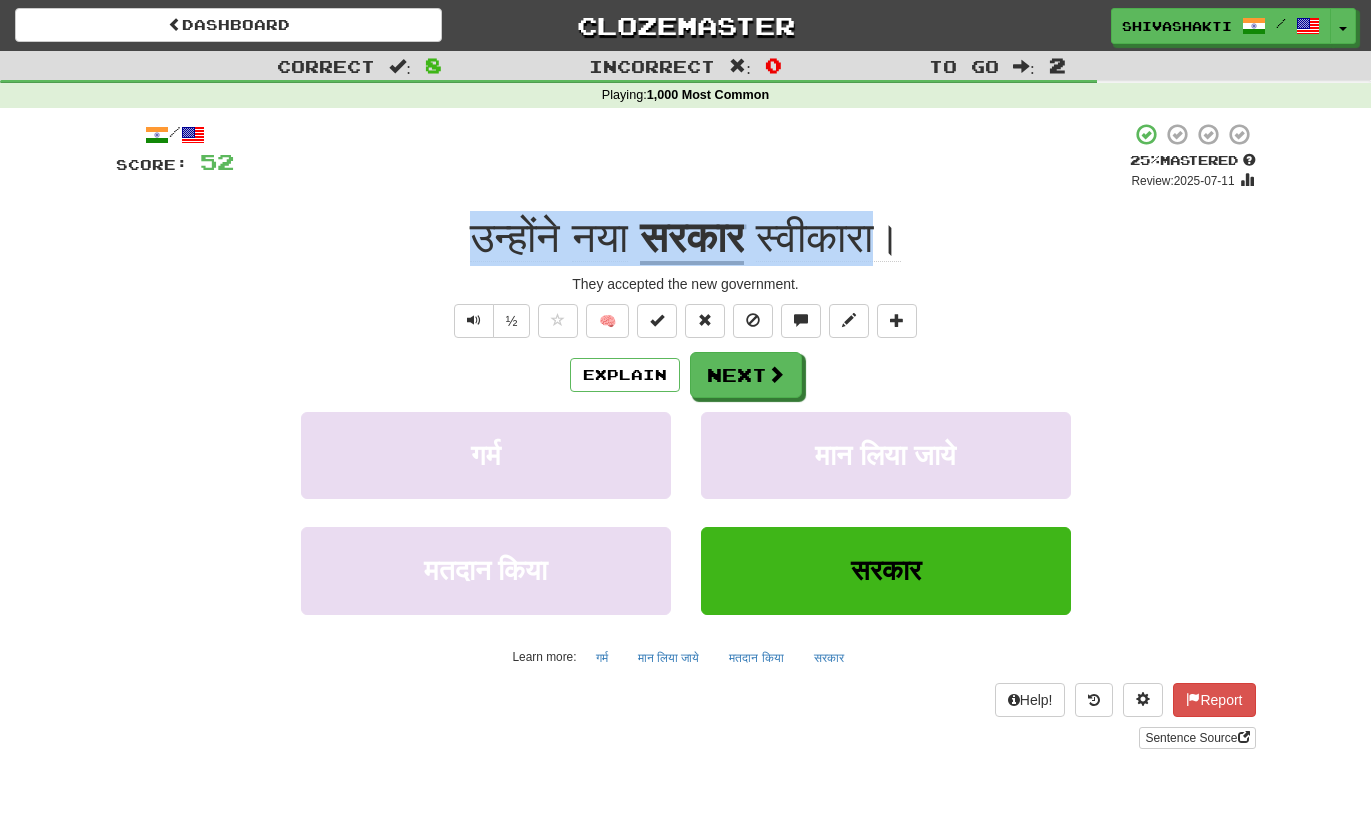 drag, startPoint x: 883, startPoint y: 240, endPoint x: 372, endPoint y: 242, distance: 511.0039 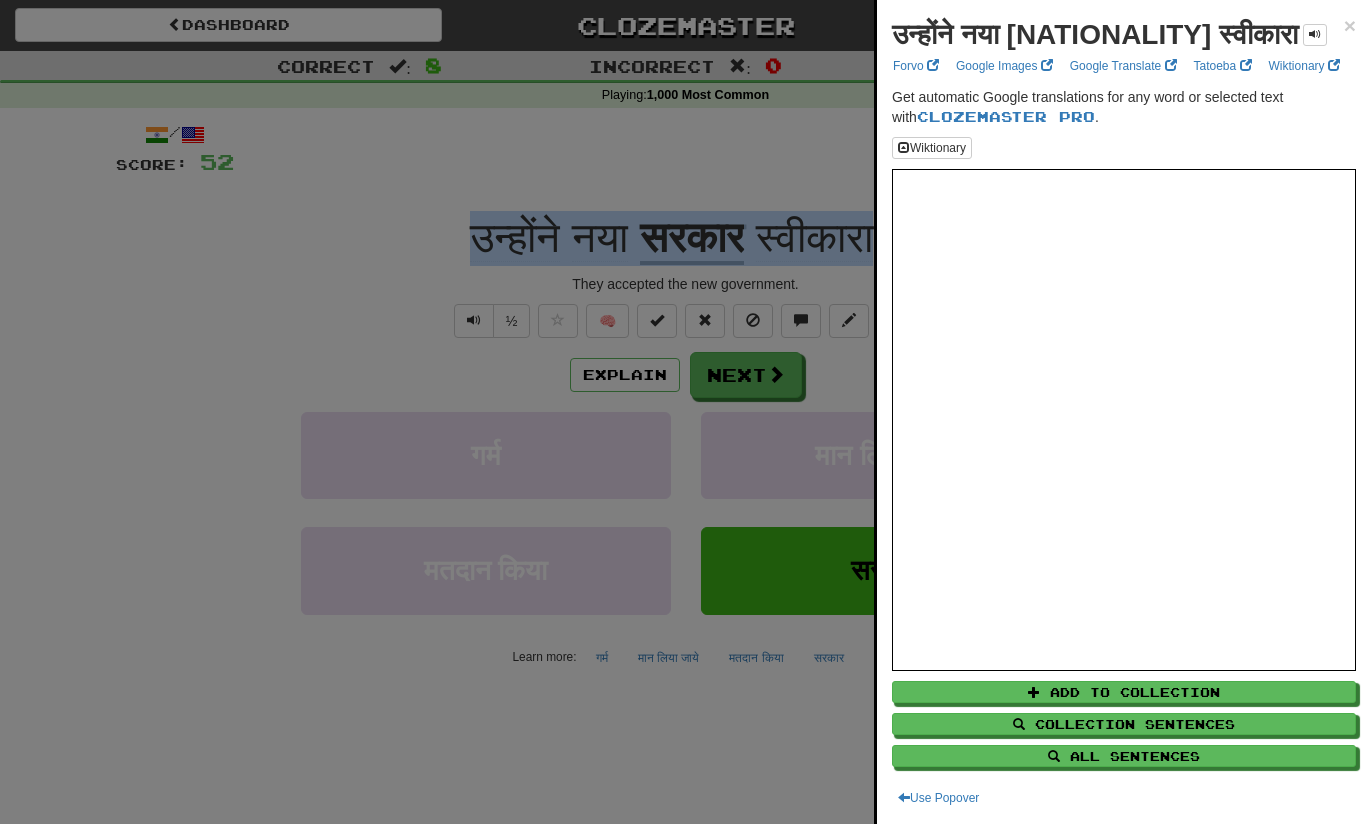 copy on "उन्होंने   नया   सरकार   स्वीकारा" 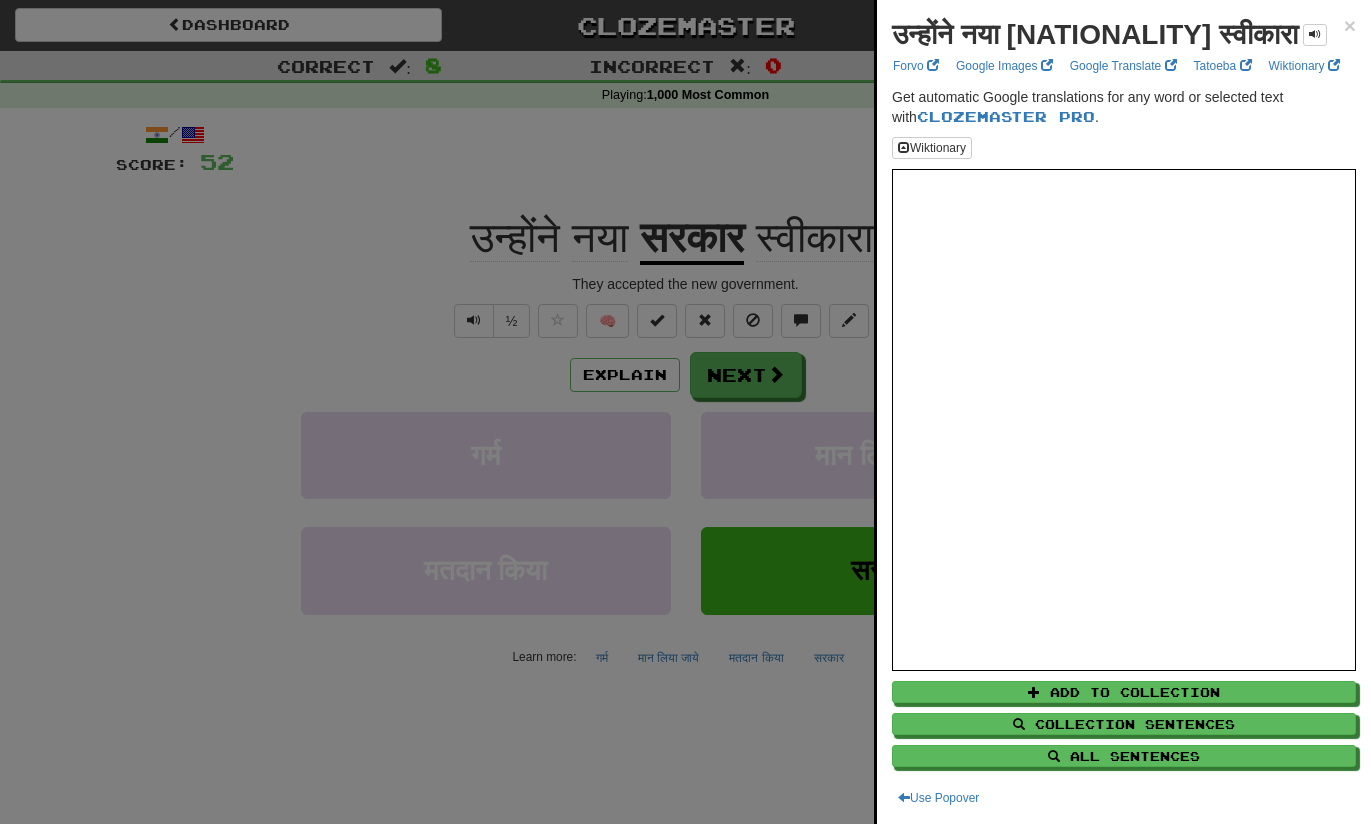 click at bounding box center [685, 412] 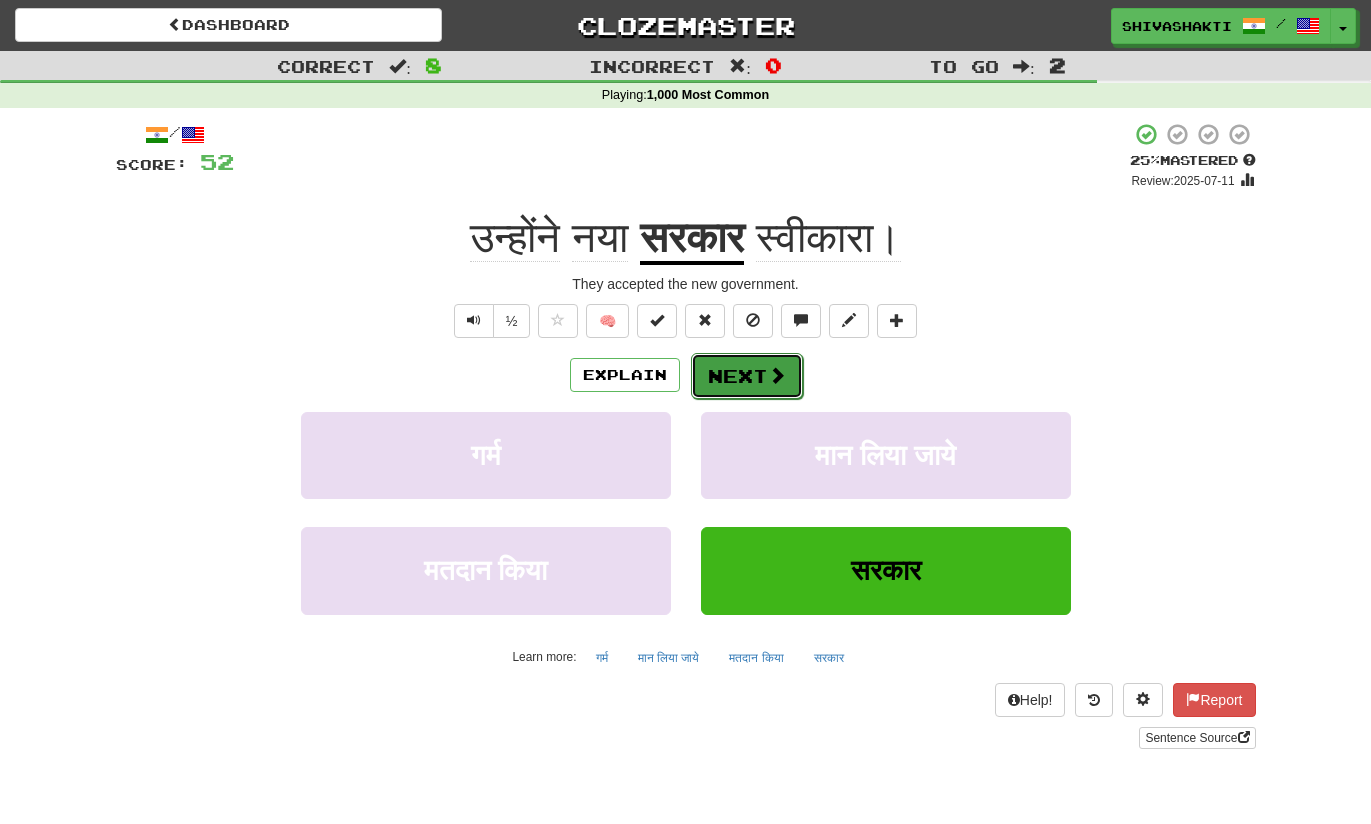 click on "Next" at bounding box center [747, 376] 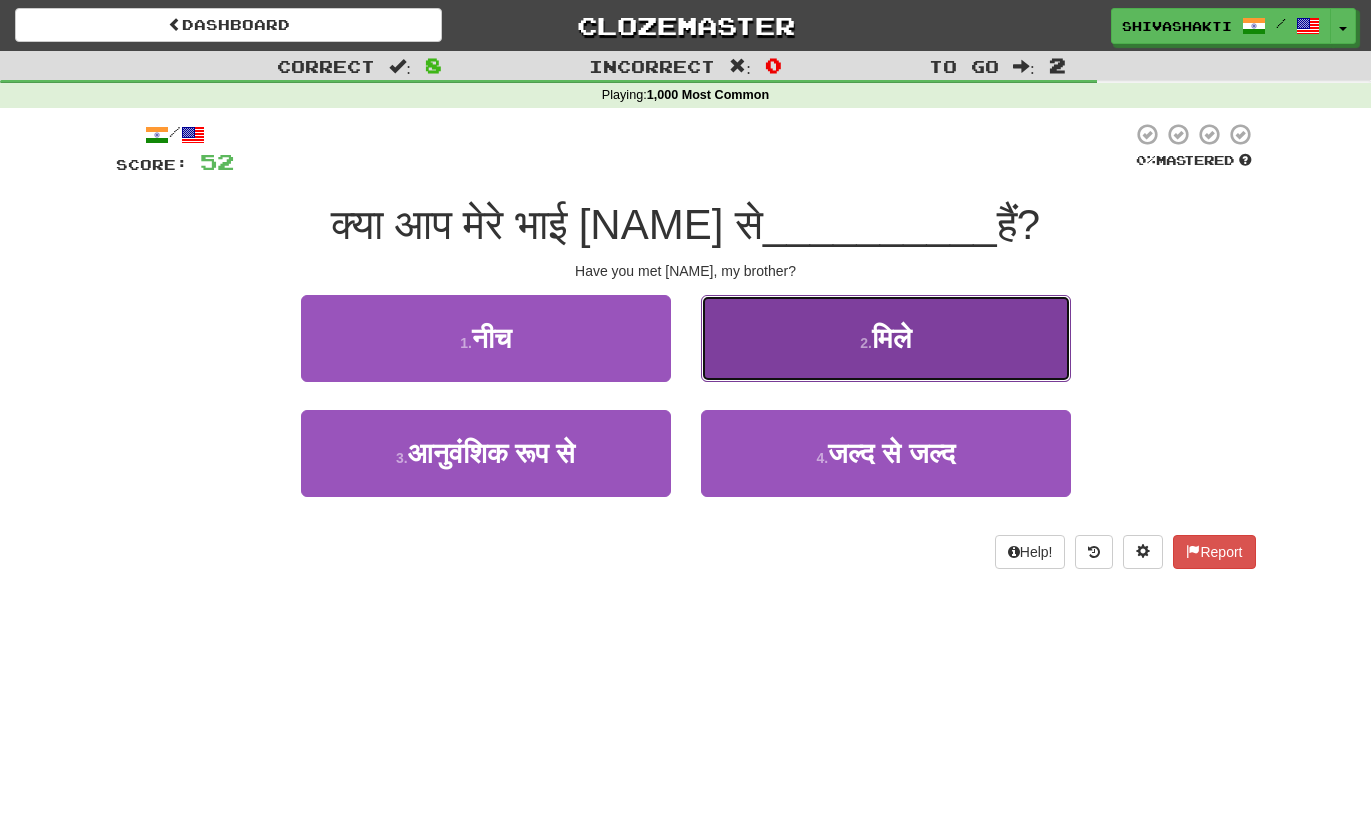 click on "2 .  मिले" at bounding box center (886, 338) 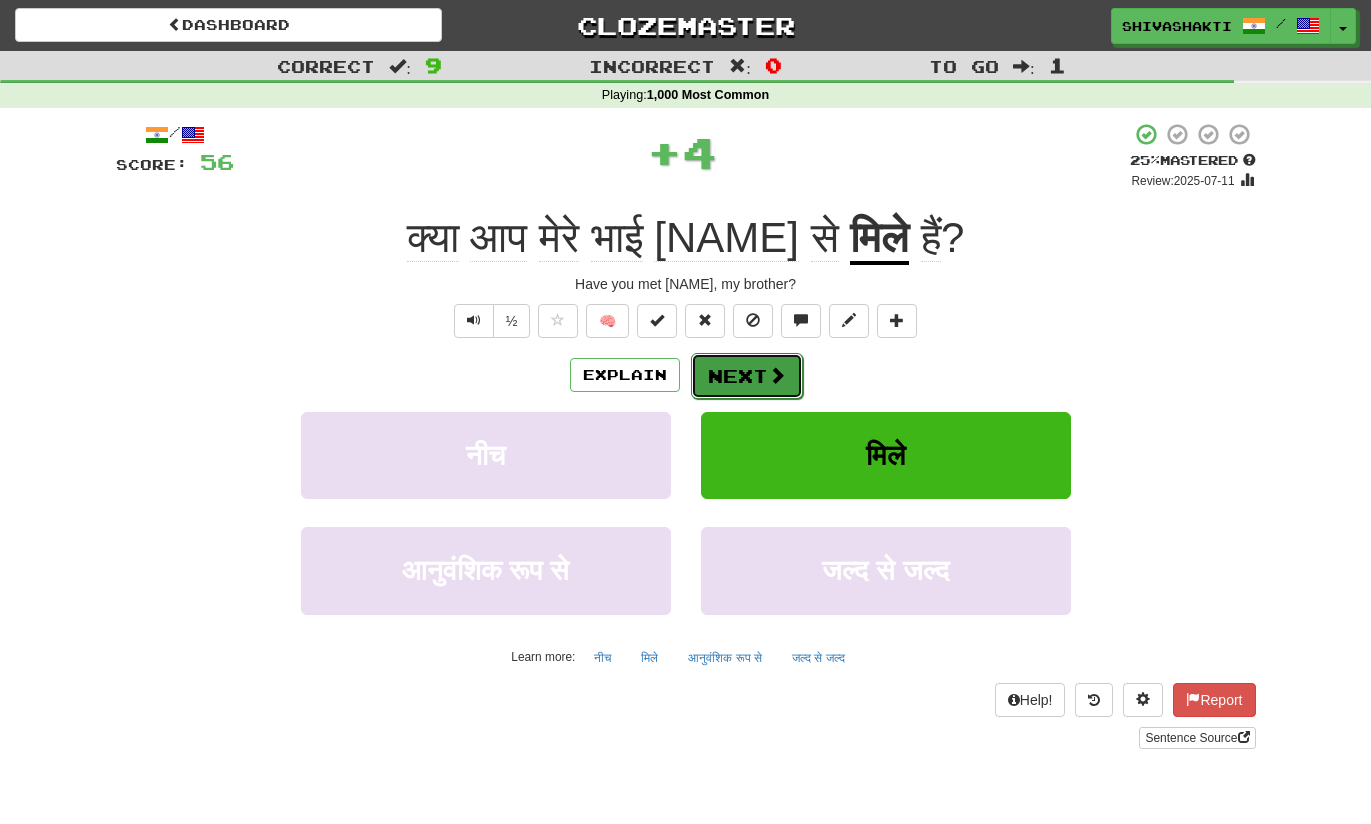 click on "Next" at bounding box center [747, 376] 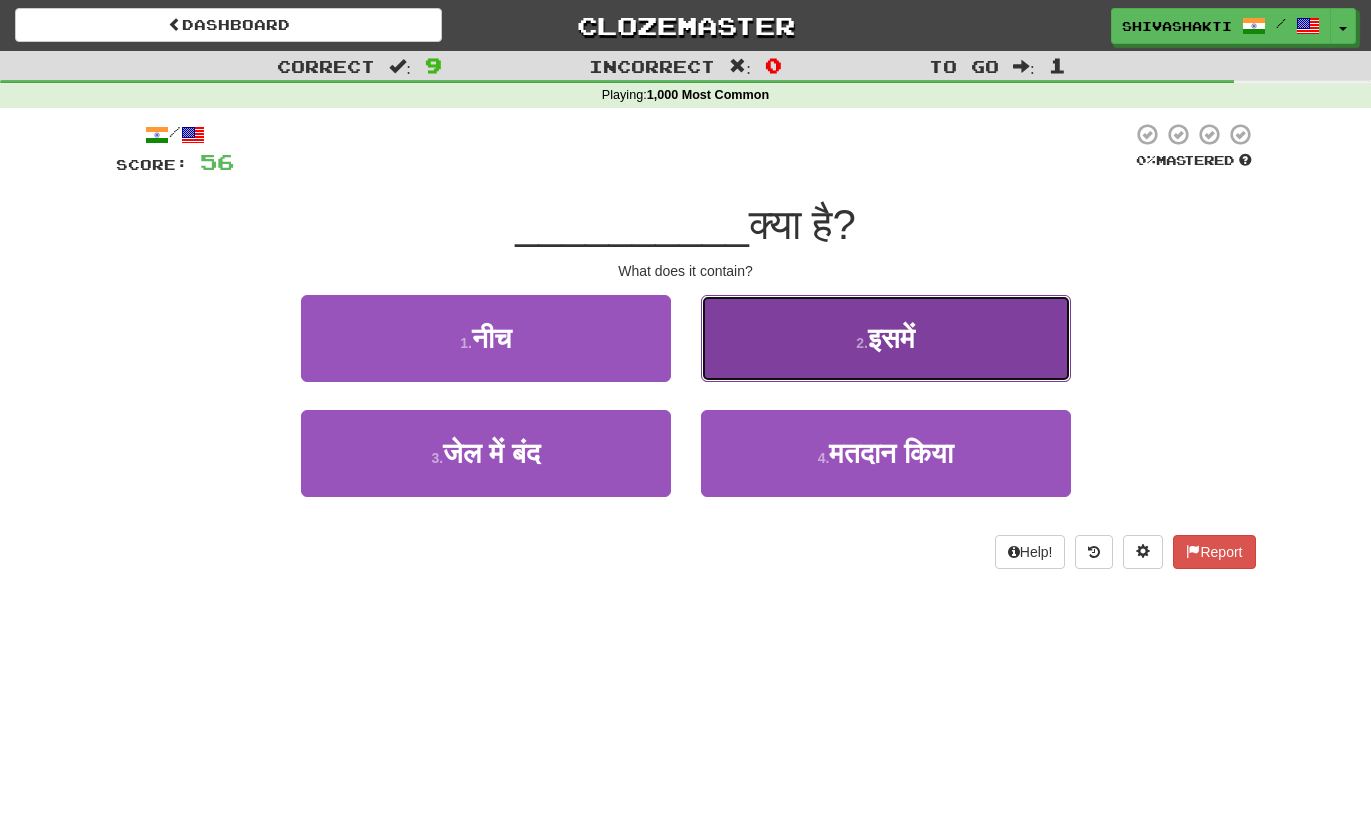 click on "2 .  इसमें" at bounding box center [886, 338] 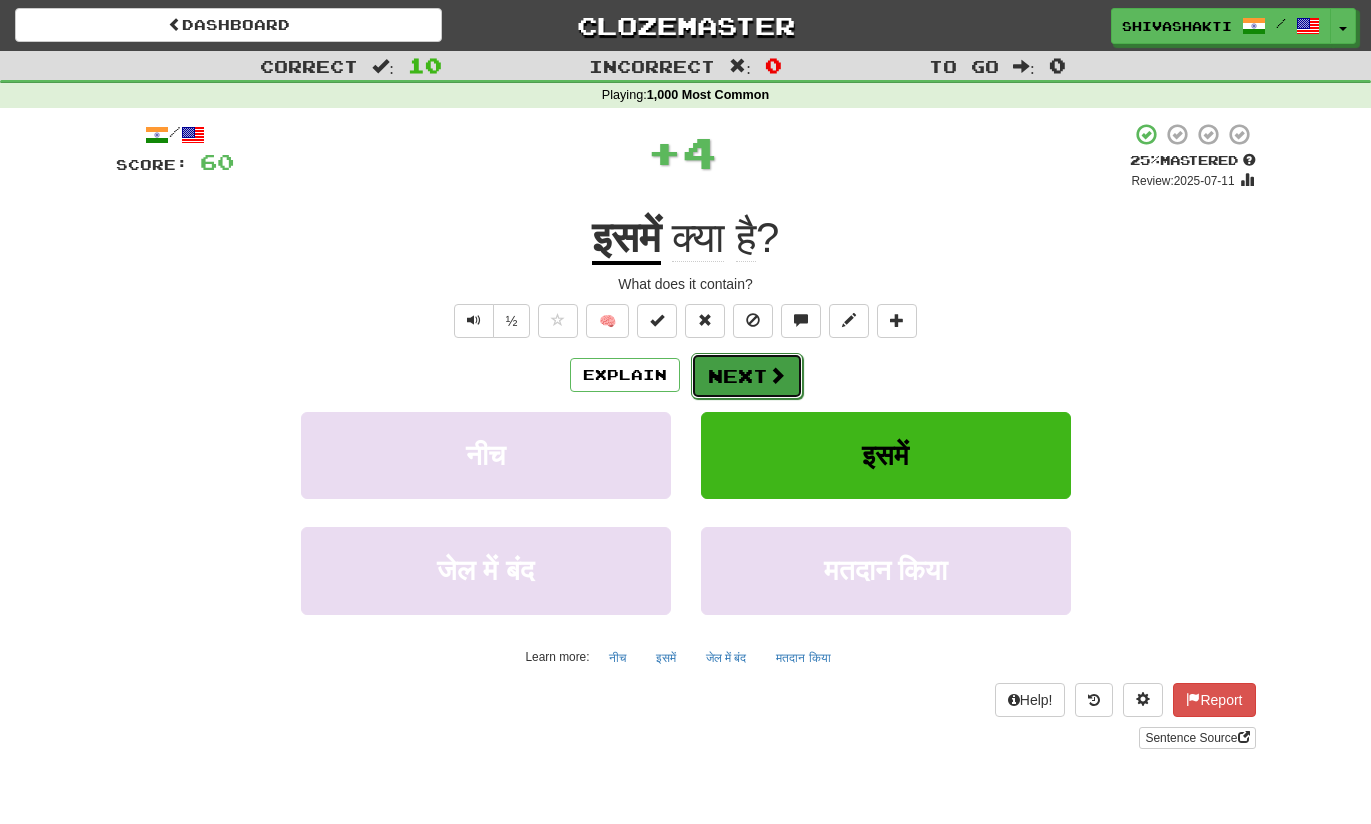 click on "Next" at bounding box center [747, 376] 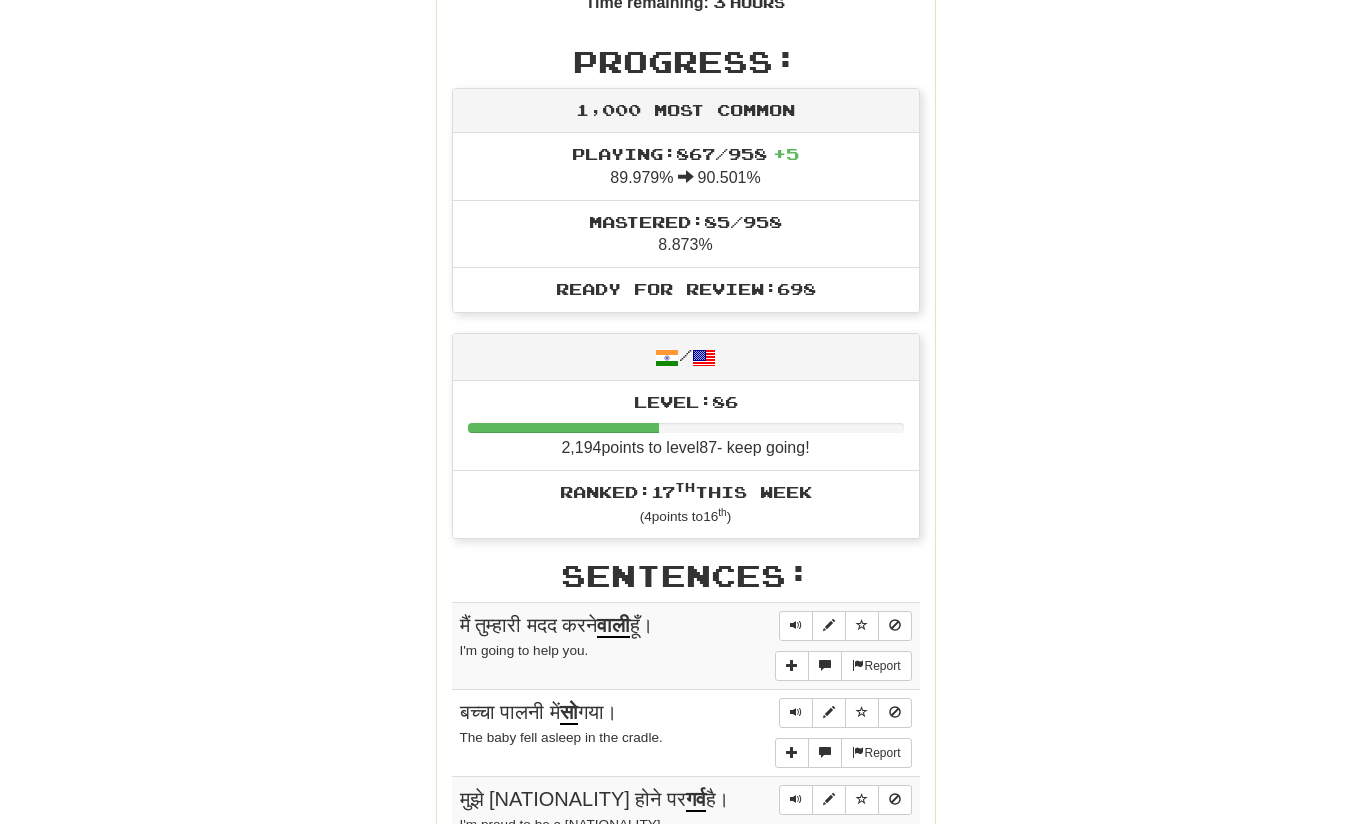 scroll, scrollTop: 0, scrollLeft: 0, axis: both 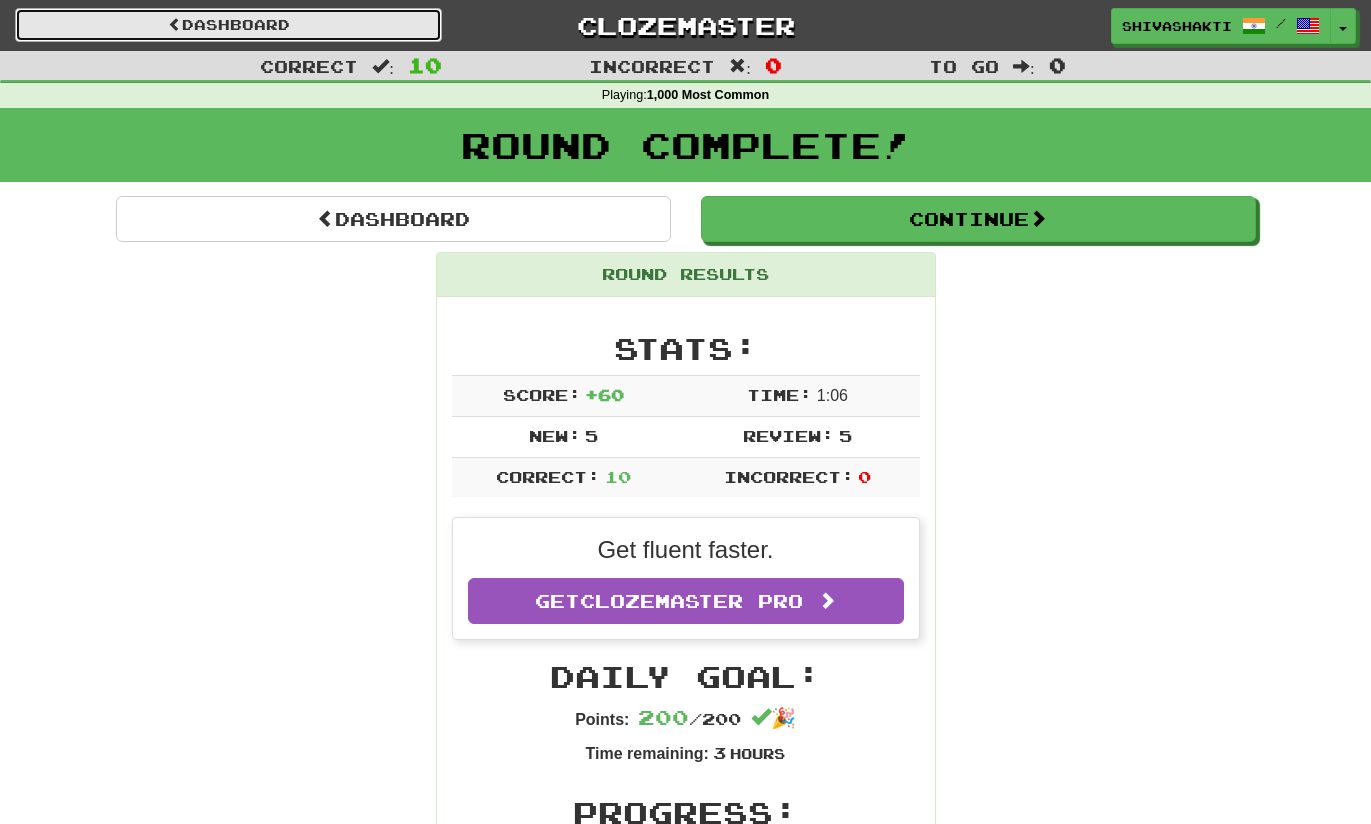 click on "Dashboard" at bounding box center (228, 25) 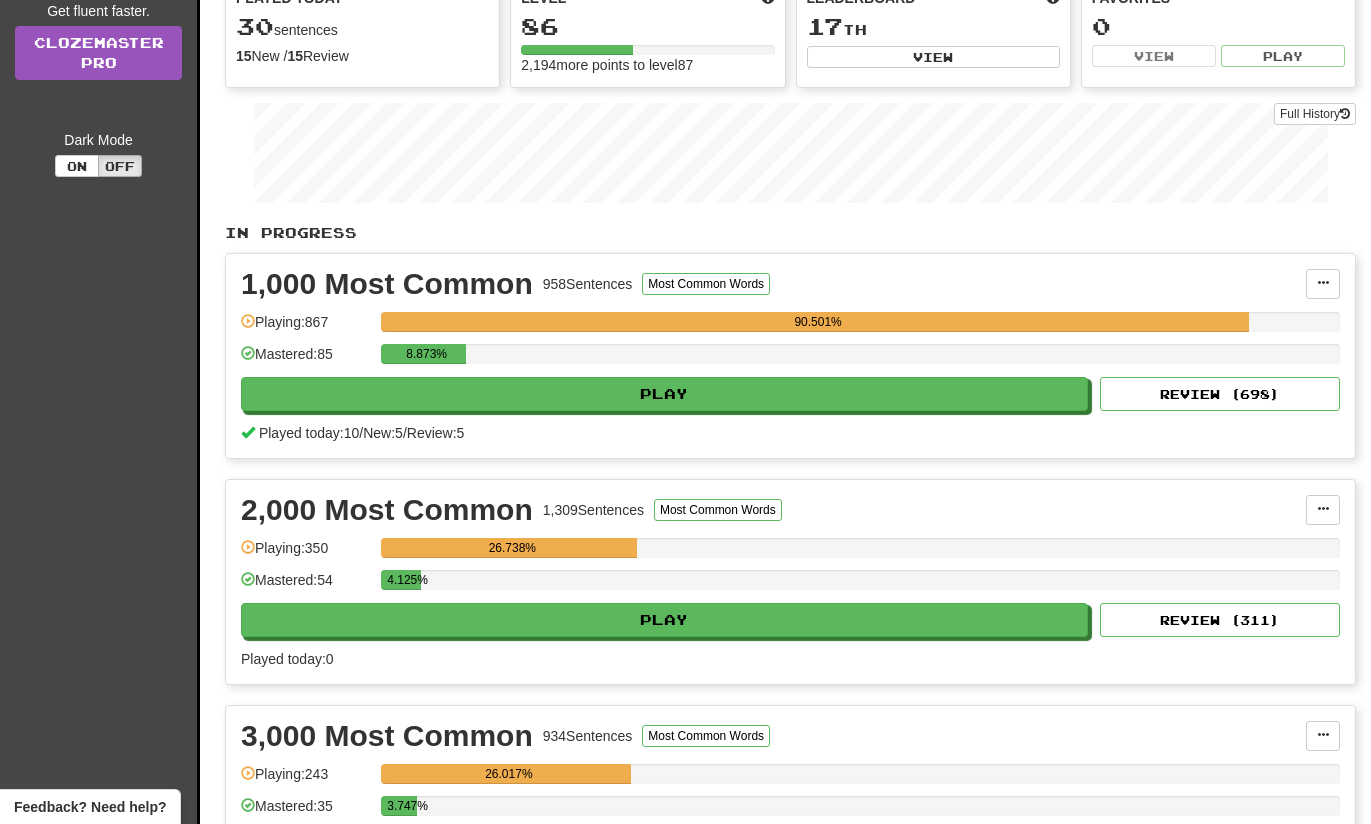 scroll, scrollTop: 216, scrollLeft: 0, axis: vertical 